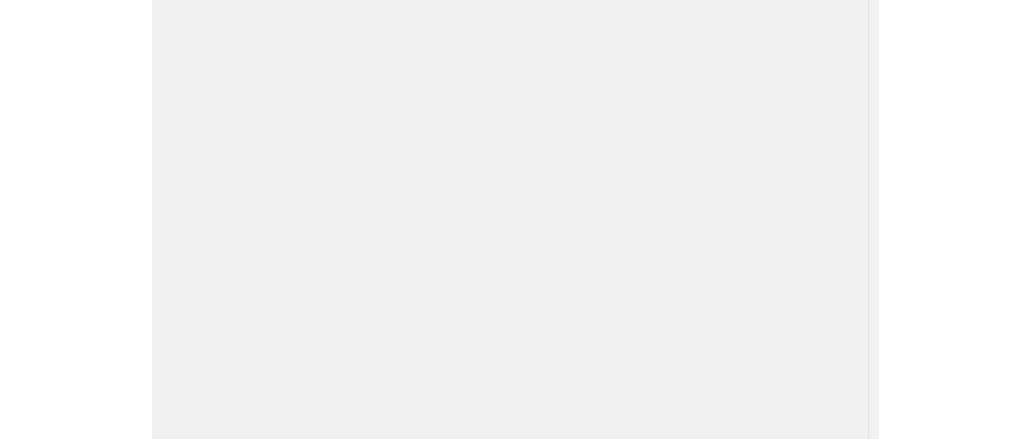 scroll, scrollTop: 0, scrollLeft: 0, axis: both 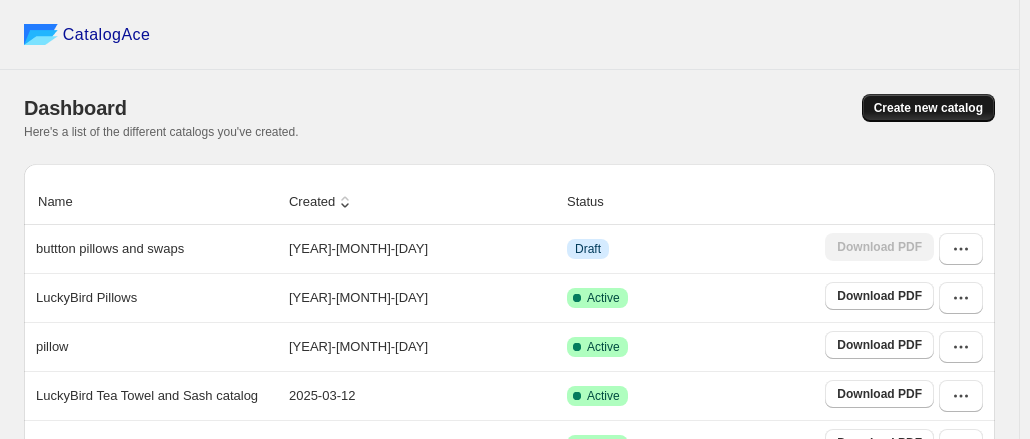 click on "Create new catalog" at bounding box center [928, 108] 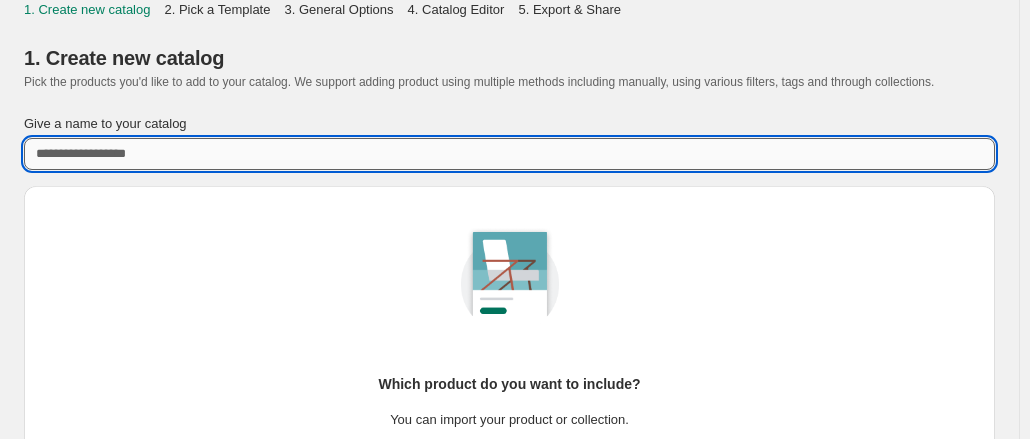 click on "Give a name to your catalog" at bounding box center [509, 154] 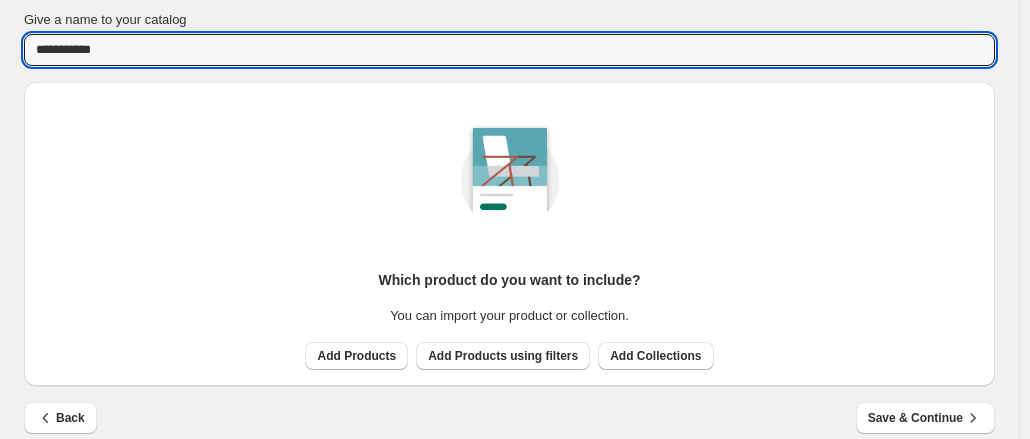 scroll, scrollTop: 124, scrollLeft: 0, axis: vertical 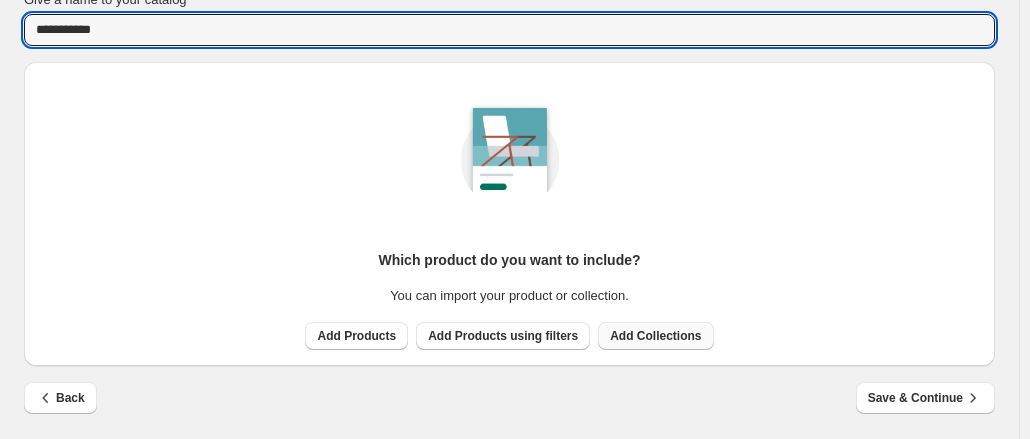 type on "**********" 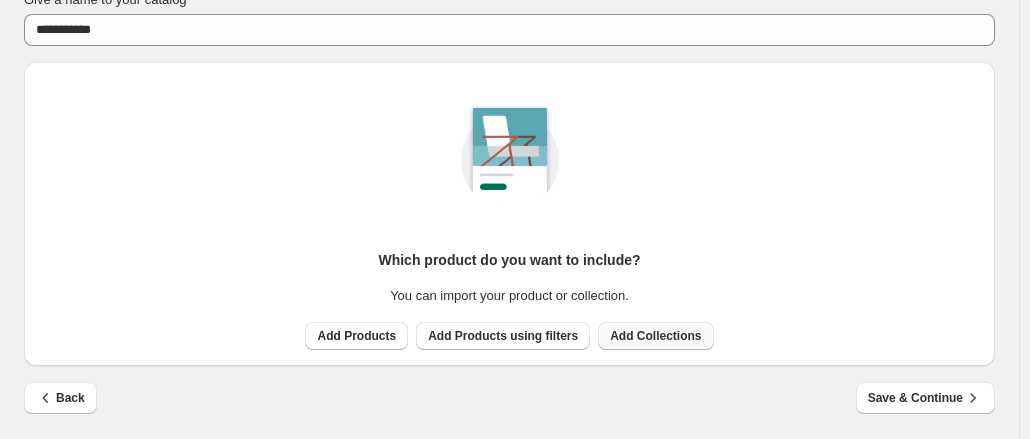click on "Add Collections" at bounding box center [655, 336] 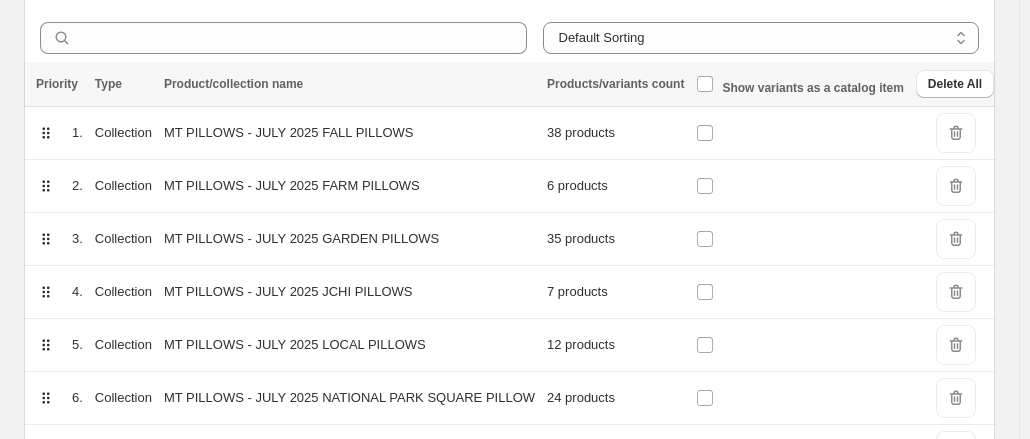 scroll, scrollTop: 241, scrollLeft: 0, axis: vertical 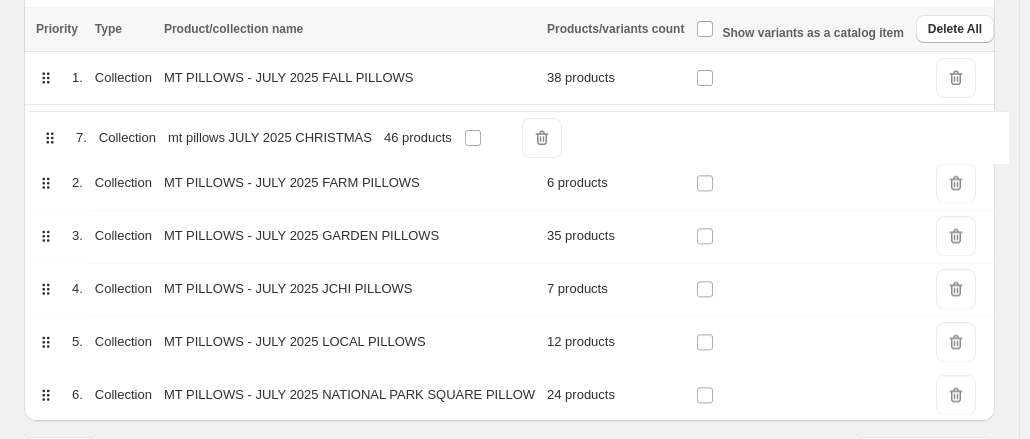 drag, startPoint x: 46, startPoint y: 373, endPoint x: 47, endPoint y: 123, distance: 250.002 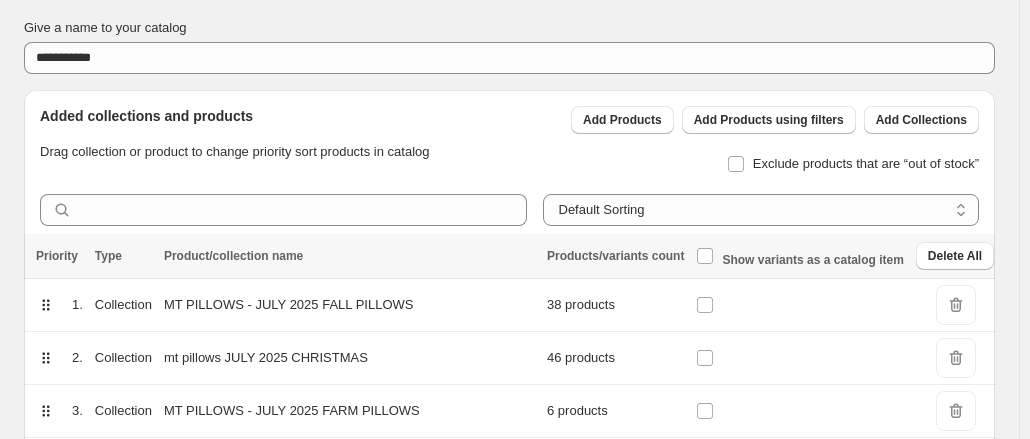 scroll, scrollTop: 95, scrollLeft: 0, axis: vertical 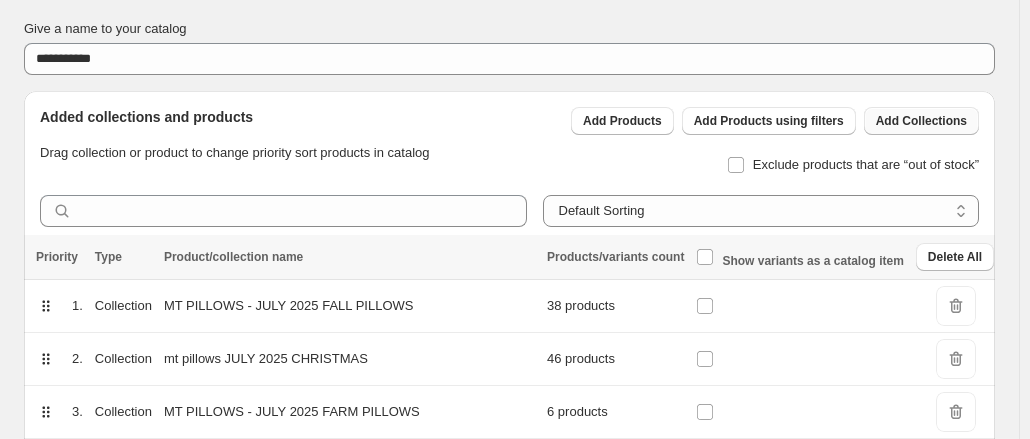 click on "Add Collections" at bounding box center (921, 121) 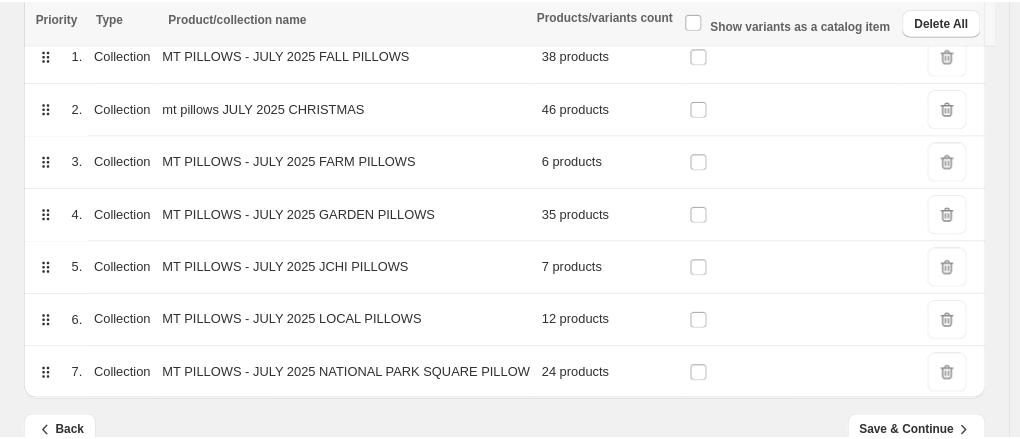 scroll, scrollTop: 378, scrollLeft: 0, axis: vertical 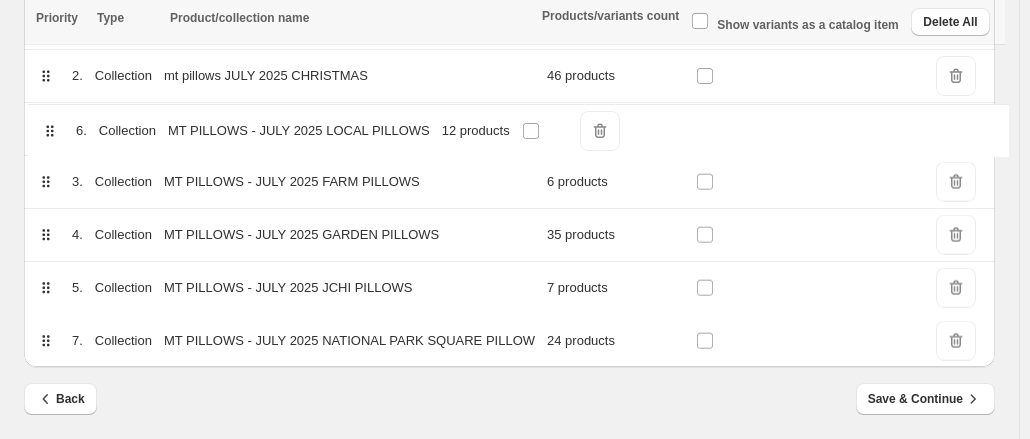 drag, startPoint x: 44, startPoint y: 287, endPoint x: 48, endPoint y: 124, distance: 163.04907 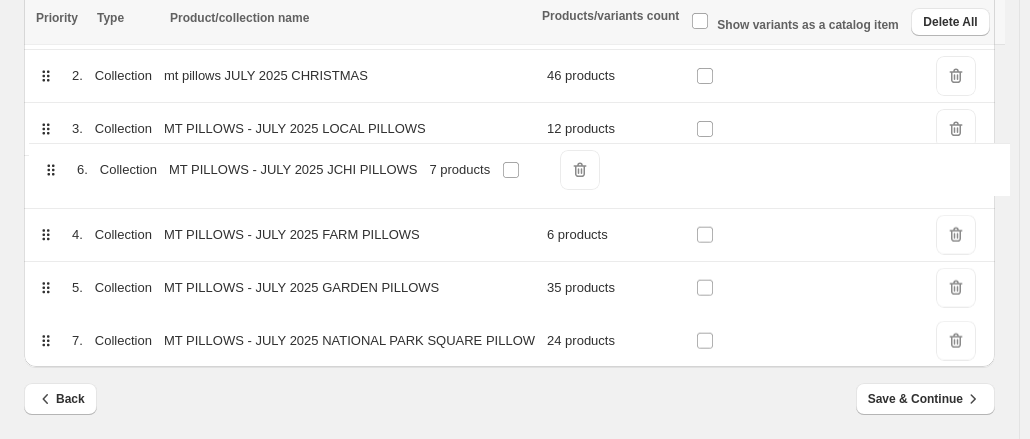 drag, startPoint x: 45, startPoint y: 288, endPoint x: 50, endPoint y: 163, distance: 125.09996 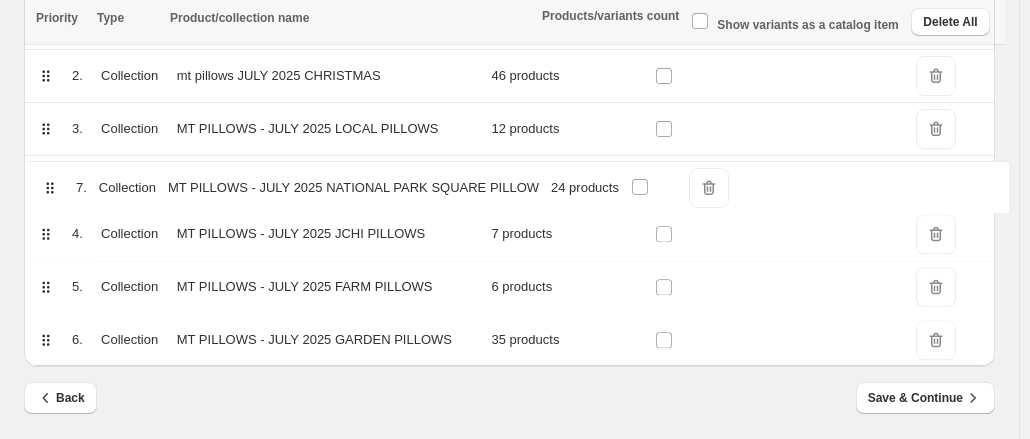 drag, startPoint x: 46, startPoint y: 342, endPoint x: 52, endPoint y: 182, distance: 160.11246 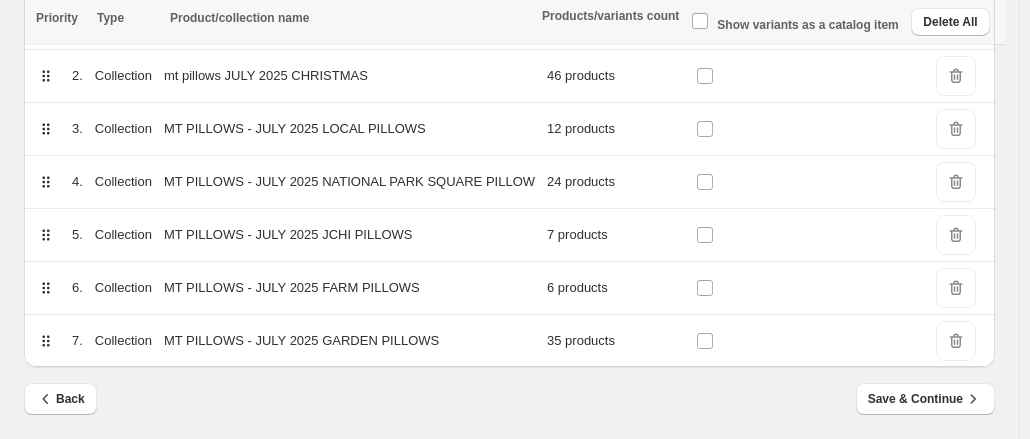 drag, startPoint x: 354, startPoint y: 386, endPoint x: 384, endPoint y: 385, distance: 30.016663 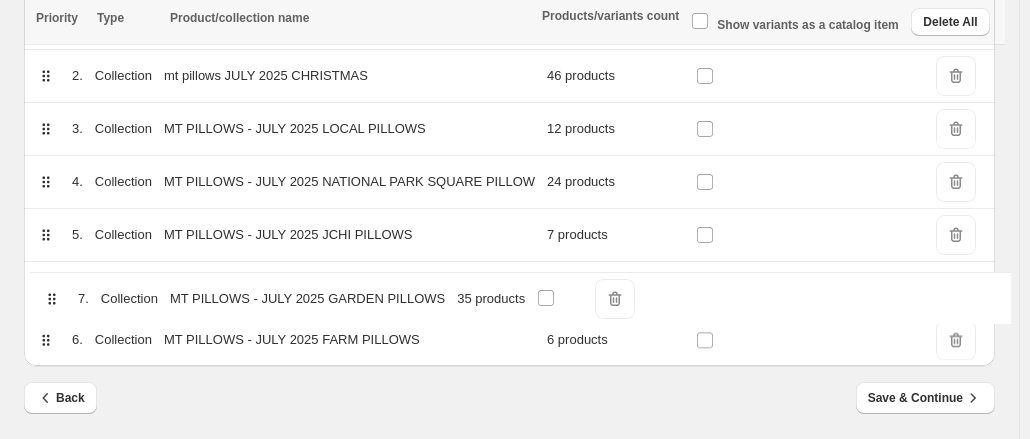 drag, startPoint x: 44, startPoint y: 345, endPoint x: 54, endPoint y: 296, distance: 50.01 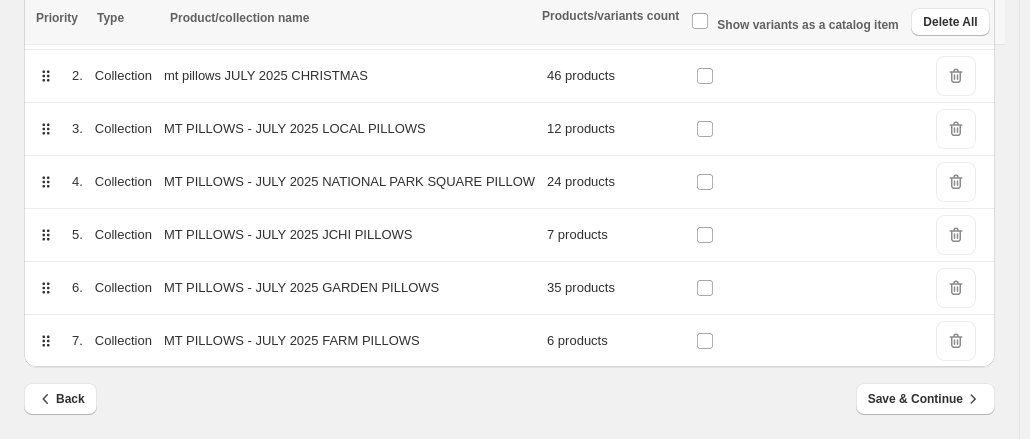 click on "Back Save & Continue" at bounding box center [501, 391] 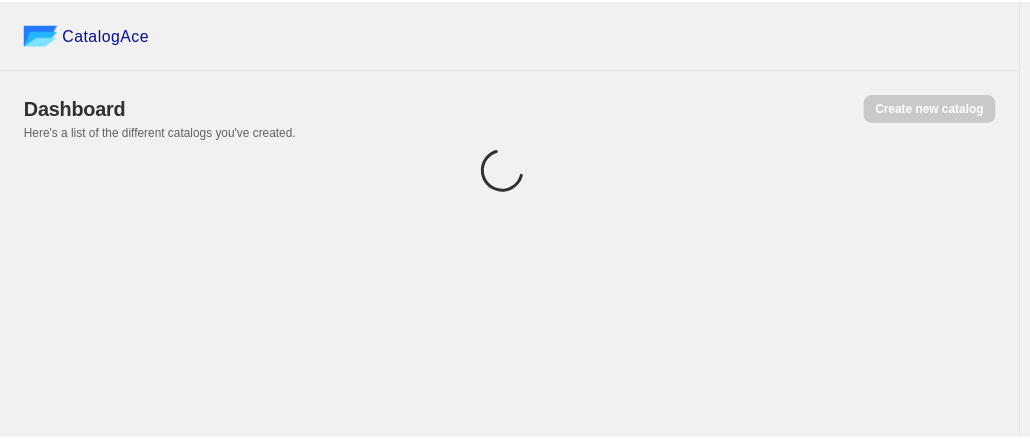 scroll, scrollTop: 0, scrollLeft: 0, axis: both 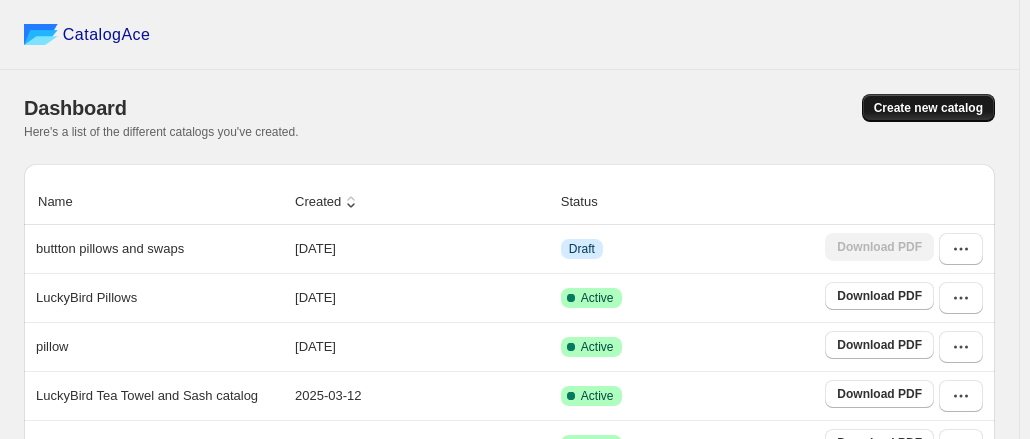 click on "Create new catalog" at bounding box center [928, 108] 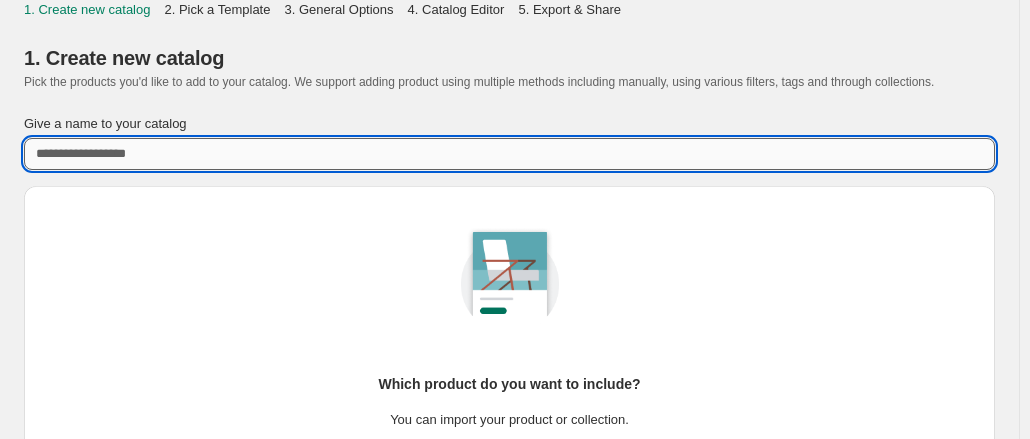 click on "Give a name to your catalog" at bounding box center (509, 154) 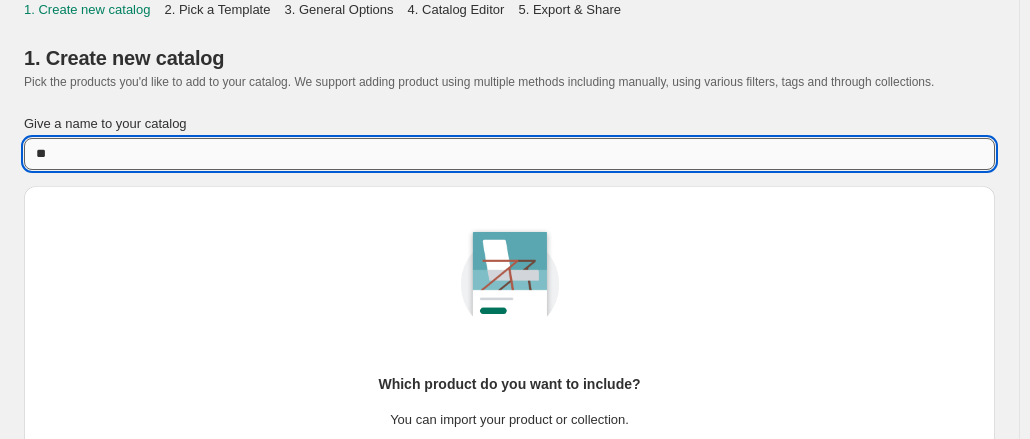 type on "*" 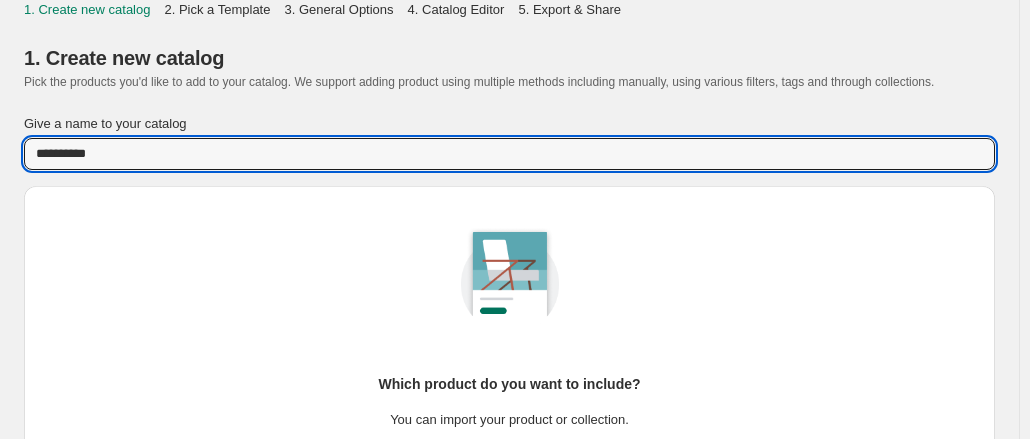 type on "**********" 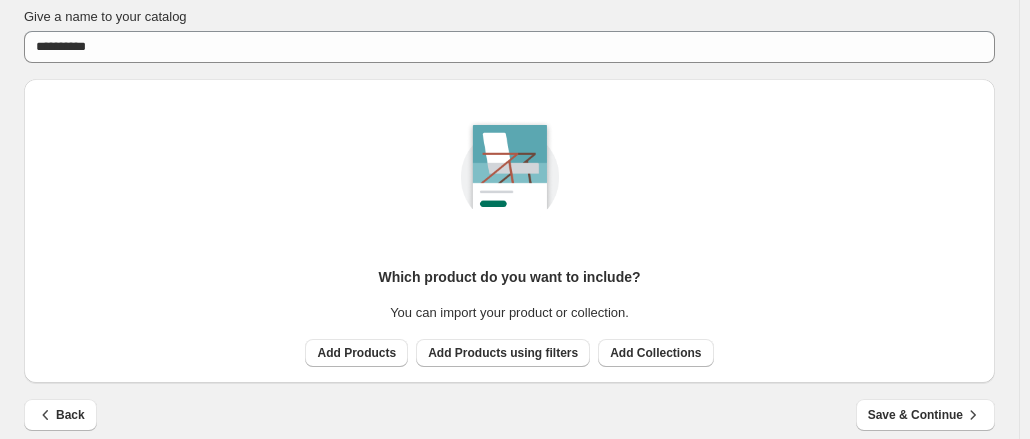 scroll, scrollTop: 124, scrollLeft: 0, axis: vertical 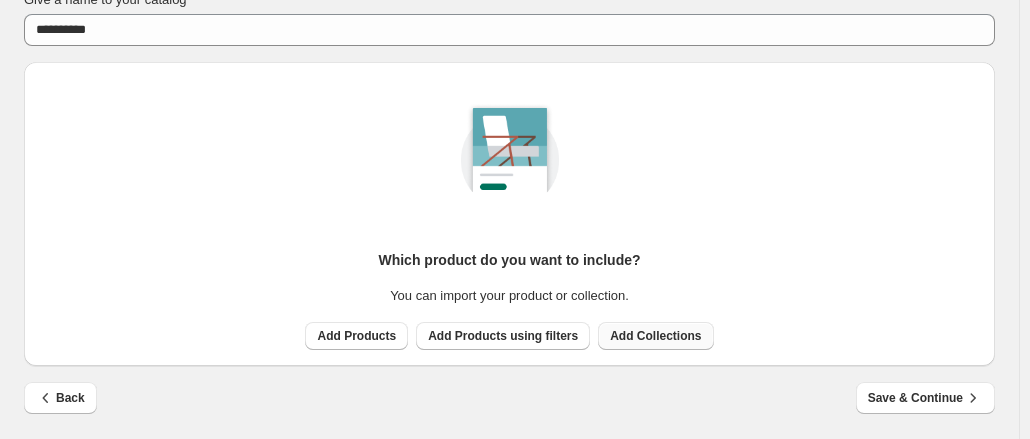click on "Add Collections" at bounding box center [655, 336] 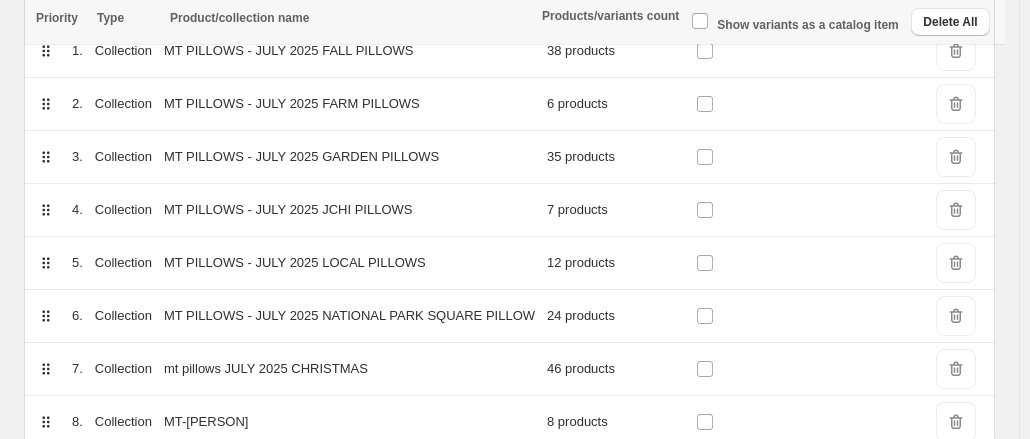 scroll, scrollTop: 380, scrollLeft: 0, axis: vertical 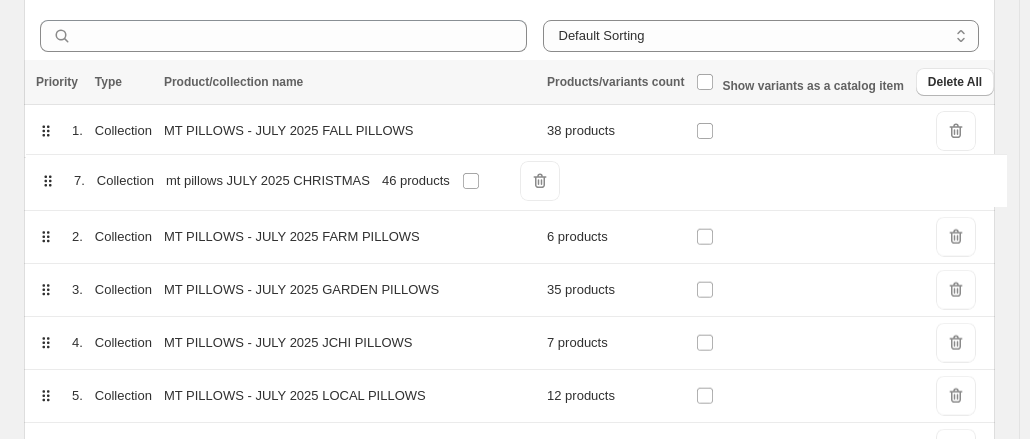 drag, startPoint x: 44, startPoint y: 343, endPoint x: 46, endPoint y: 179, distance: 164.01219 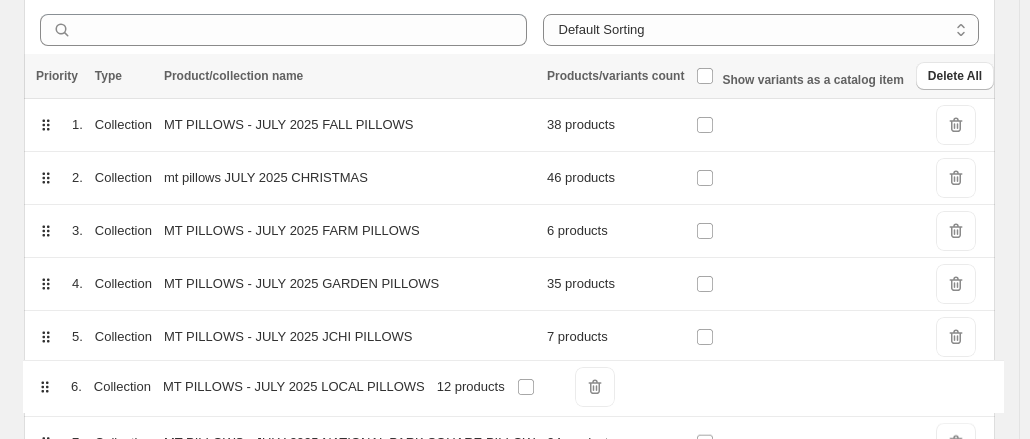 scroll, scrollTop: 284, scrollLeft: 0, axis: vertical 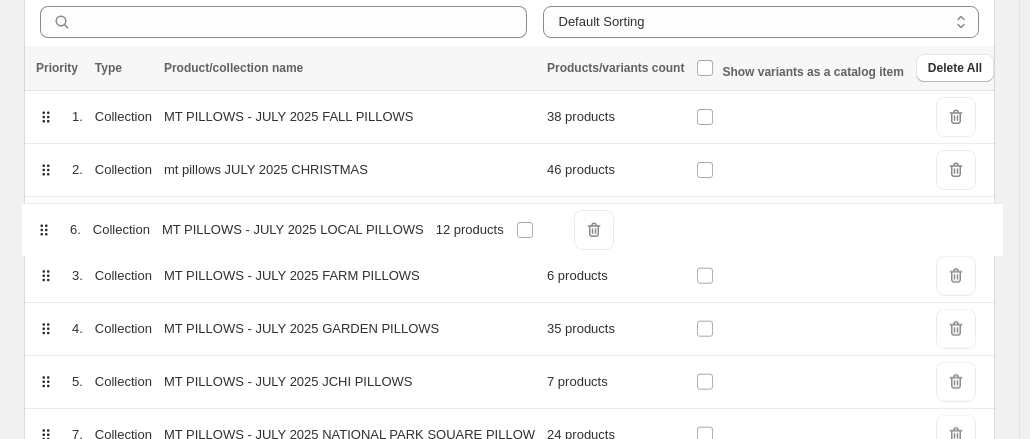 drag, startPoint x: 46, startPoint y: 398, endPoint x: 43, endPoint y: 224, distance: 174.02586 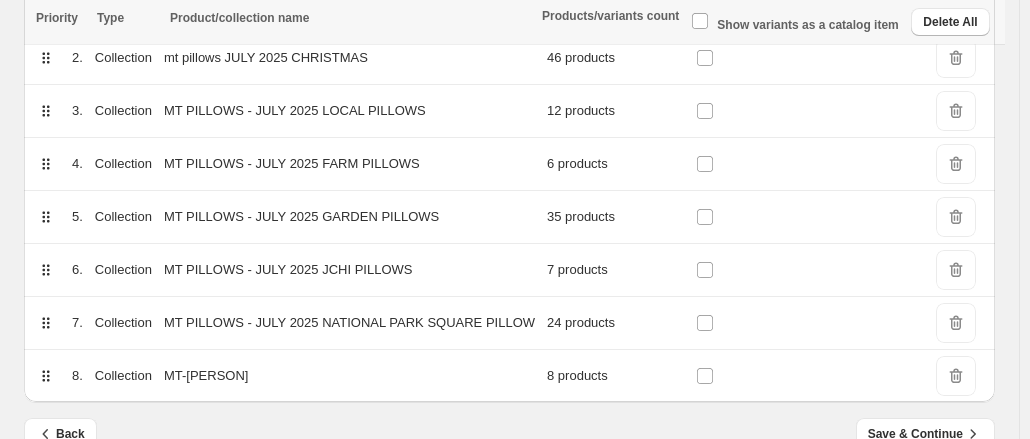scroll, scrollTop: 430, scrollLeft: 0, axis: vertical 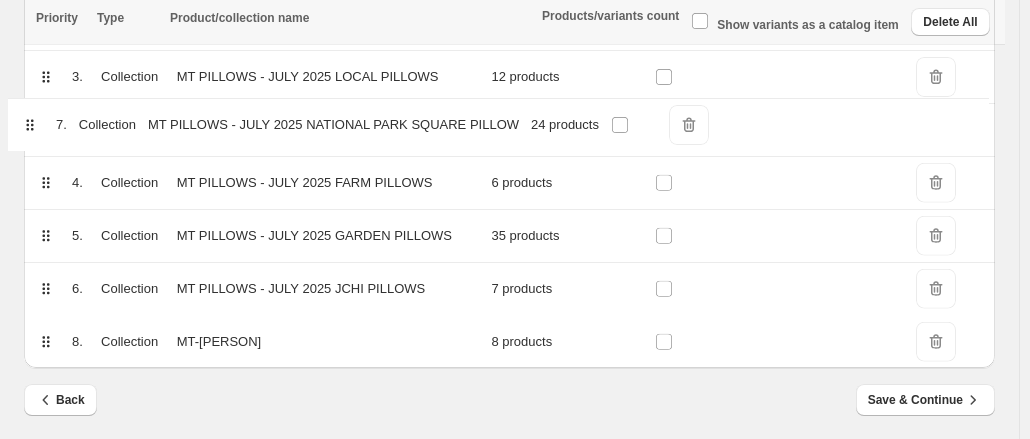 drag, startPoint x: 43, startPoint y: 288, endPoint x: 29, endPoint y: 115, distance: 173.56555 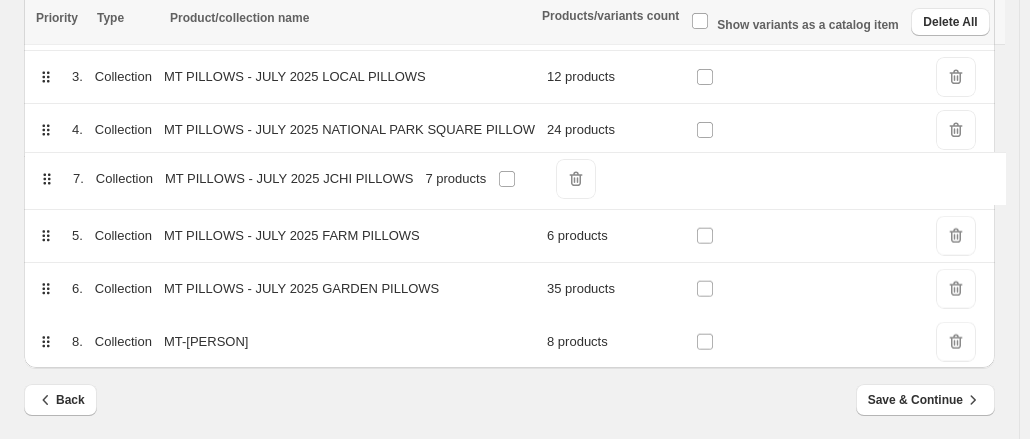 drag, startPoint x: 43, startPoint y: 293, endPoint x: 44, endPoint y: 177, distance: 116.00431 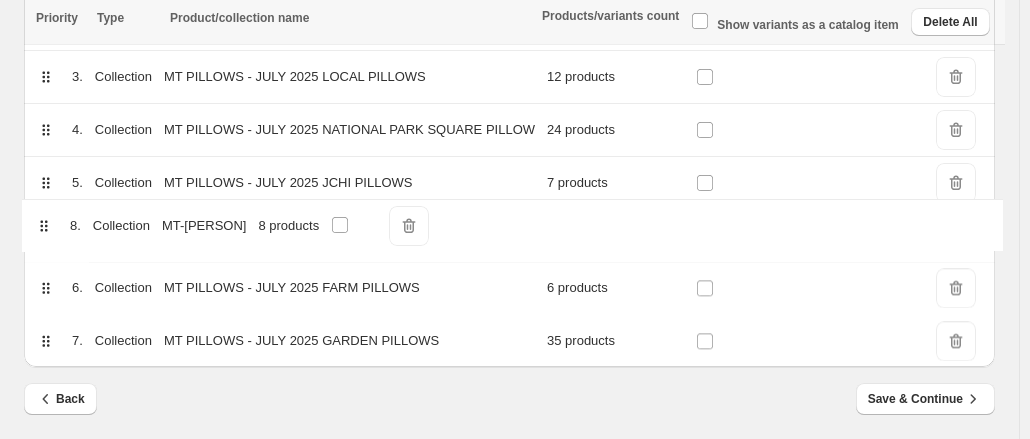 drag, startPoint x: 45, startPoint y: 345, endPoint x: 43, endPoint y: 225, distance: 120.01666 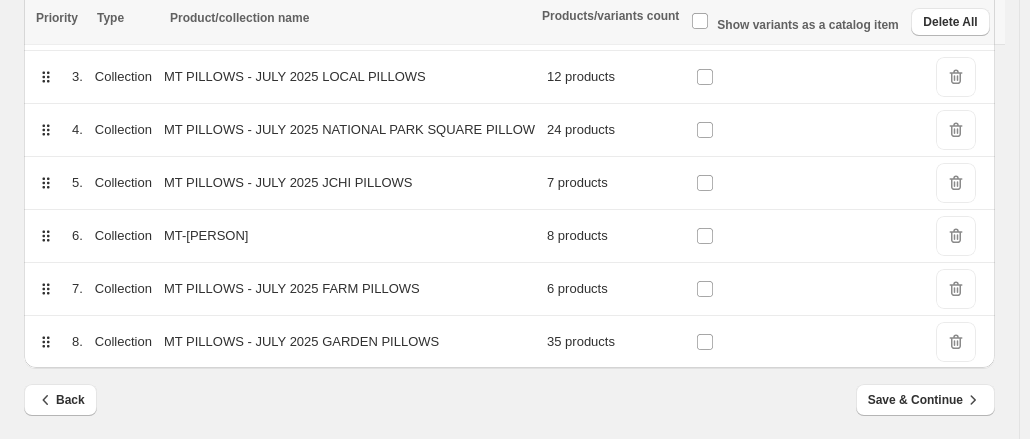 scroll, scrollTop: 427, scrollLeft: 0, axis: vertical 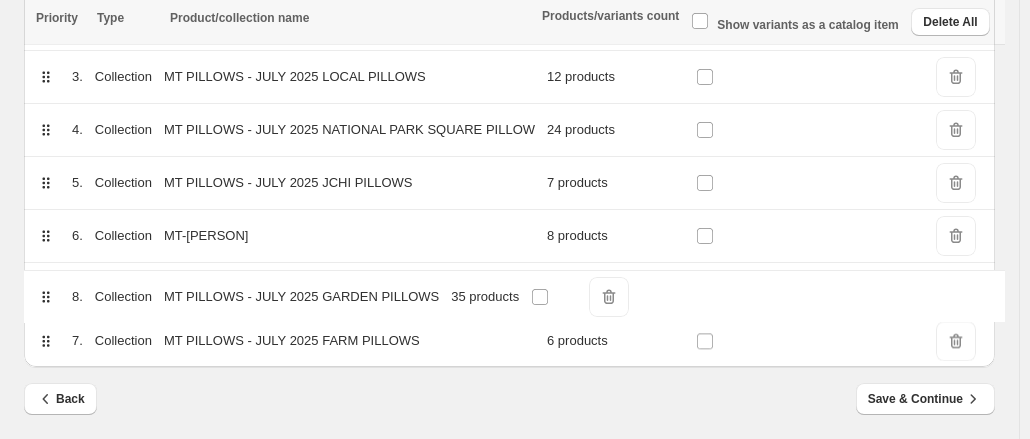 drag, startPoint x: 48, startPoint y: 349, endPoint x: 50, endPoint y: 293, distance: 56.0357 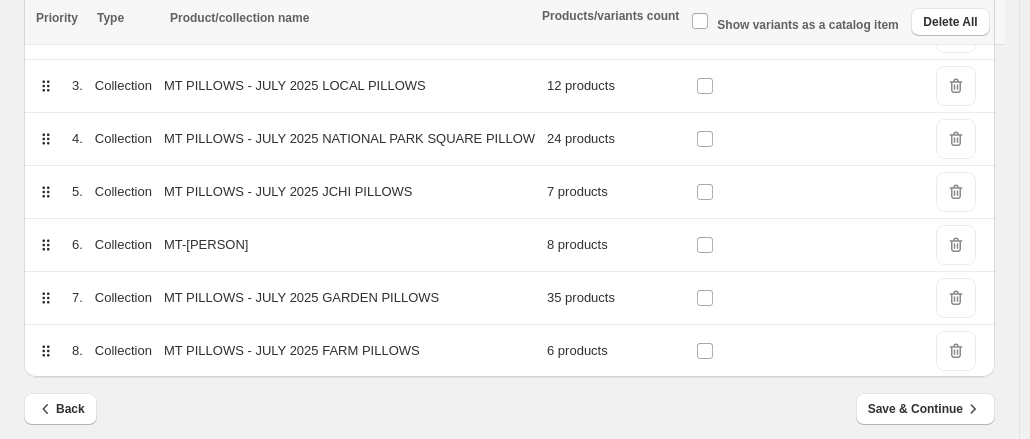 scroll, scrollTop: 430, scrollLeft: 0, axis: vertical 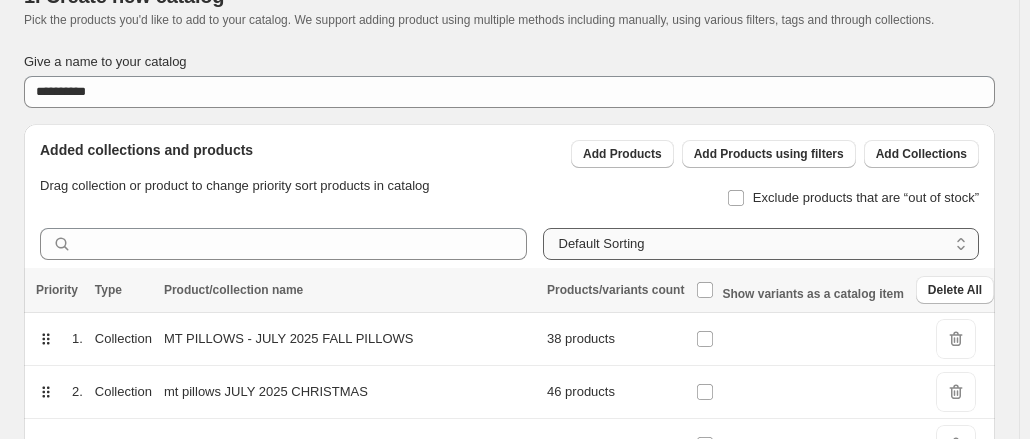 click on "**********" at bounding box center [761, 244] 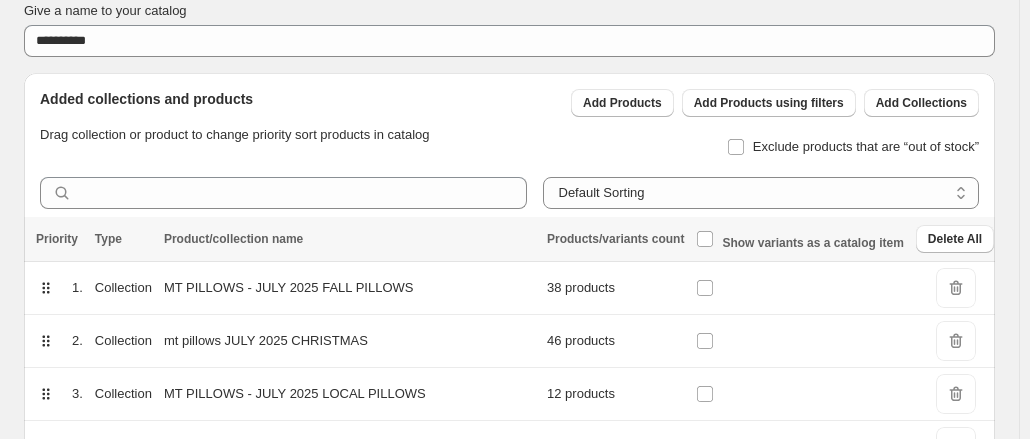 scroll, scrollTop: 112, scrollLeft: 0, axis: vertical 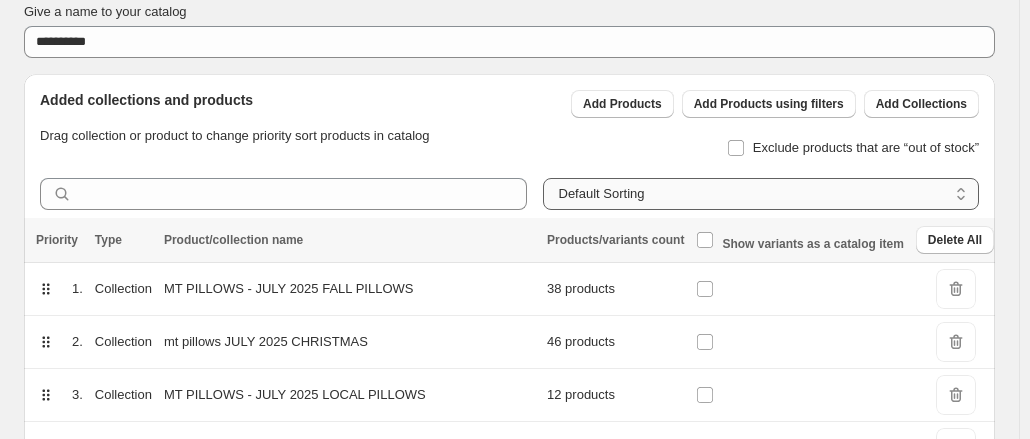click on "**********" at bounding box center (761, 194) 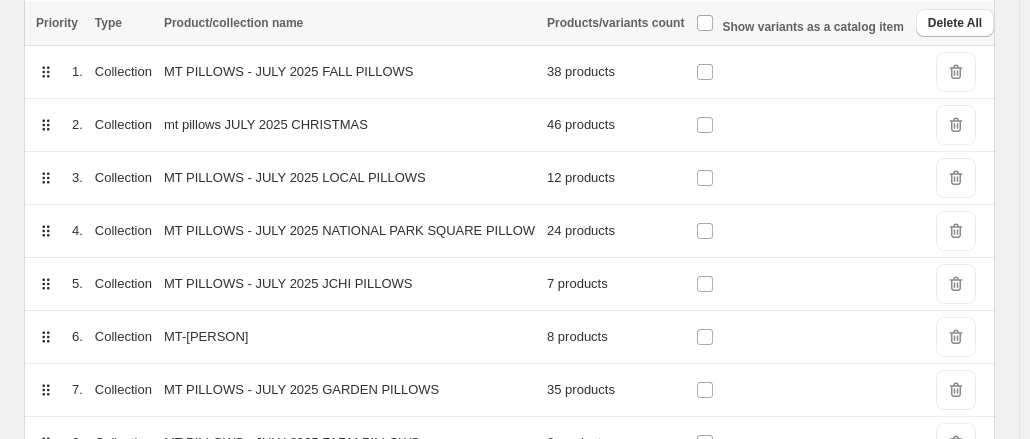 scroll, scrollTop: 430, scrollLeft: 0, axis: vertical 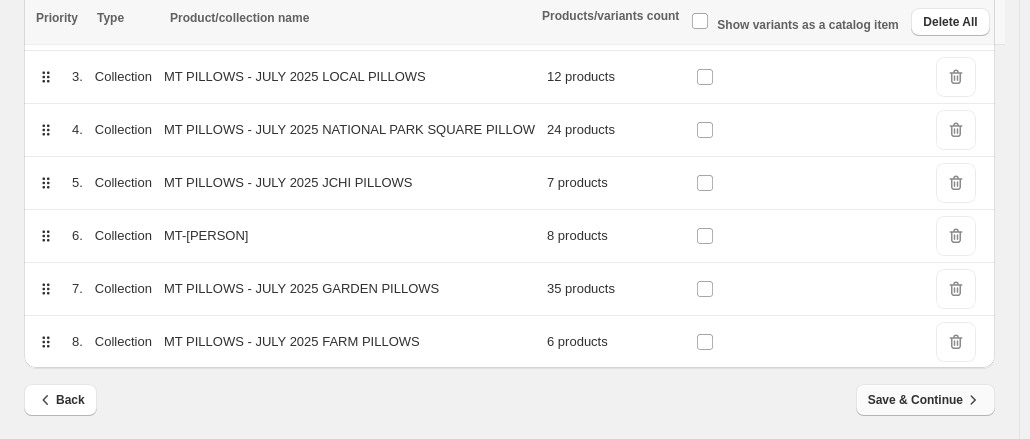 click on "Save & Continue" at bounding box center [925, 400] 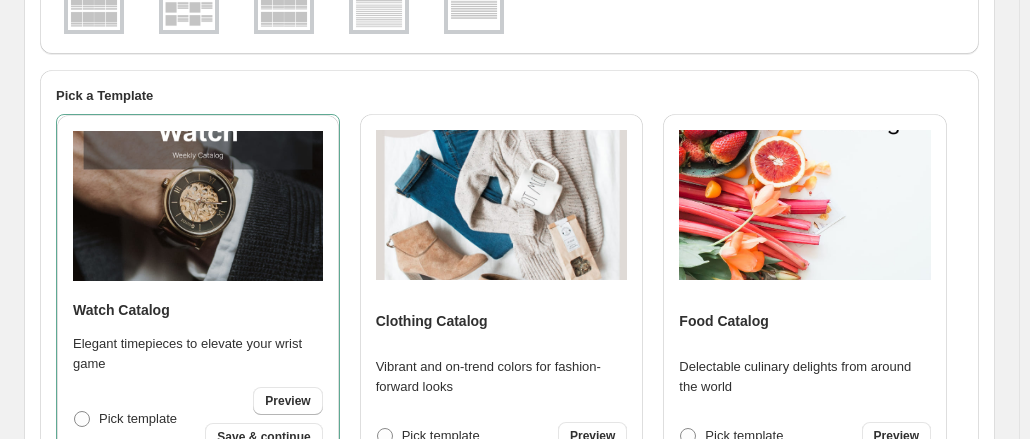 scroll, scrollTop: 0, scrollLeft: 0, axis: both 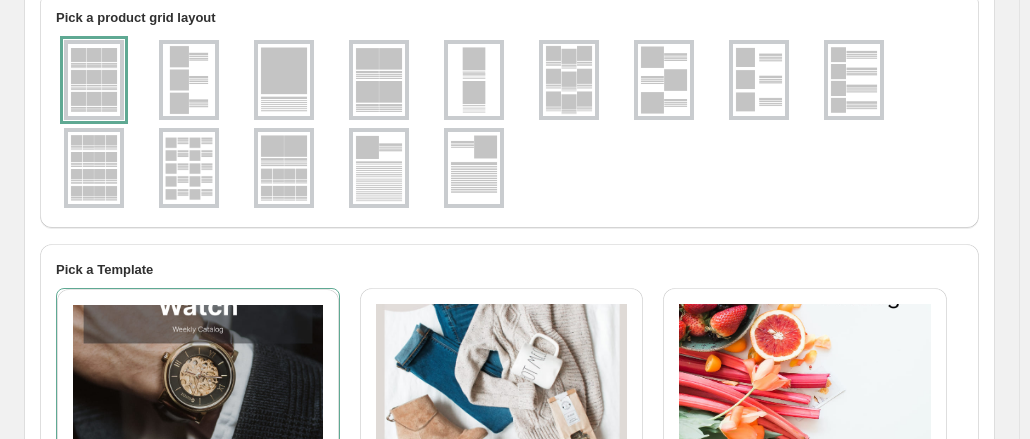 click at bounding box center (379, 80) 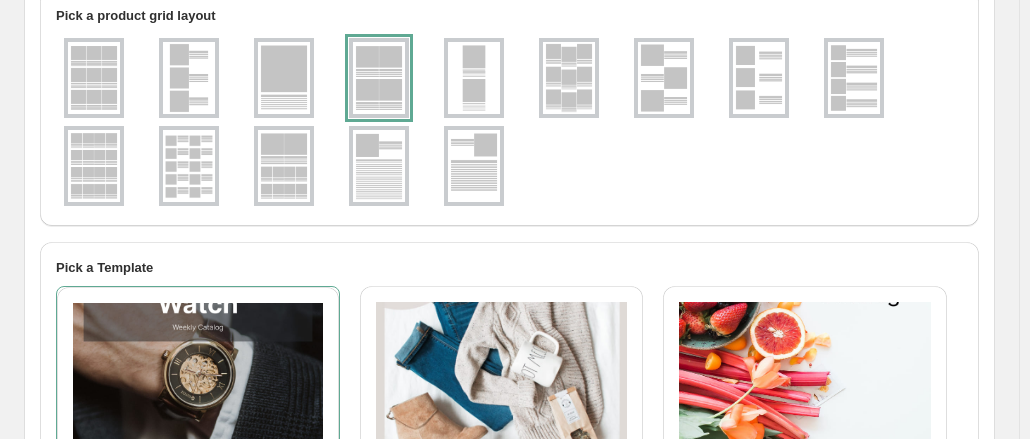 scroll, scrollTop: 161, scrollLeft: 0, axis: vertical 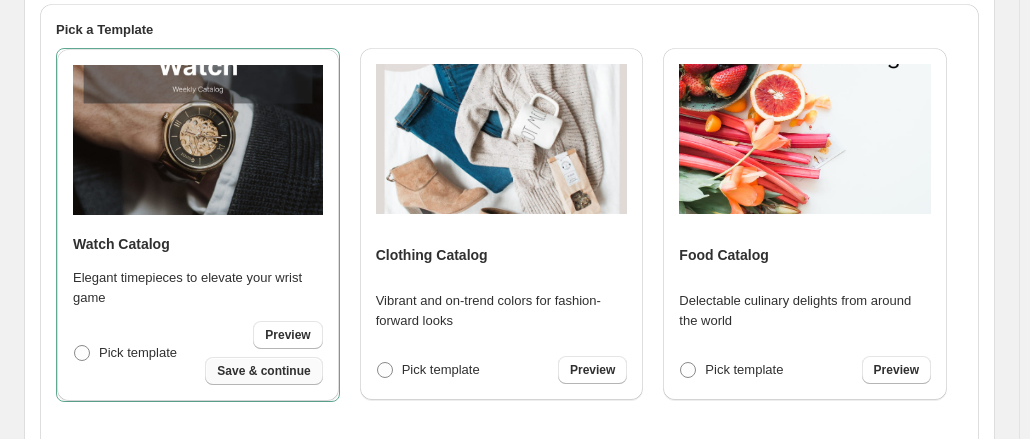 click on "Save & continue" at bounding box center (263, 371) 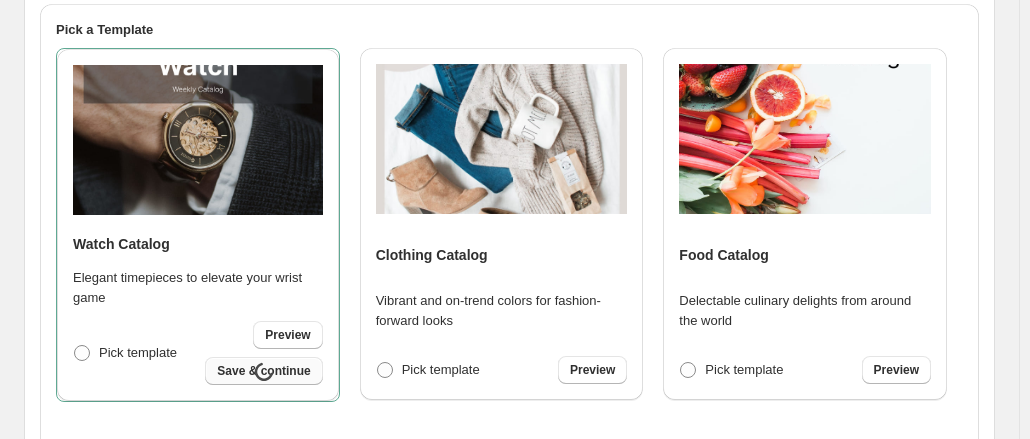 select on "**********" 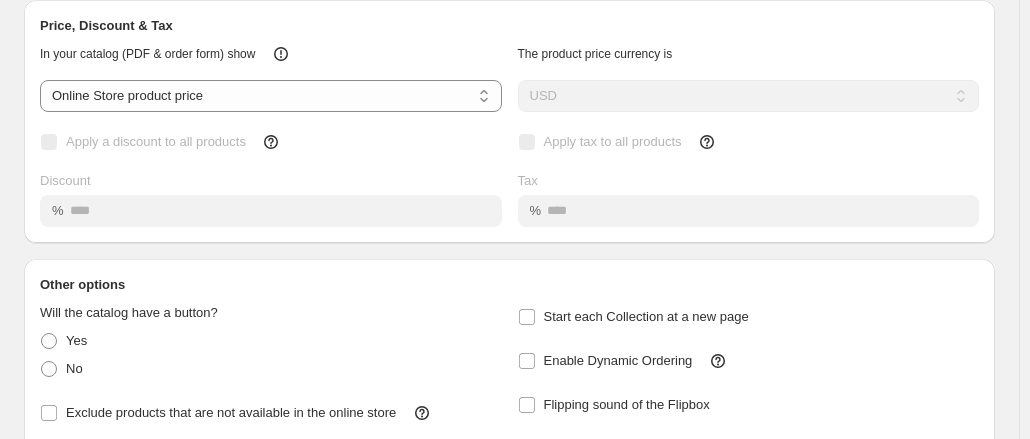 scroll, scrollTop: 0, scrollLeft: 0, axis: both 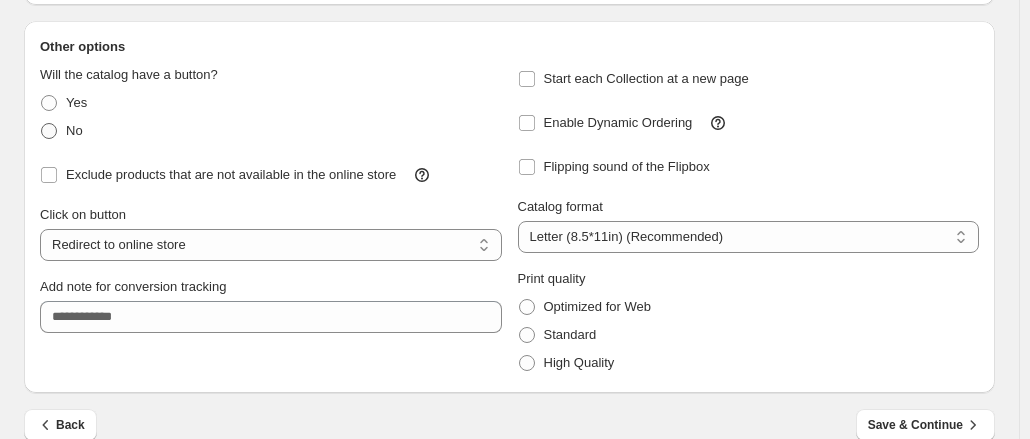 click at bounding box center [49, 131] 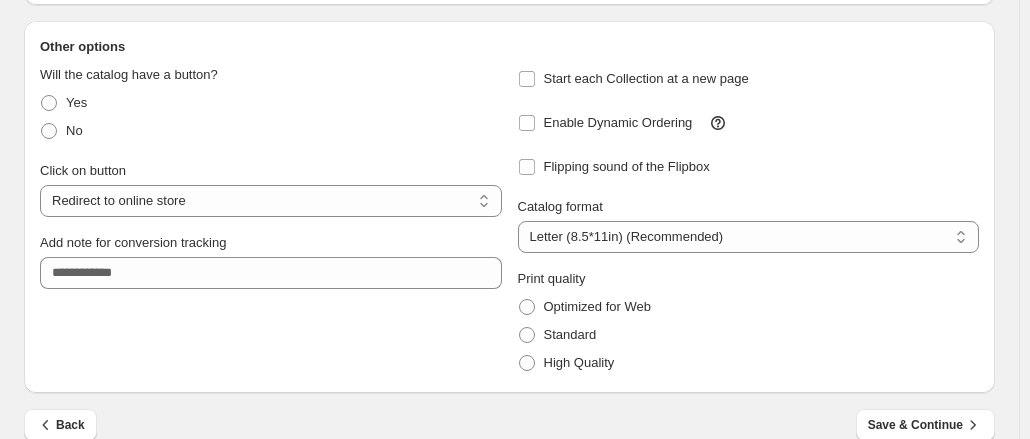 scroll, scrollTop: 362, scrollLeft: 0, axis: vertical 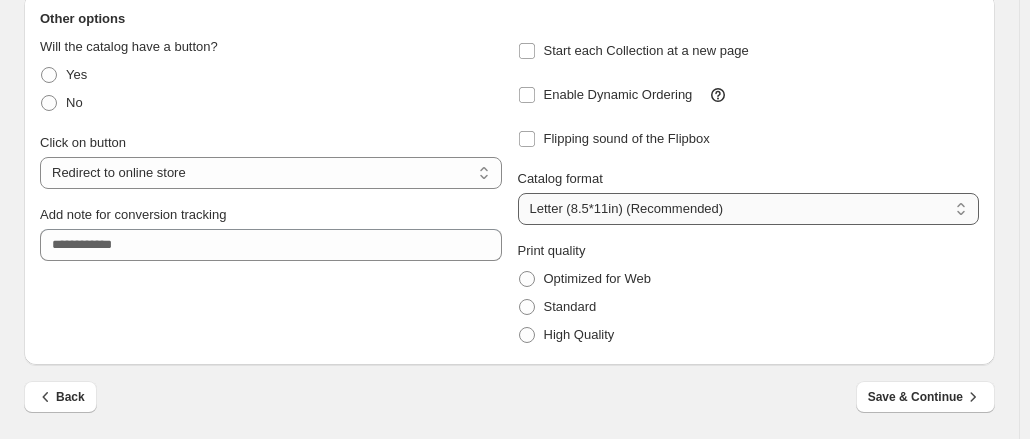 click on "**********" at bounding box center [749, 209] 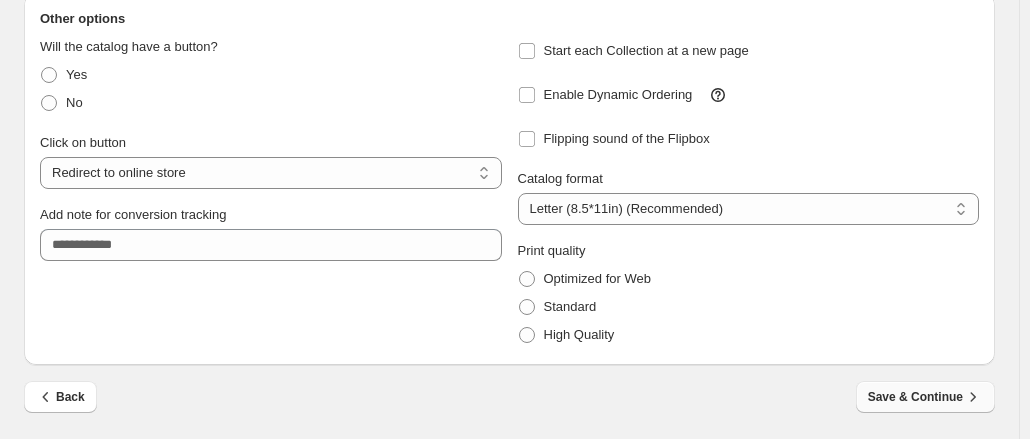click on "Save & Continue" at bounding box center (925, 397) 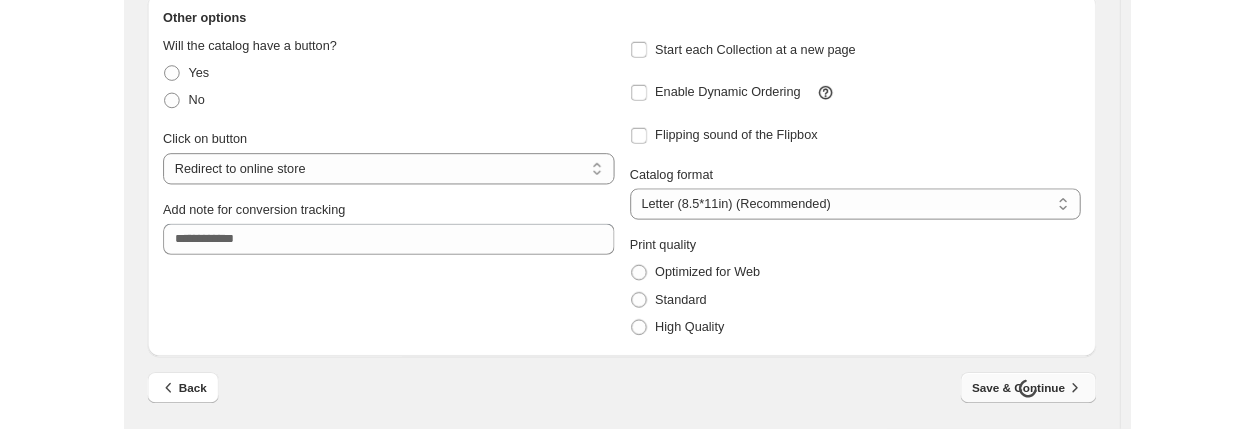 scroll, scrollTop: 0, scrollLeft: 0, axis: both 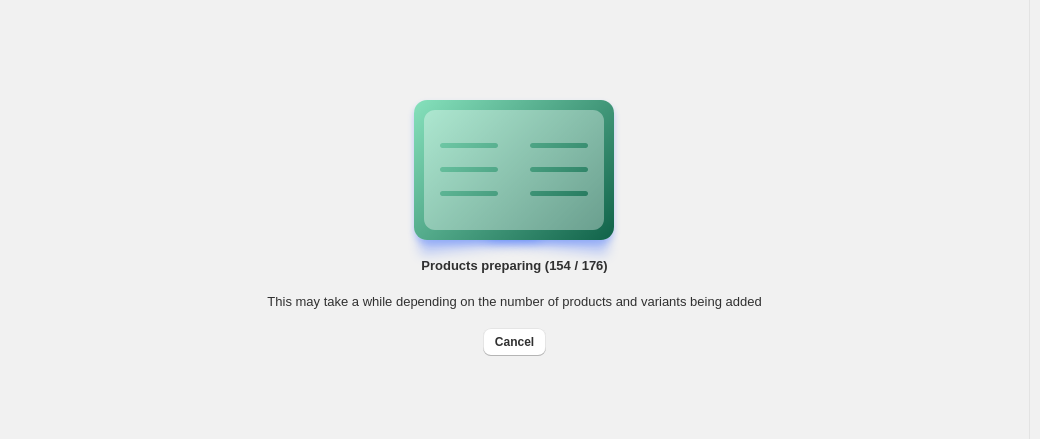 click on "Products preparing (154 / 176) This may take a while depending on the number of products and variants being added Cancel" at bounding box center [515, 220] 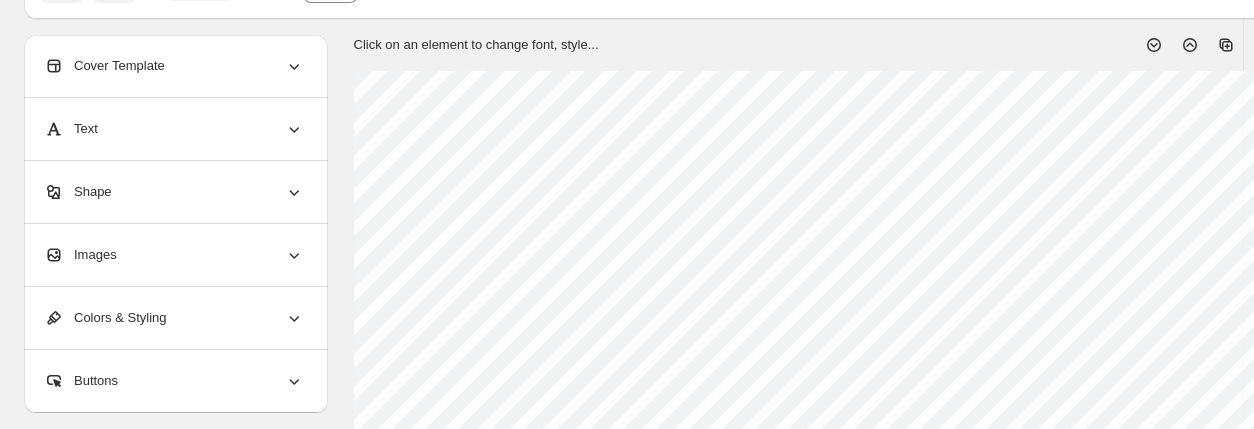 scroll, scrollTop: 0, scrollLeft: 0, axis: both 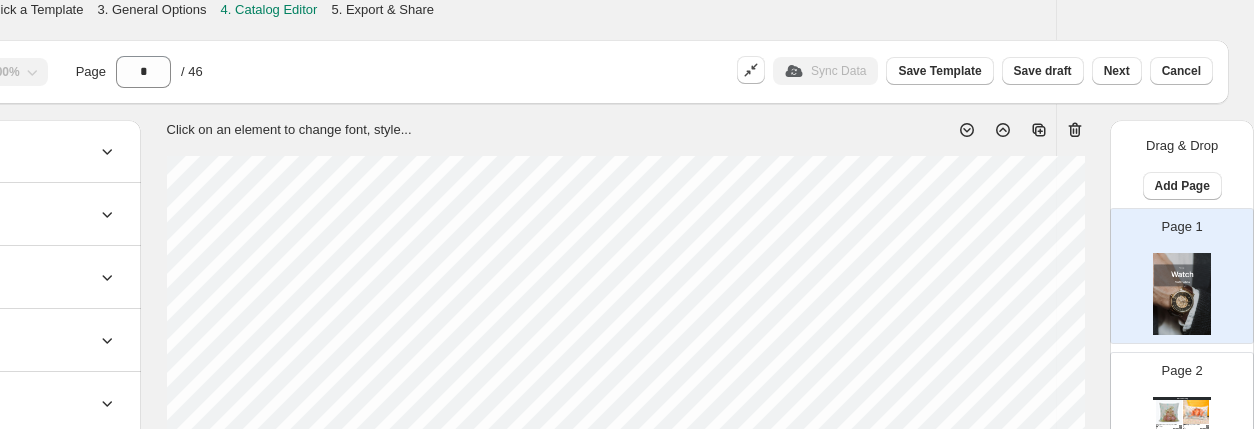 click on "Page 2 Watch Catalog [FIRST] Pink Stack Pumpkins Pillow - 18"x18" The artist not only stacks three pumpkins in shades of pink and gives thiem whimsical bows and a sky with t... 18"x18", 22"x22", 12"x12" Stock Quantity:  -8 SKU:  KF5-P1 Weight:  15 Tags:  12x12, 18x18, 22x22, 25, fall, MT, pillow Brand:  LuckyBird Apparel & Home Barcode №:  null Pillow $ null $ null $ 19.00 $ 19.00 Harvest Pumpkin Nest Pillow This pumpkin on the 14 X 20  inch sachi pillow looks nested in a autumn field. It is simple and amazing pai... Stock Quantity:  -7 SKU:  6Y3P3 Weight:  12 Tags:  14X20, fall, lumbar, MT, pillow Brand:  LuckyBird Apparel & Home Barcode №:  null Pillow $ null $ null $ 19.00 $ 19.00 [FIRST] Turkey with Pumpkins Square Pillow - 18 x 18 The square pillow is available in 18 x 18 and 22 x 22 inch size. This fall art is representing the season w... 18 x 18, 22 x 22 Stock Quantity:  -6 SKU:  SV5P1 Weight:  0 Tags:  25, fall, Home, May25, MT, Pillow, square Brand:  LuckyBird Apparel & Home, Inc. Barcode №:" at bounding box center (1174, 412) 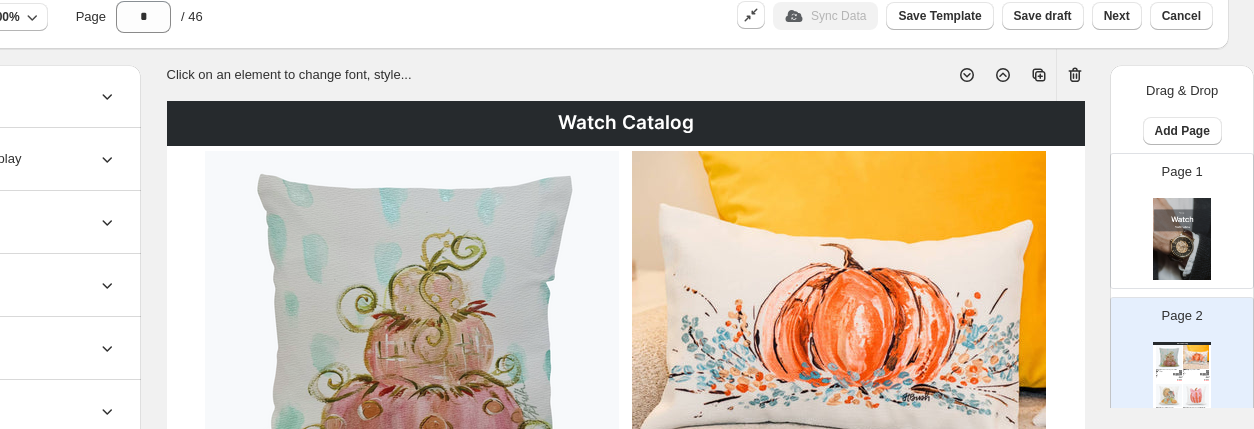 scroll, scrollTop: 57, scrollLeft: 187, axis: both 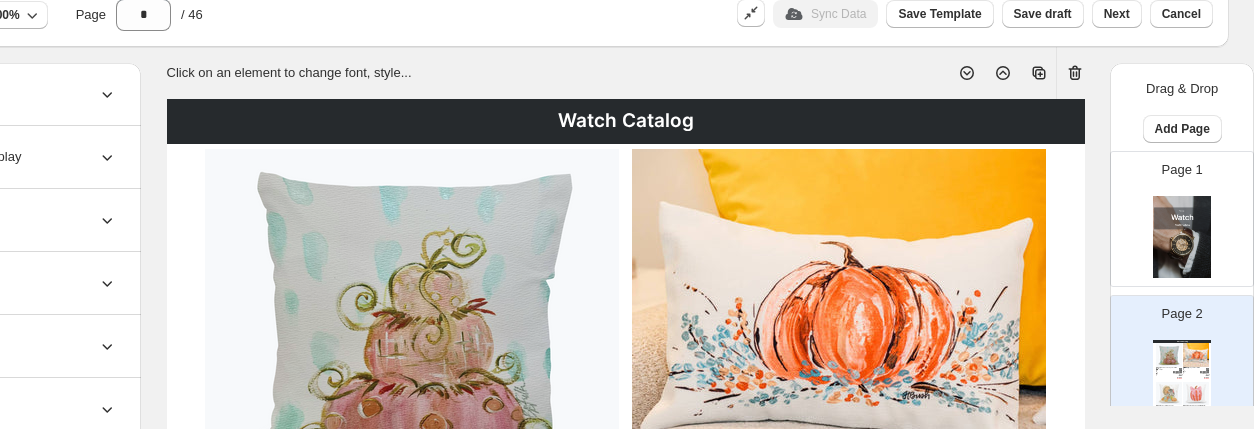 click on "Watch Catalog" at bounding box center (626, 121) 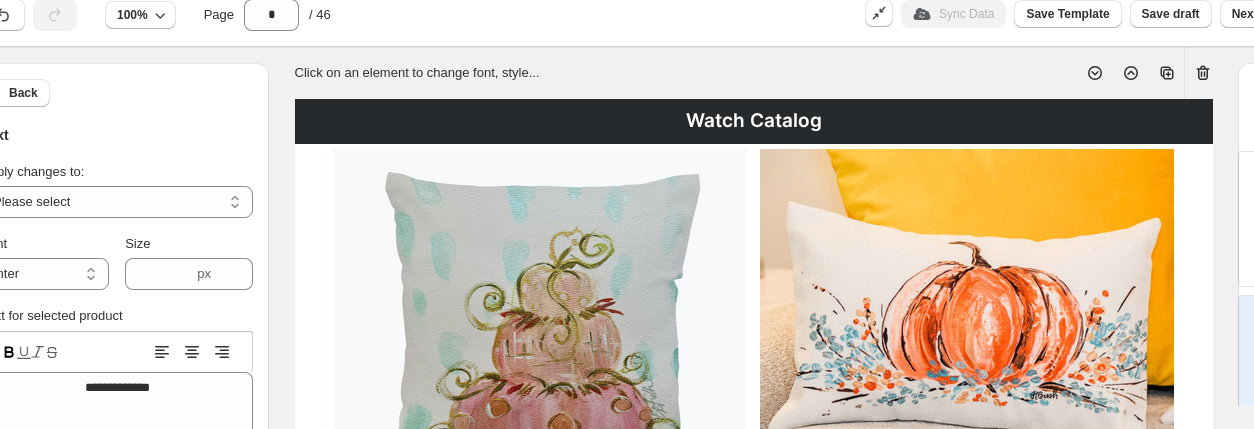 scroll, scrollTop: 57, scrollLeft: 0, axis: vertical 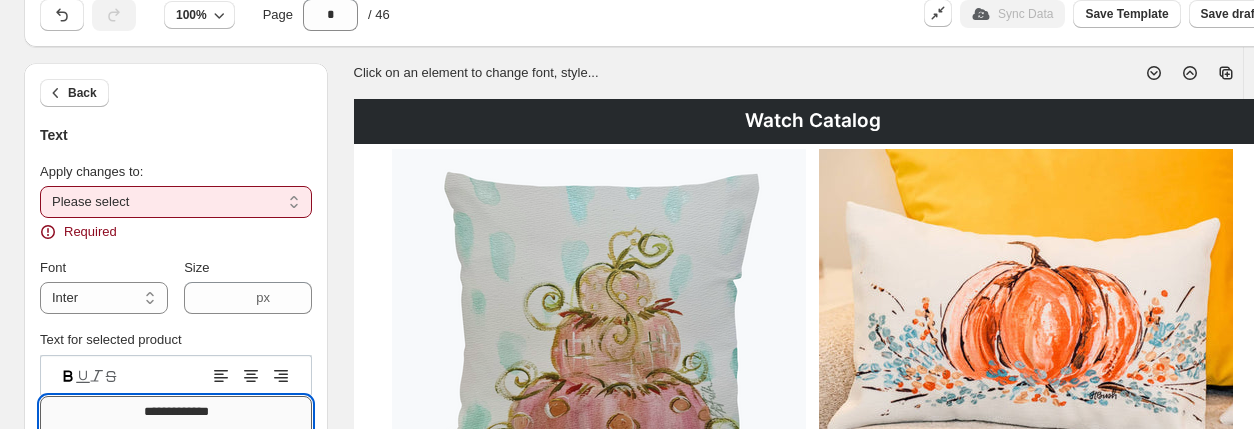 type on "**********" 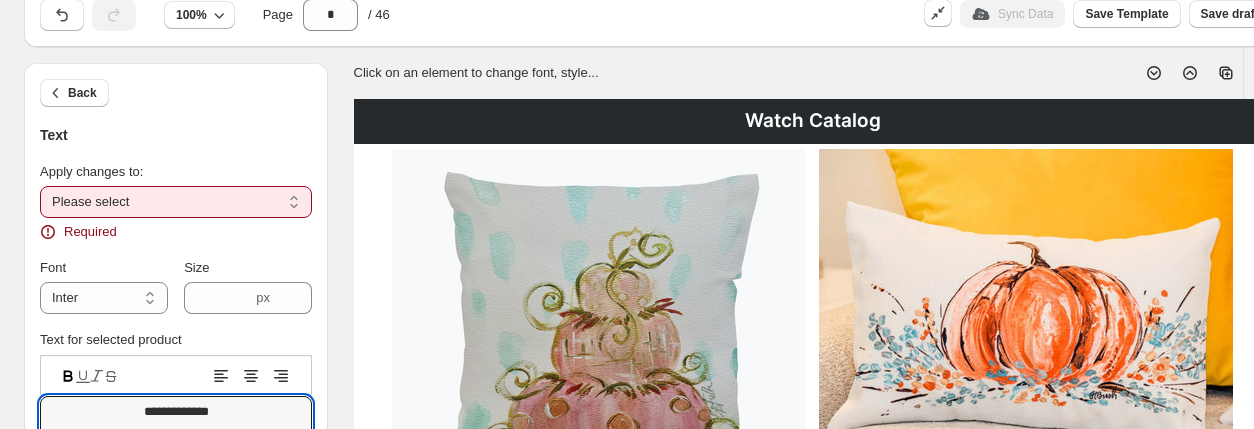 click on "**********" at bounding box center [176, 202] 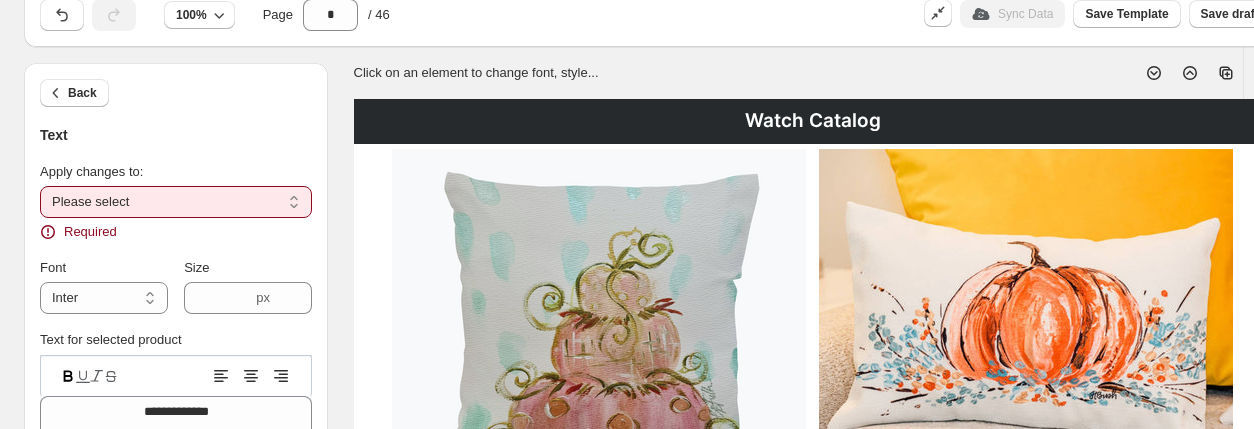 select on "**********" 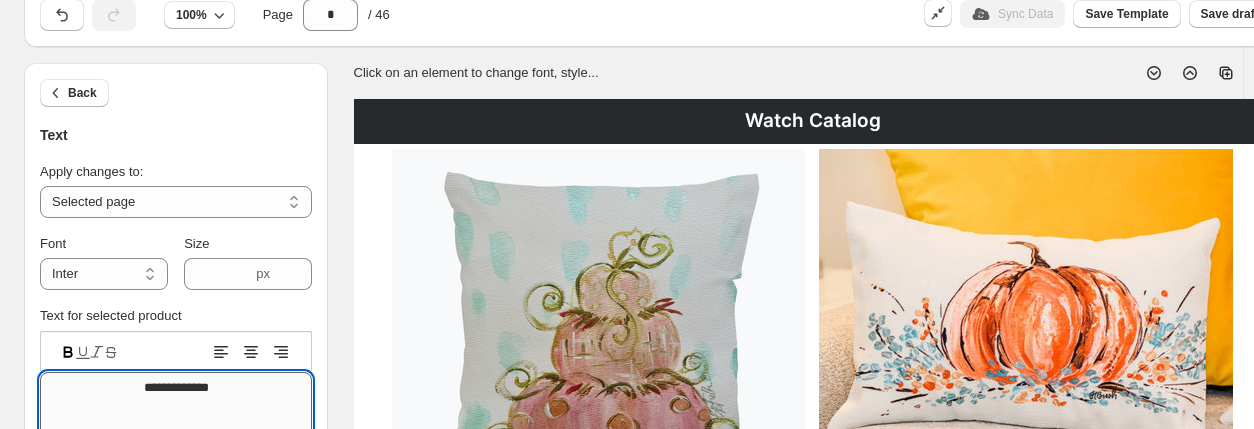 click on "**********" at bounding box center (176, 417) 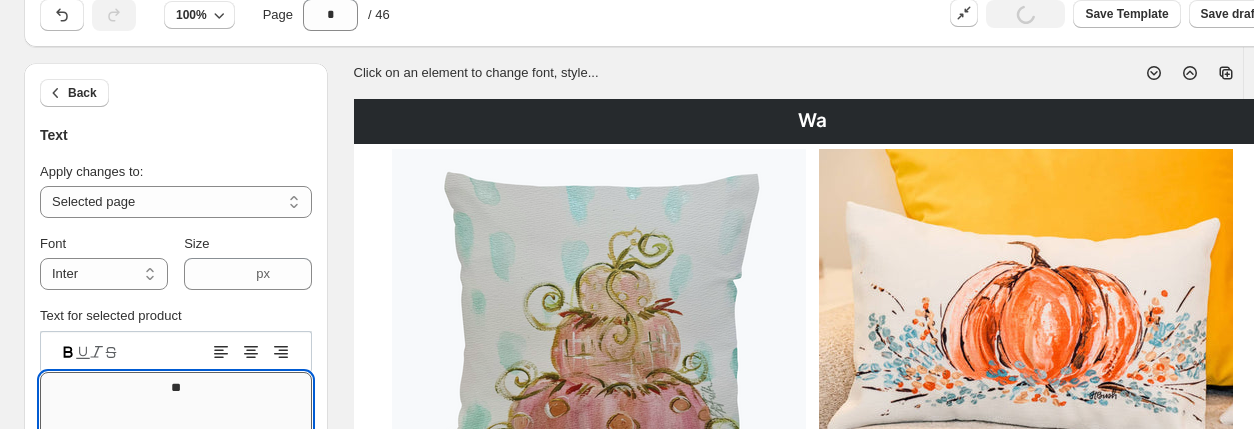 type on "*" 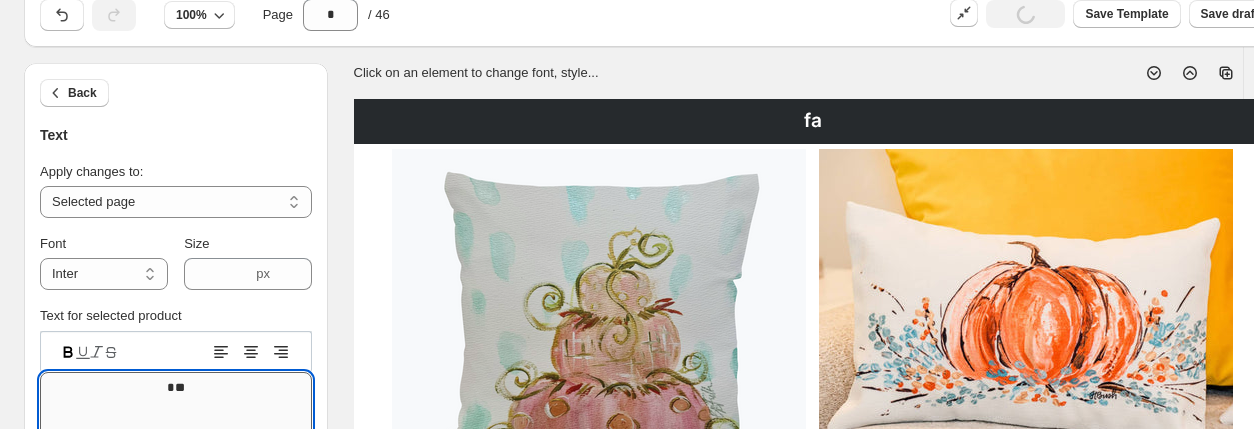 type on "*" 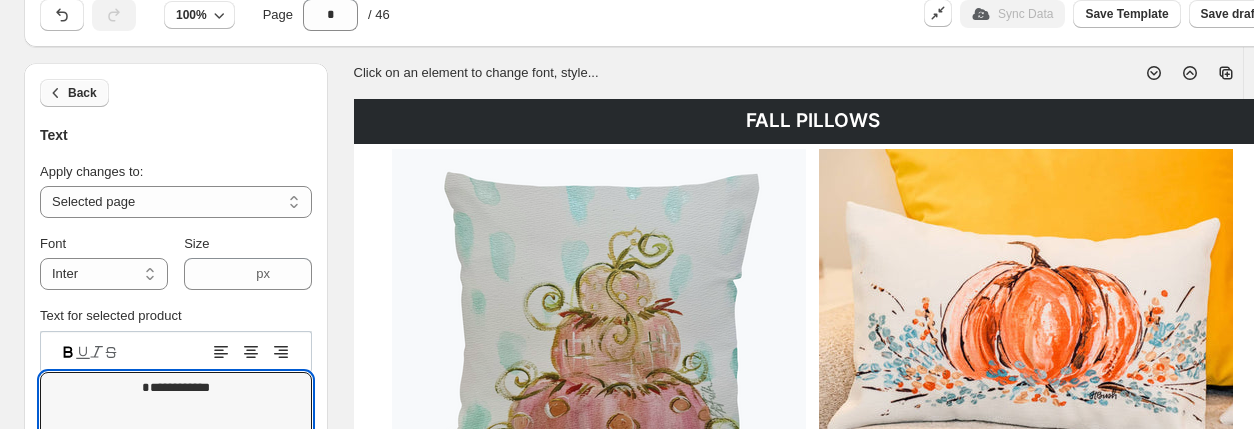 type on "**********" 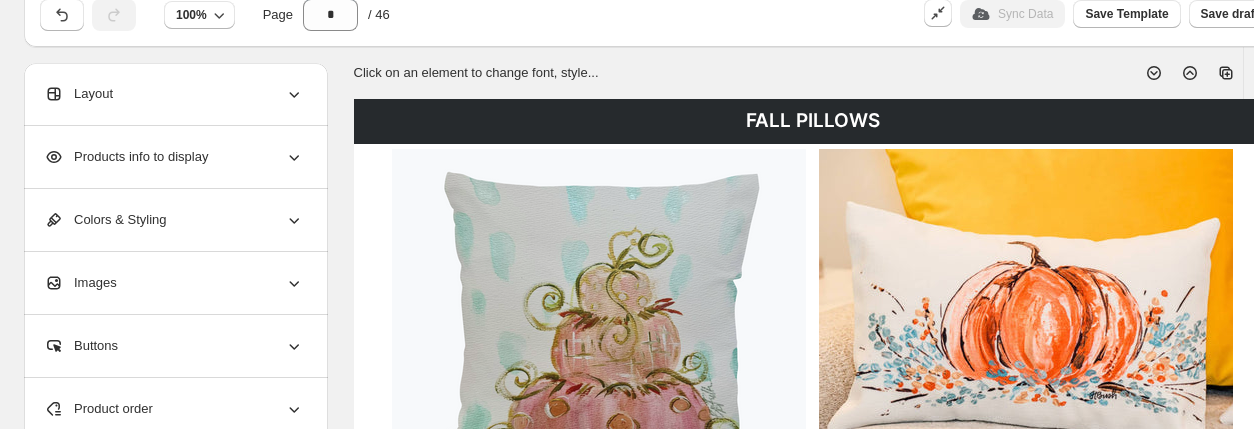 click on "Products info to display" at bounding box center [126, 157] 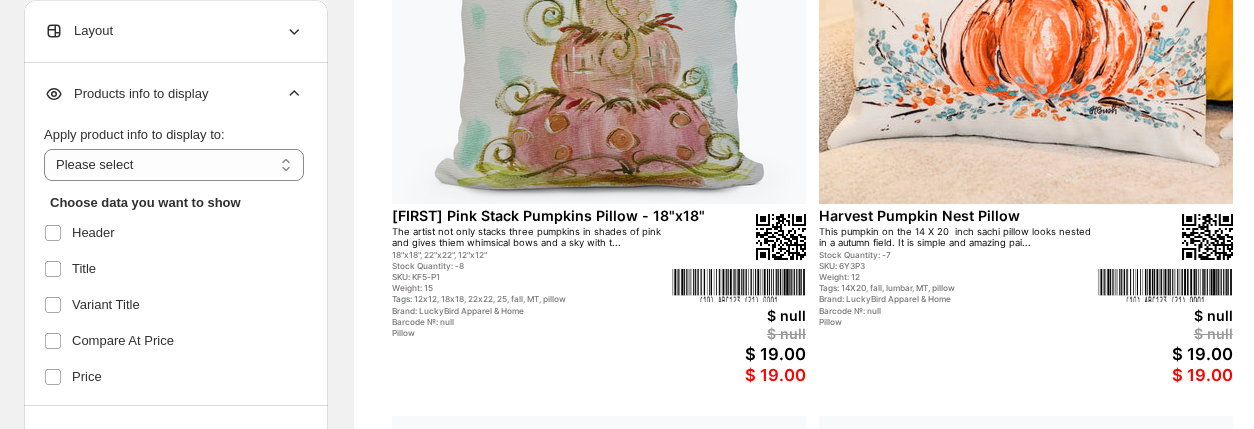 scroll, scrollTop: 360, scrollLeft: 0, axis: vertical 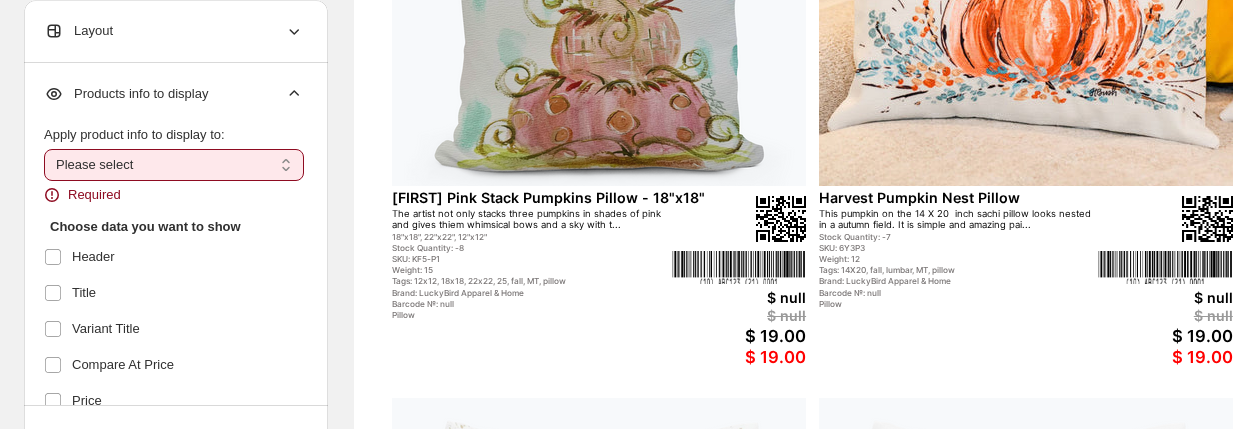 click on "**********" at bounding box center (174, 165) 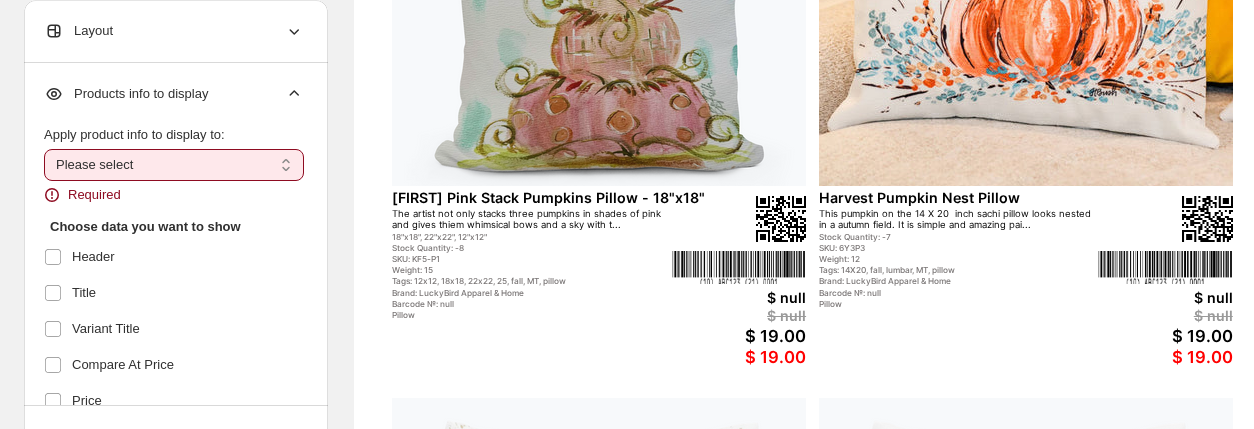 select on "**********" 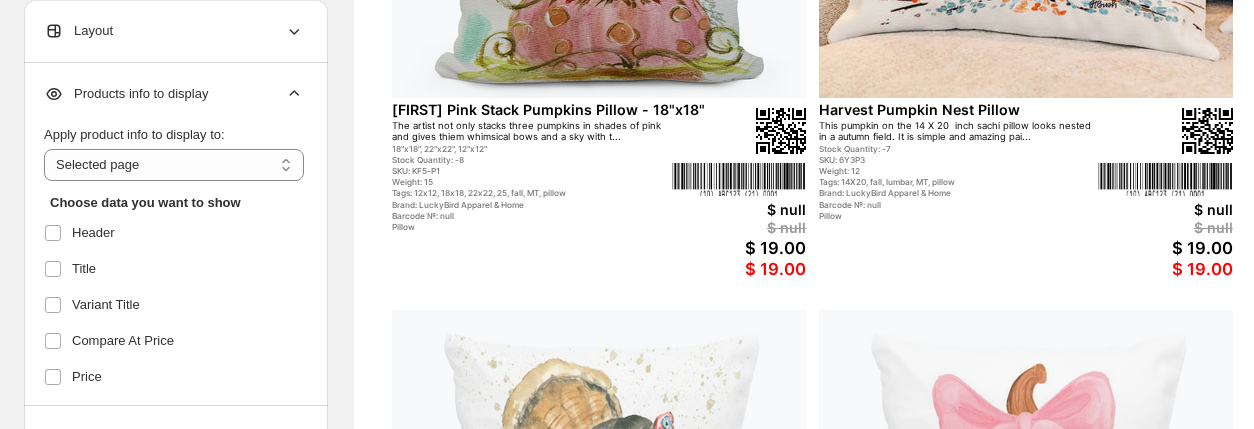 scroll, scrollTop: 446, scrollLeft: 0, axis: vertical 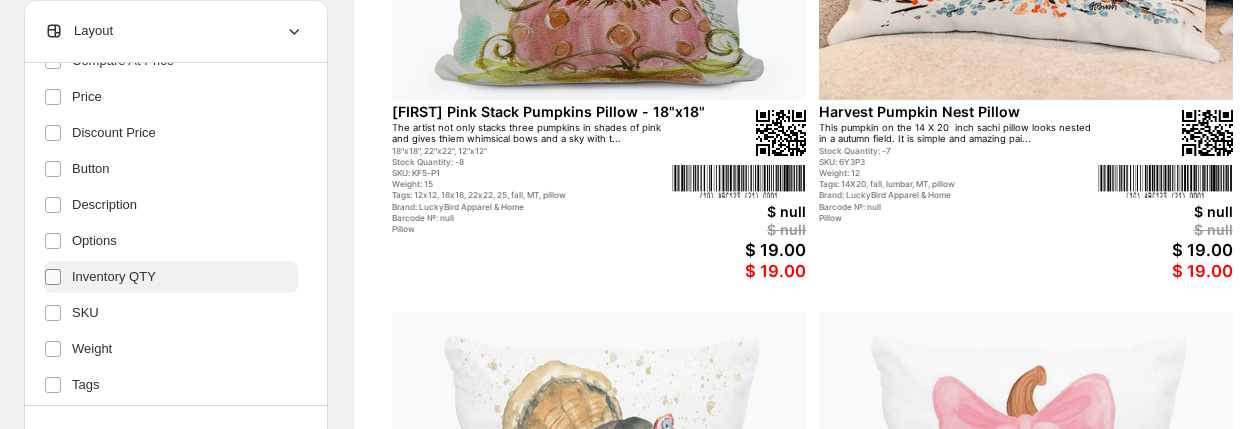 click at bounding box center [53, 277] 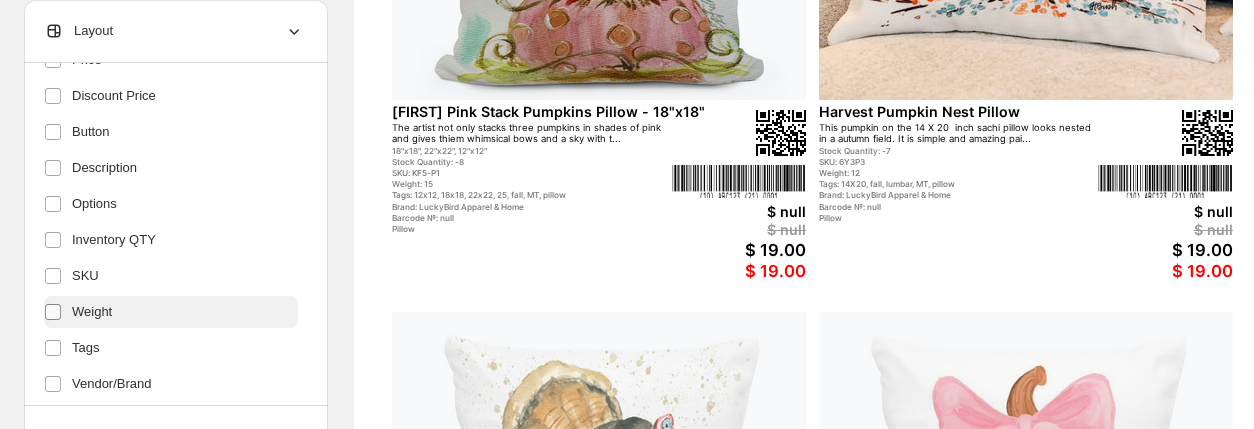 scroll, scrollTop: 320, scrollLeft: 0, axis: vertical 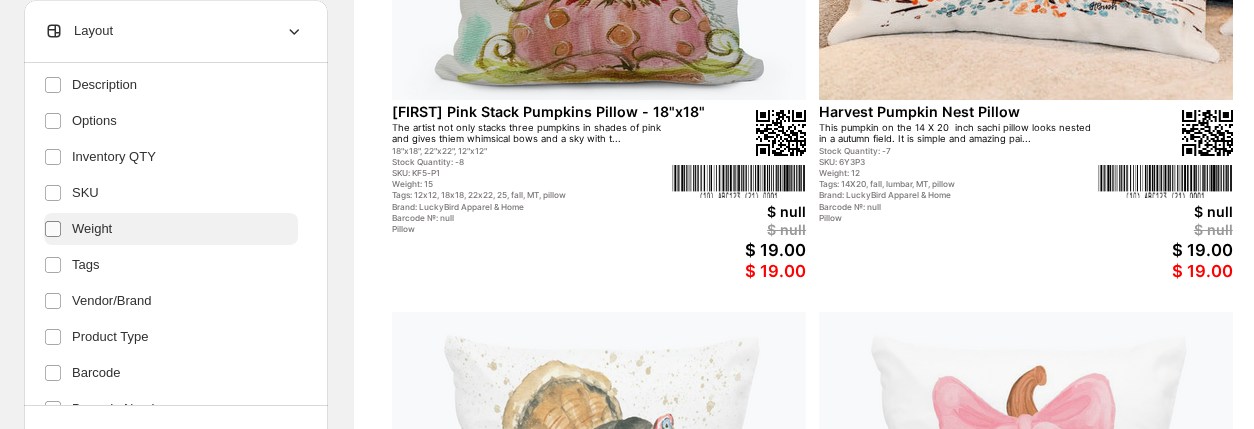 click at bounding box center [57, 337] 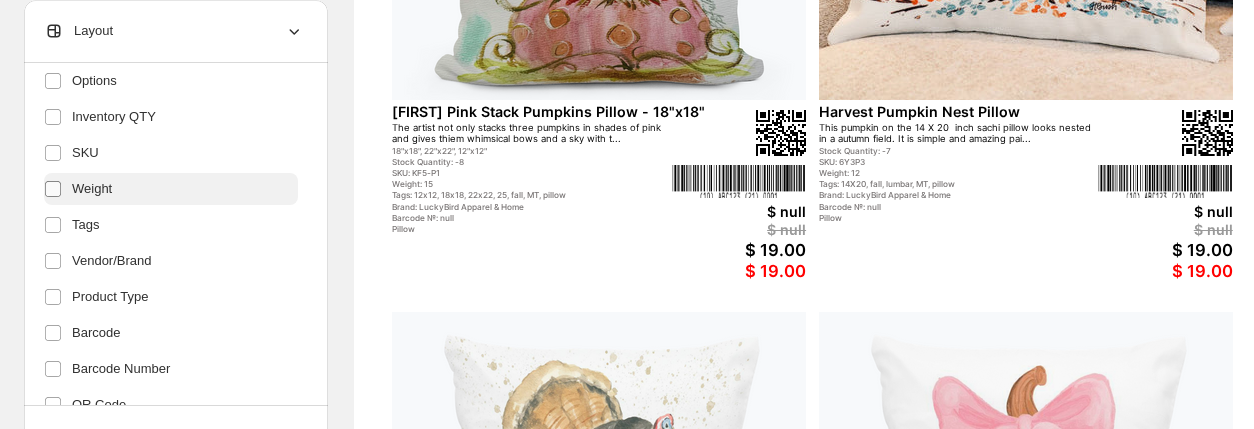 click on "Barcode" at bounding box center (171, 333) 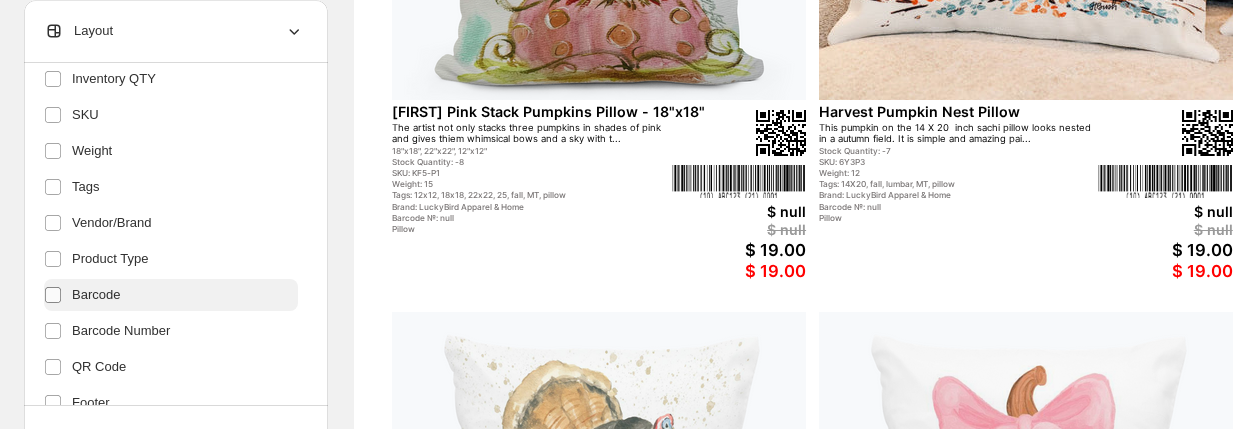 scroll, scrollTop: 480, scrollLeft: 0, axis: vertical 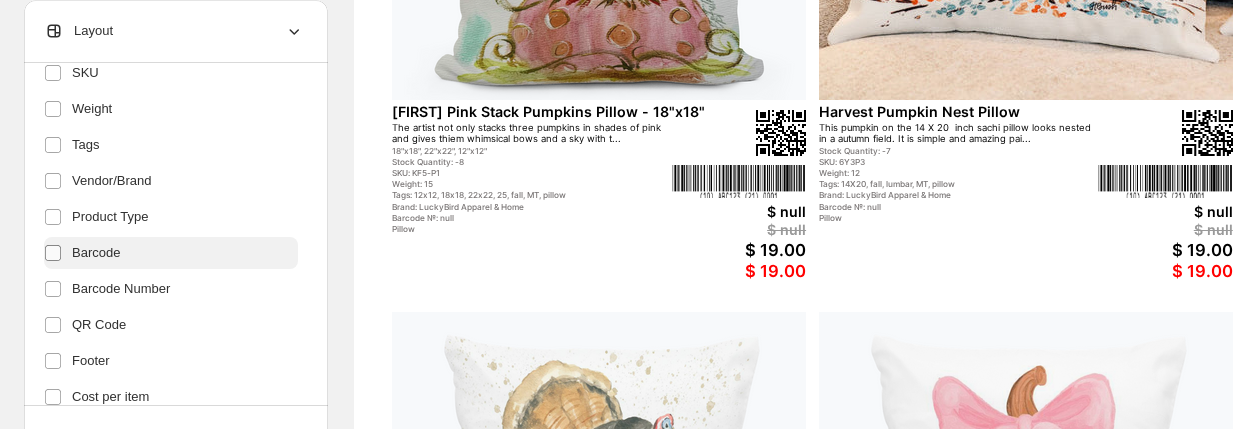 click at bounding box center (57, 325) 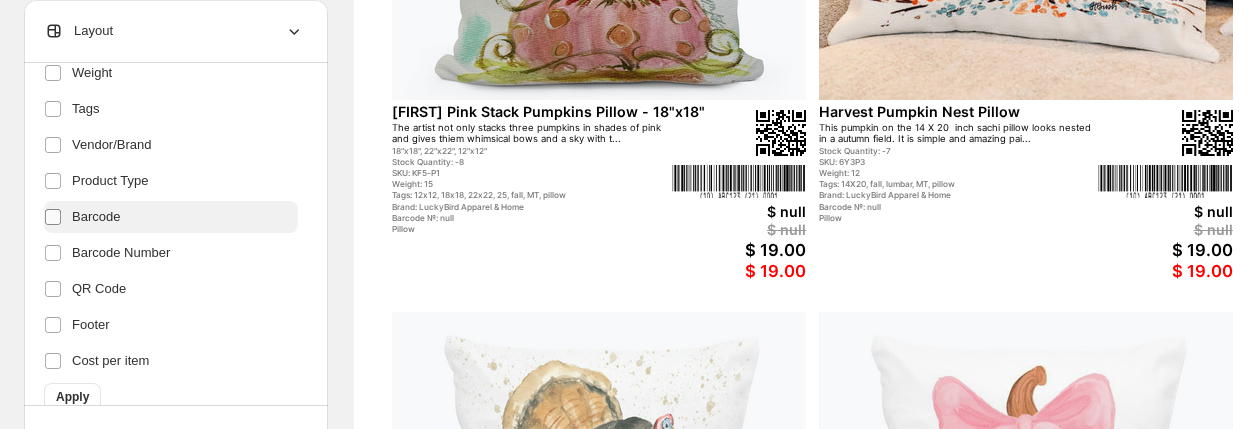 scroll, scrollTop: 560, scrollLeft: 0, axis: vertical 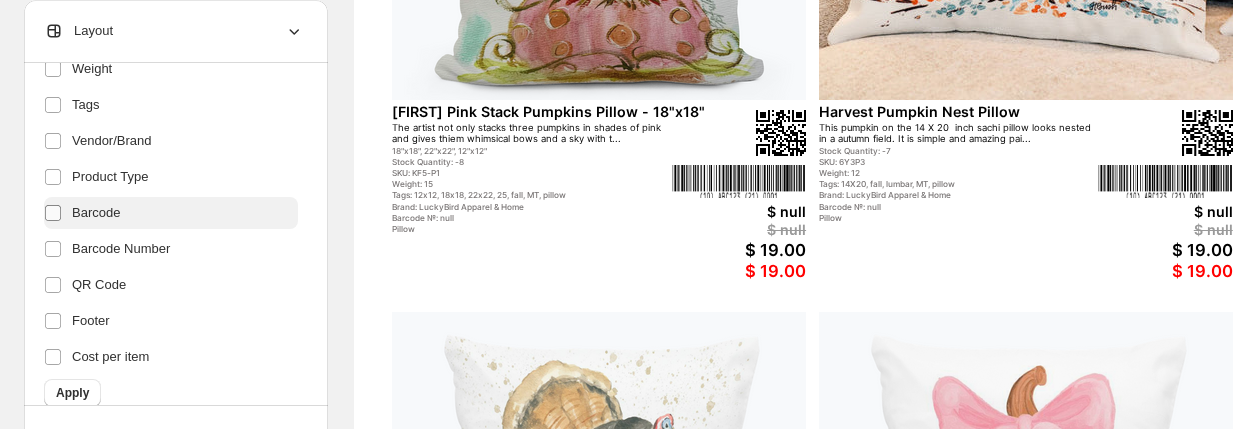 click on "Footer" at bounding box center [171, 321] 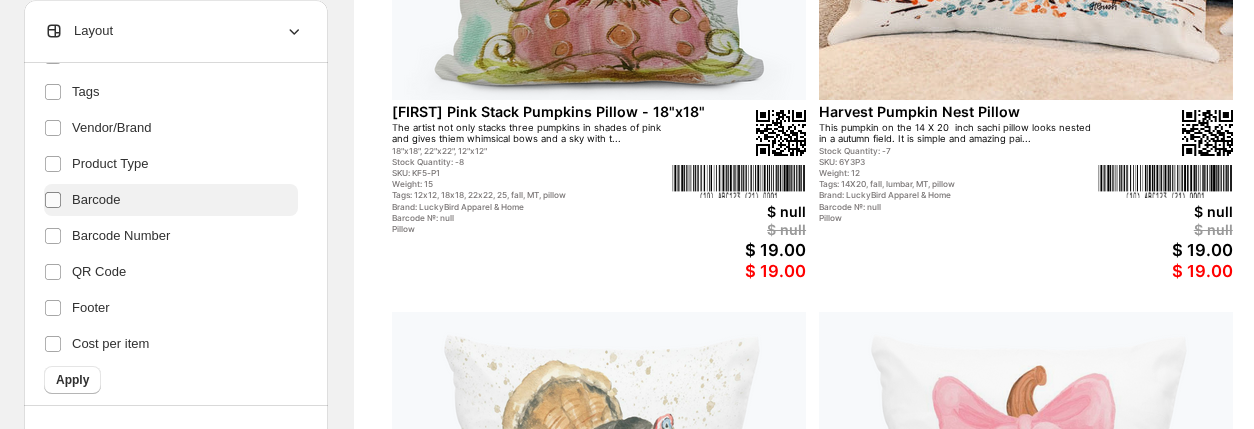 click at bounding box center (57, 344) 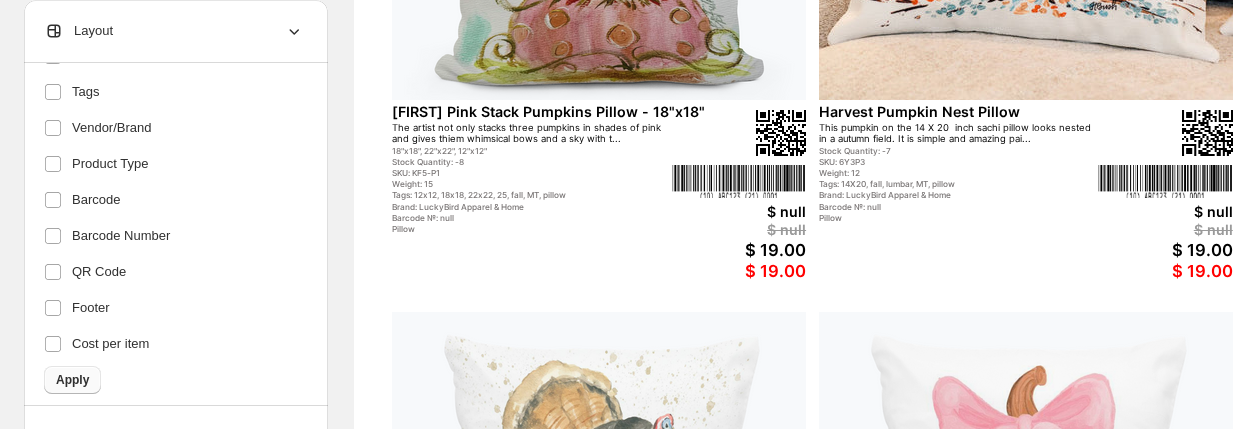 click on "Apply" at bounding box center [72, 380] 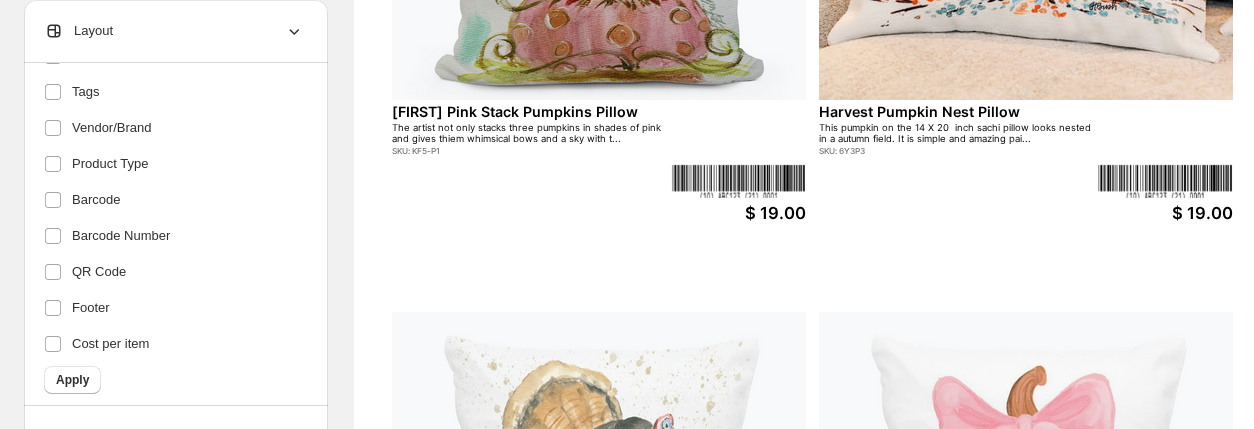 click on "$ 19.00" at bounding box center [739, 213] 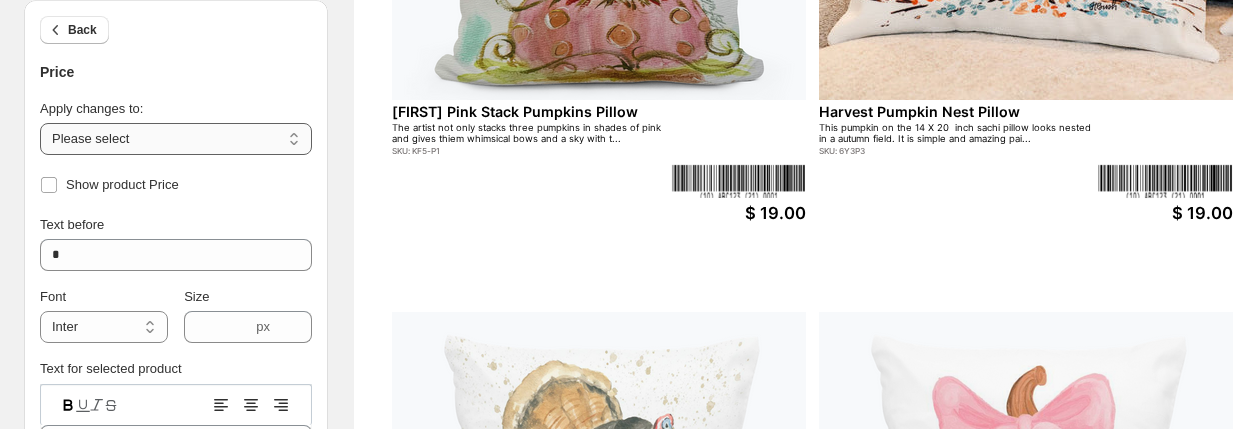 click on "**********" at bounding box center (176, 139) 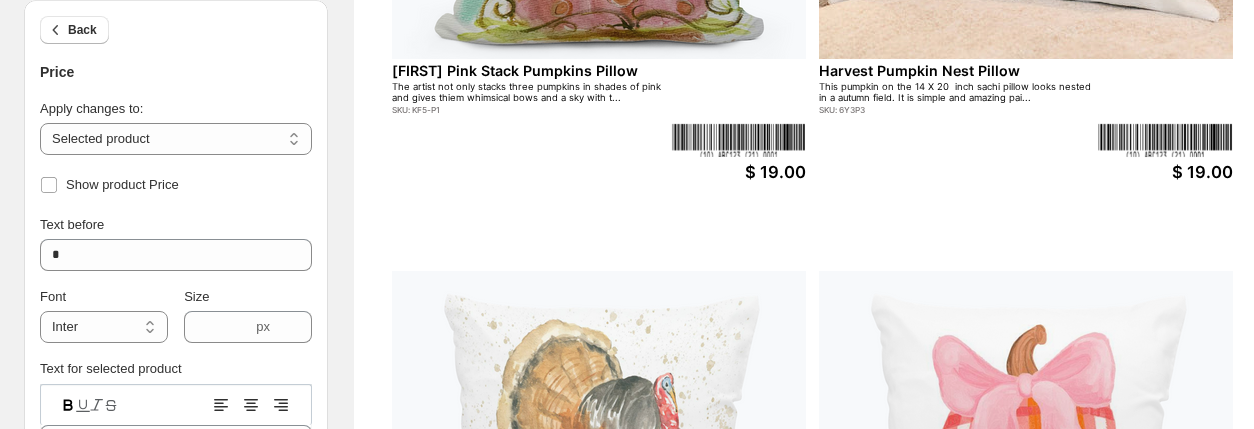 scroll, scrollTop: 405, scrollLeft: 0, axis: vertical 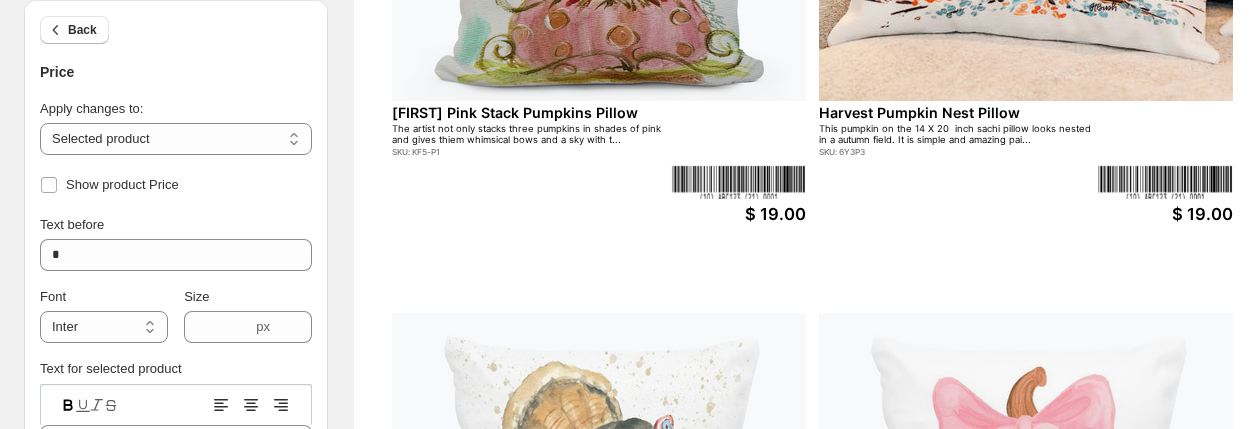 click on "Text before" at bounding box center [176, 225] 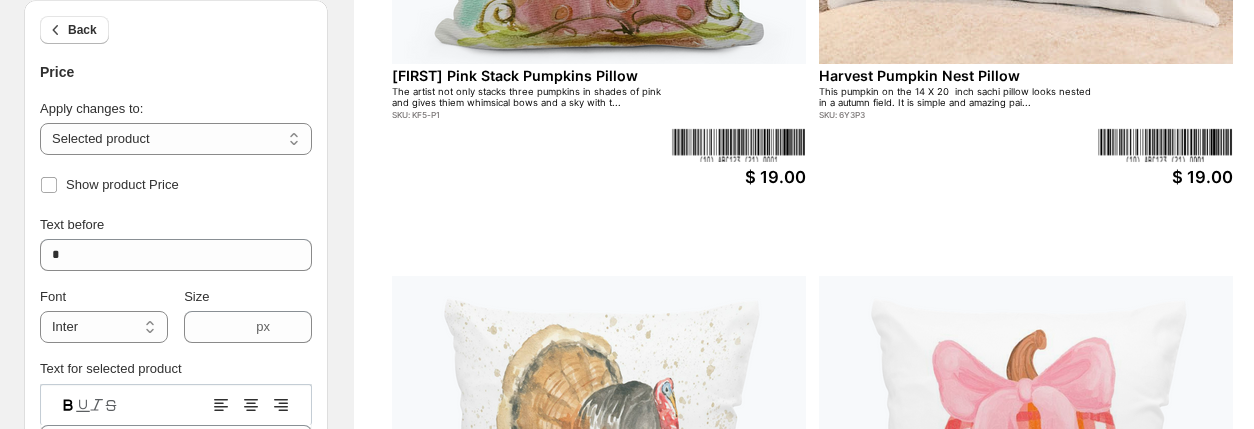 scroll, scrollTop: 485, scrollLeft: 0, axis: vertical 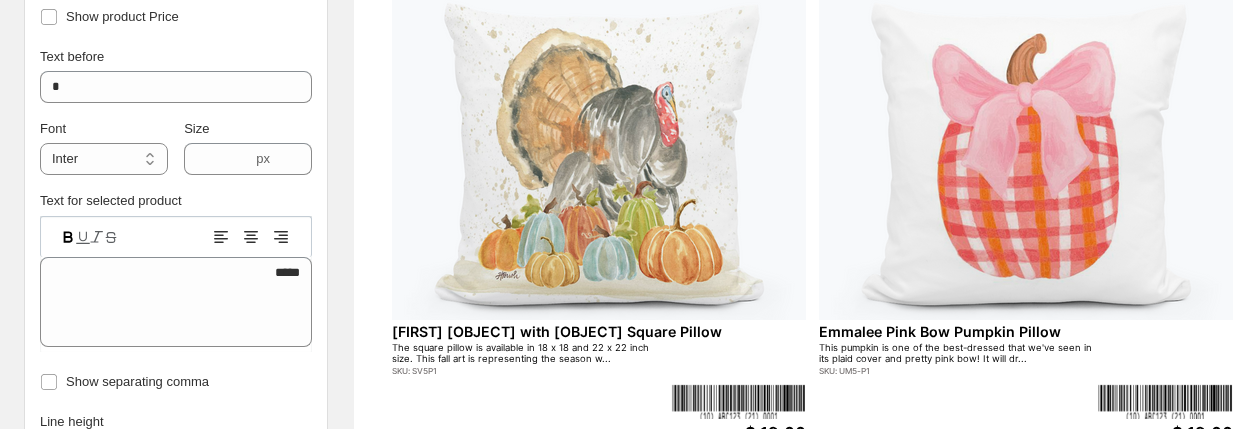 click 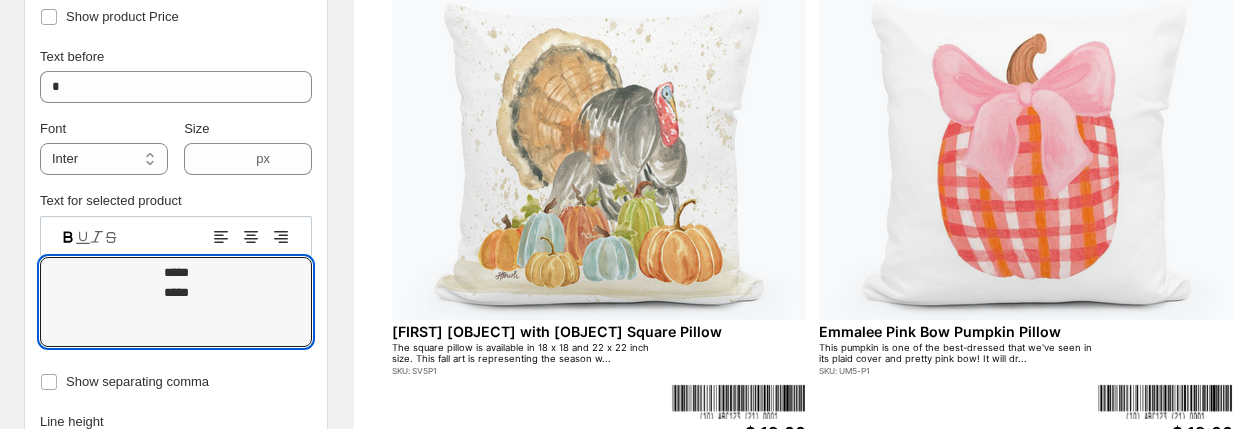 click on "Show separating comma" at bounding box center (176, 382) 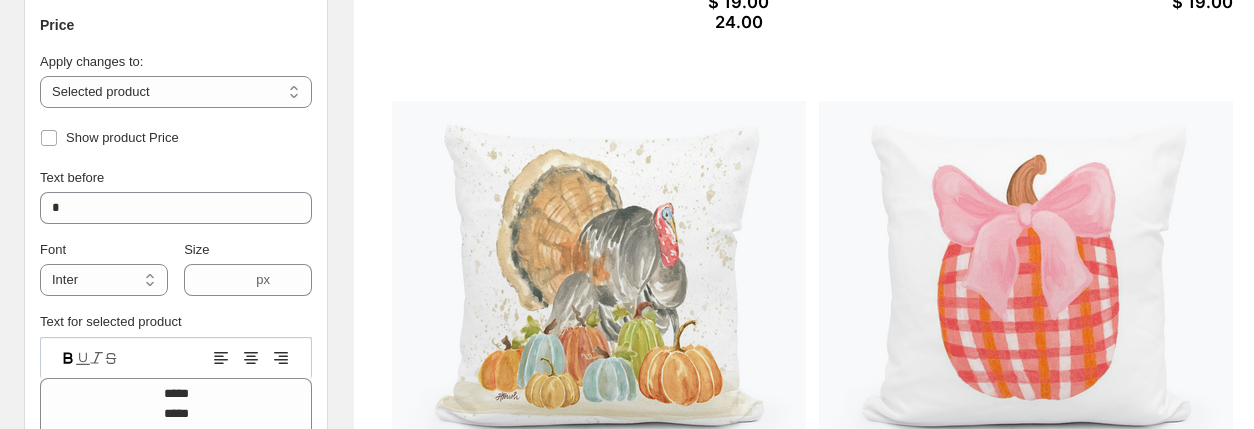 scroll, scrollTop: 643, scrollLeft: 0, axis: vertical 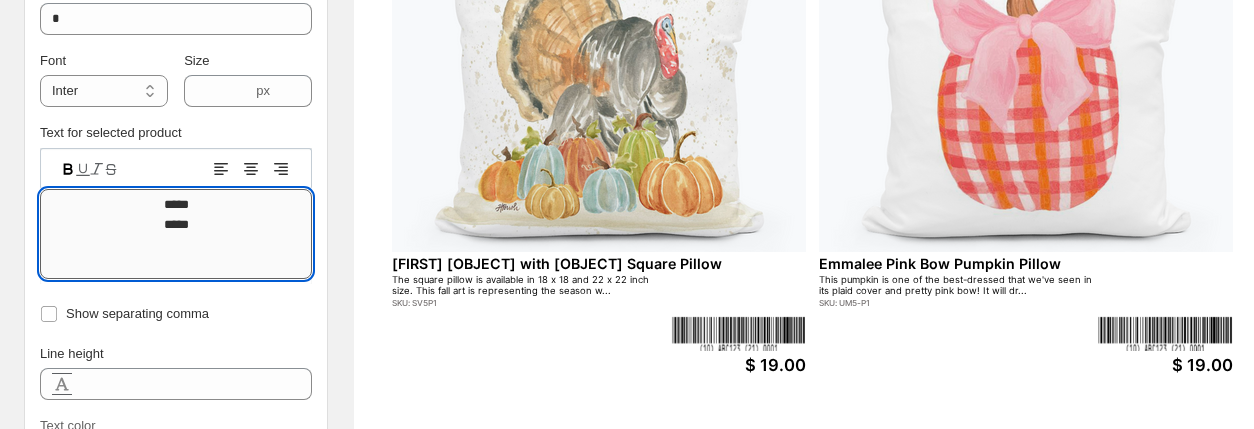 click on "*****
*****" at bounding box center (176, 234) 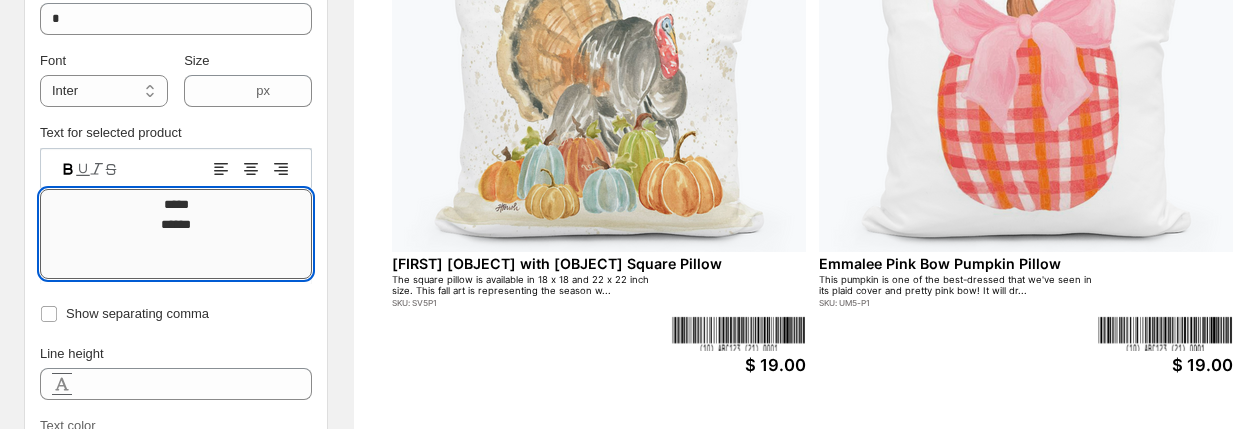 click on "*****
******" at bounding box center [176, 234] 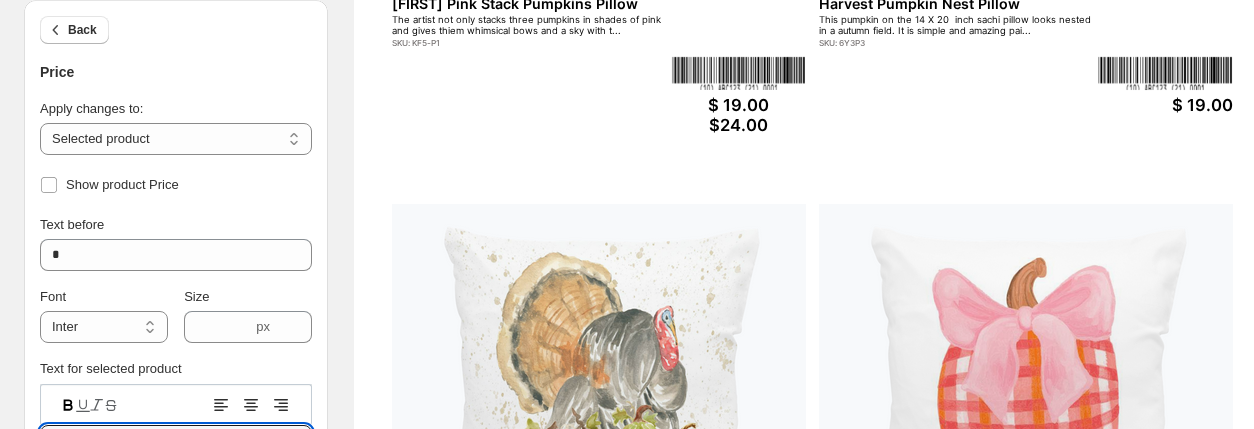 scroll, scrollTop: 533, scrollLeft: 0, axis: vertical 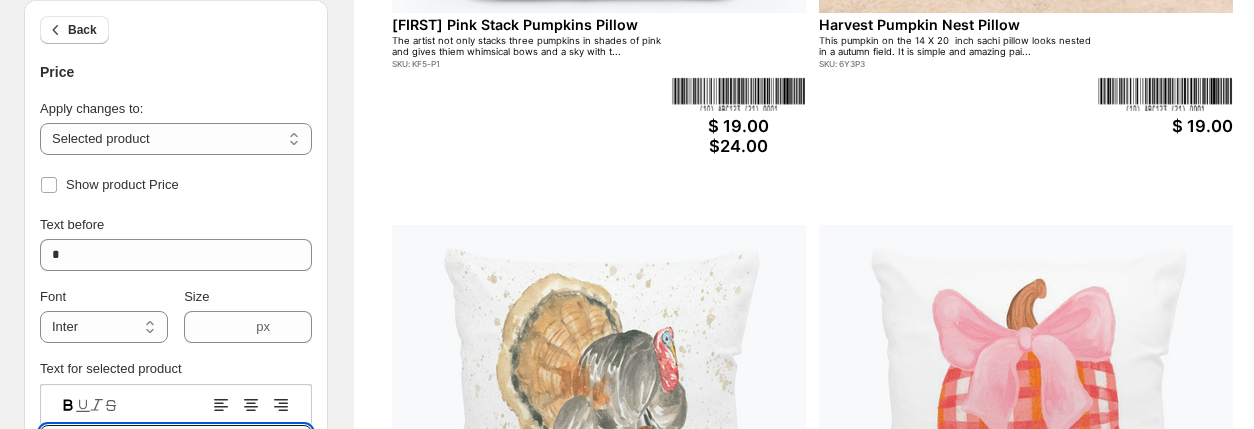 type on "*****
******" 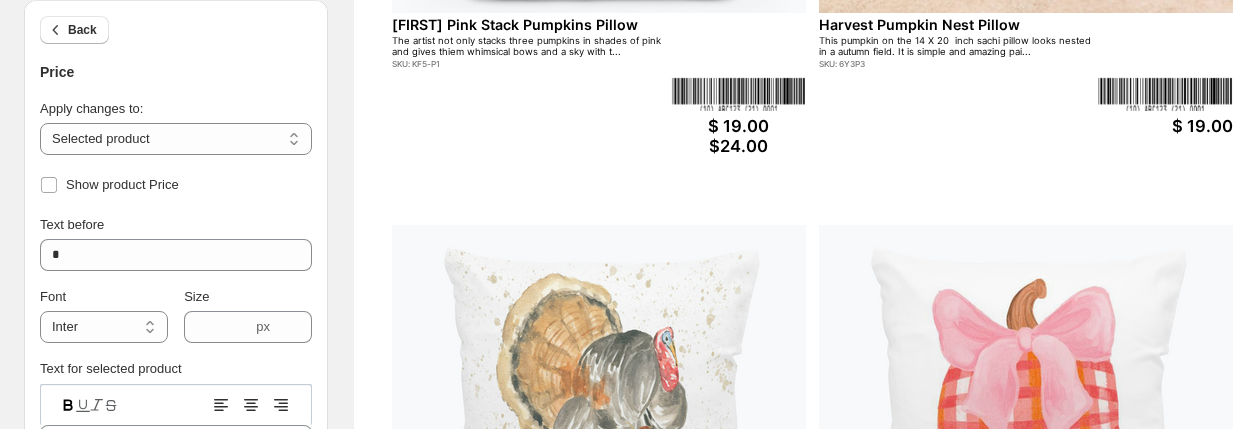 click on "[FIRST] Pink Stack Pumpkins Pillow" at bounding box center (570, 24) 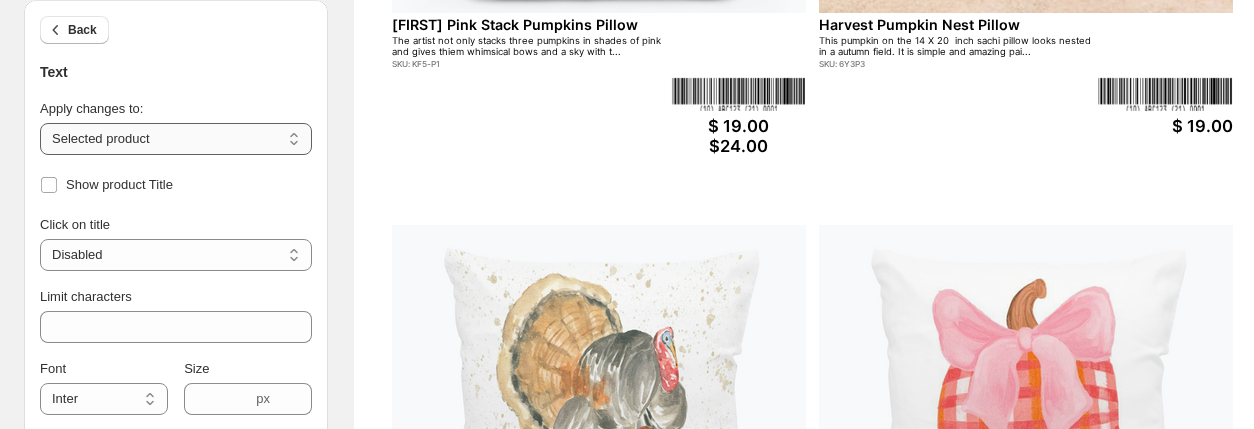 click on "**********" at bounding box center [176, 139] 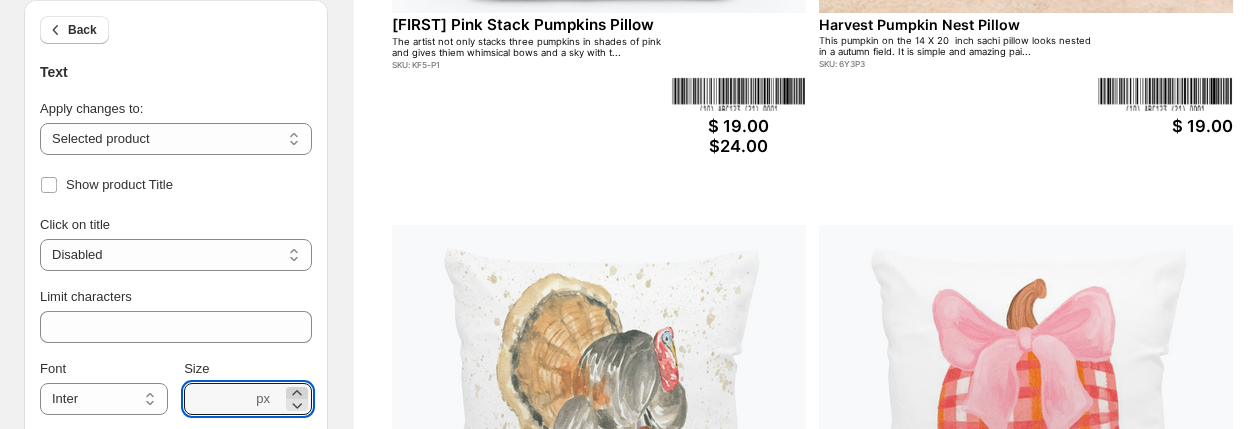 click 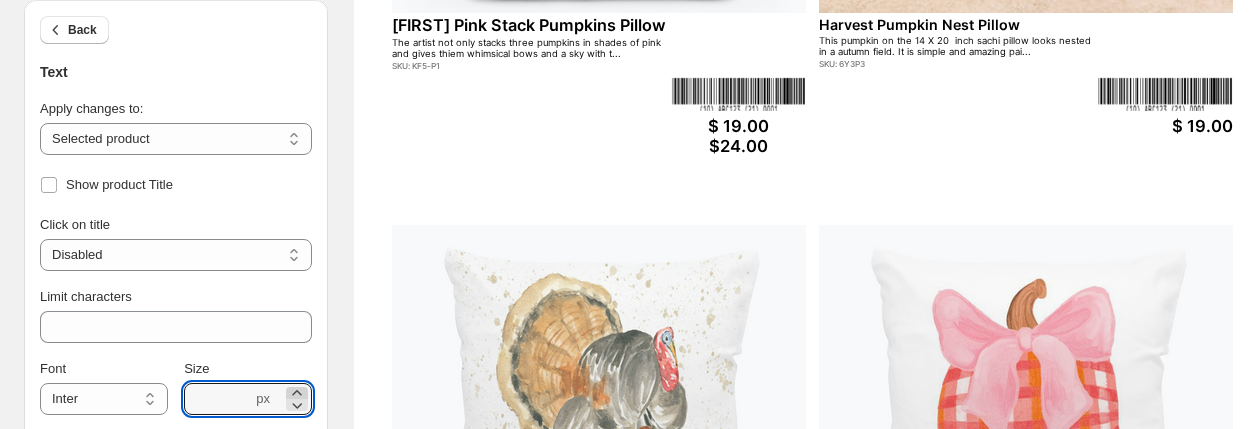 click 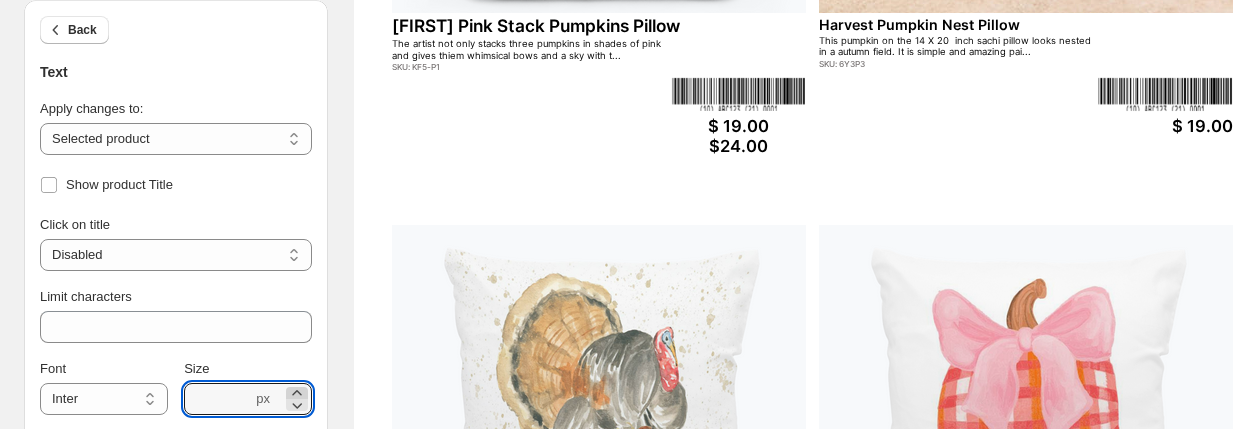 click 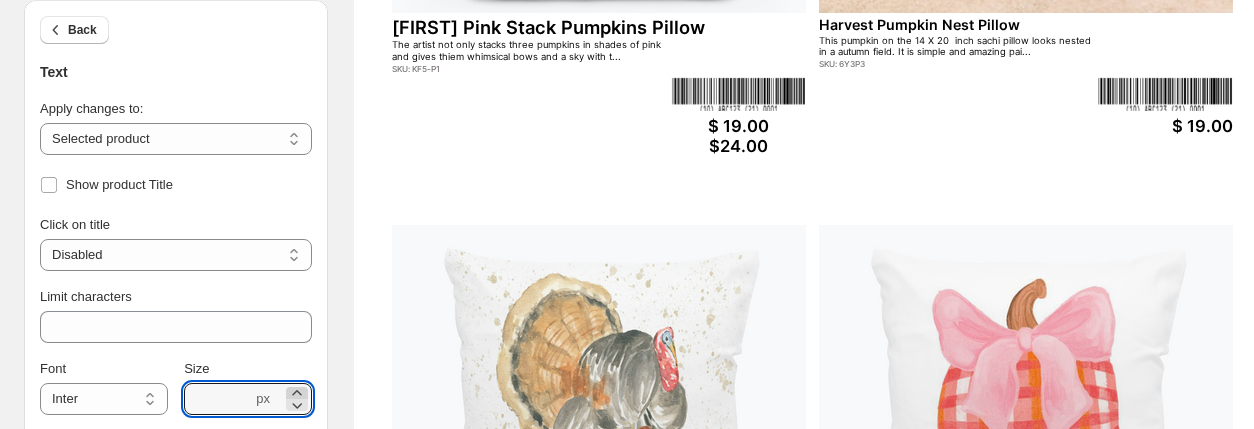 click 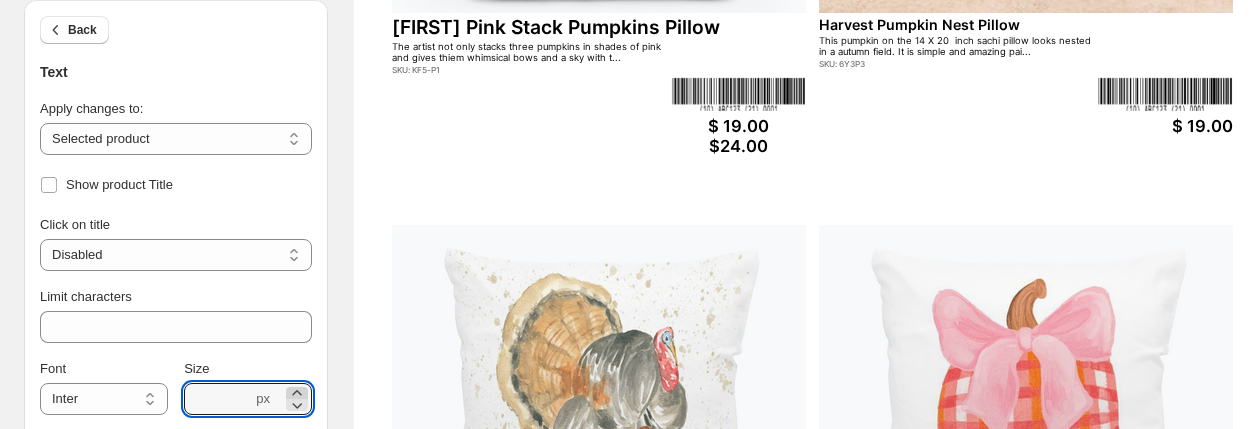 click 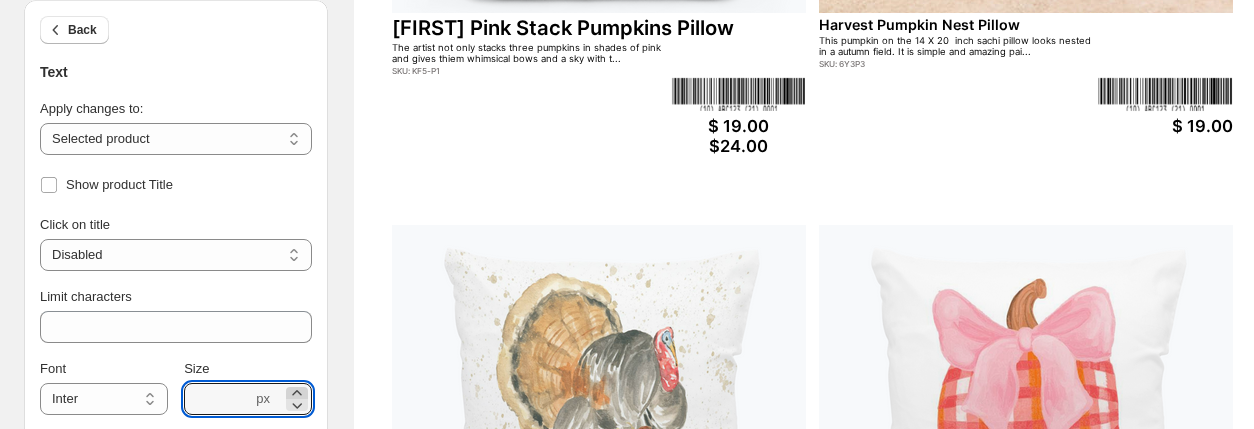 click 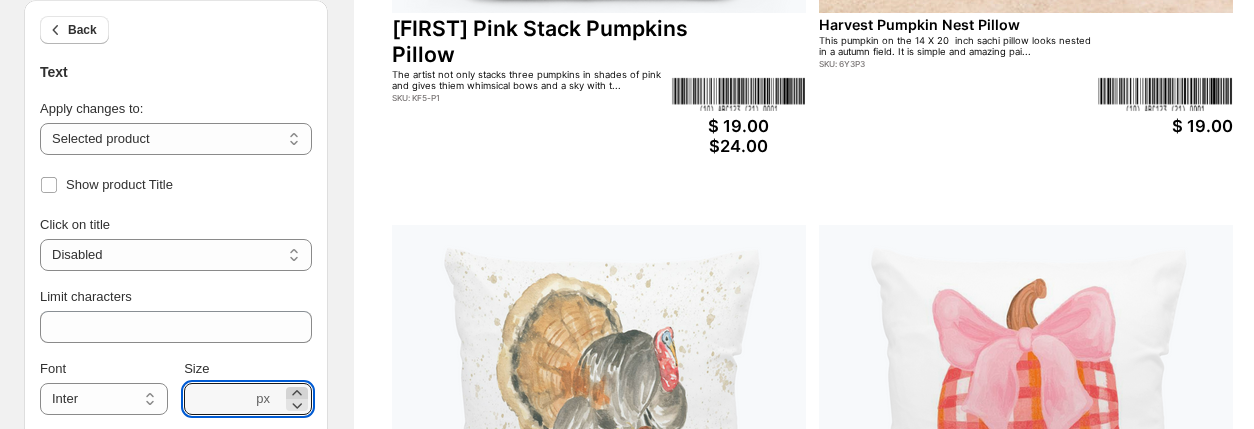 click 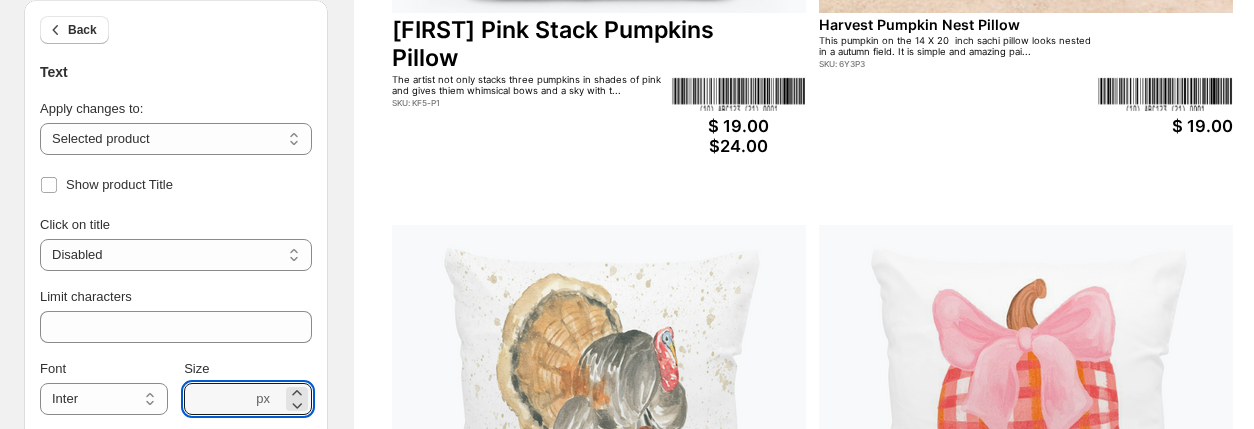 click on "The artist not only stacks three pumpkins in shades of pink and gives thiem whimsical bows and a sky with t..." at bounding box center (531, 85) 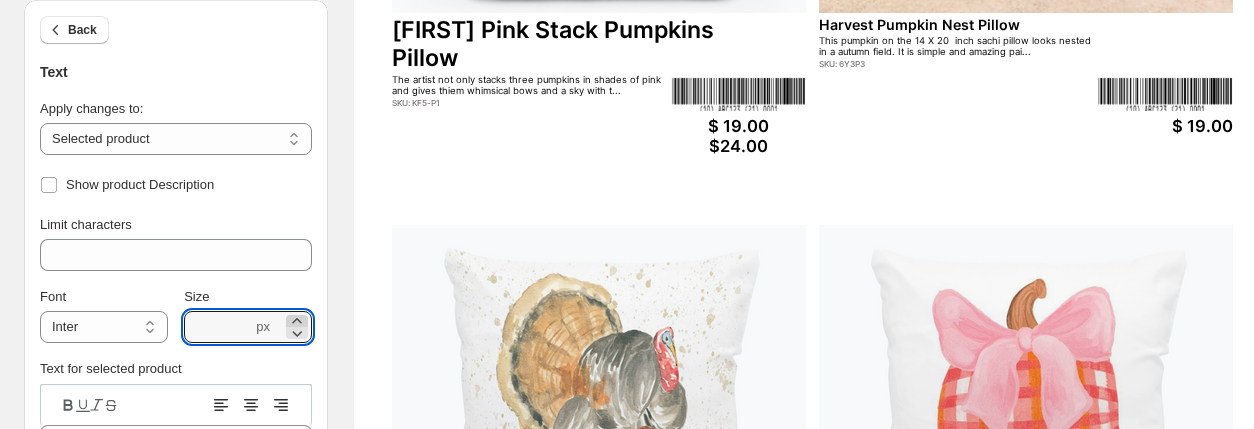 click 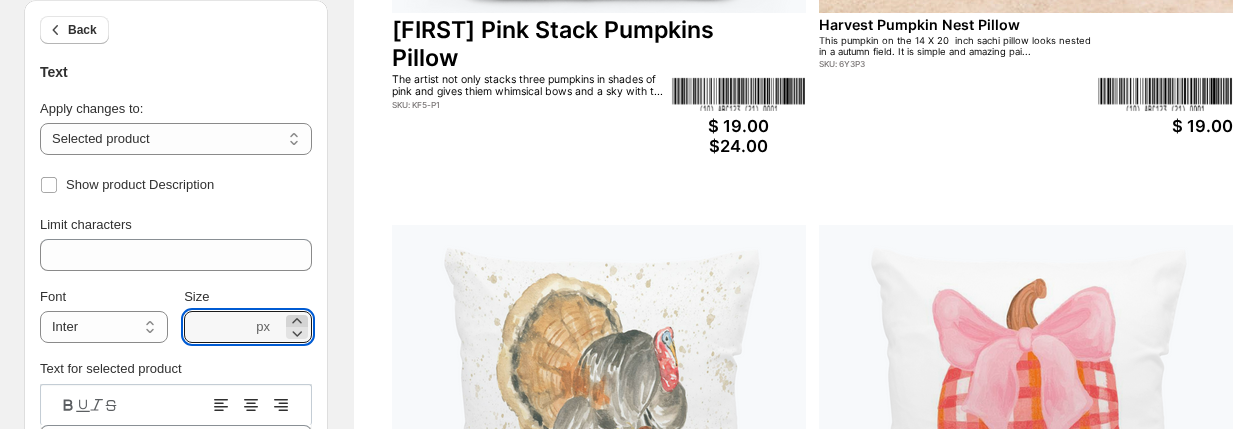 click 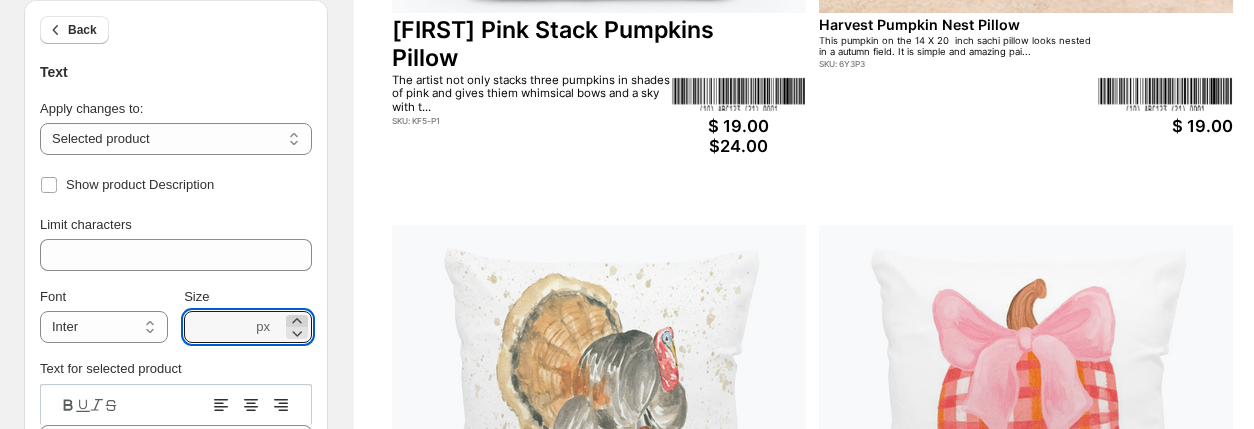 click 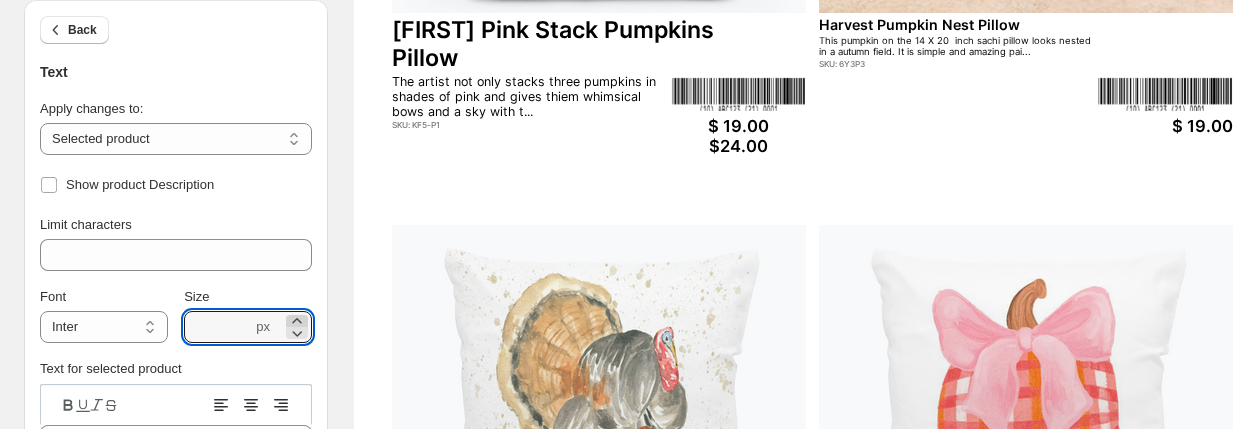 click 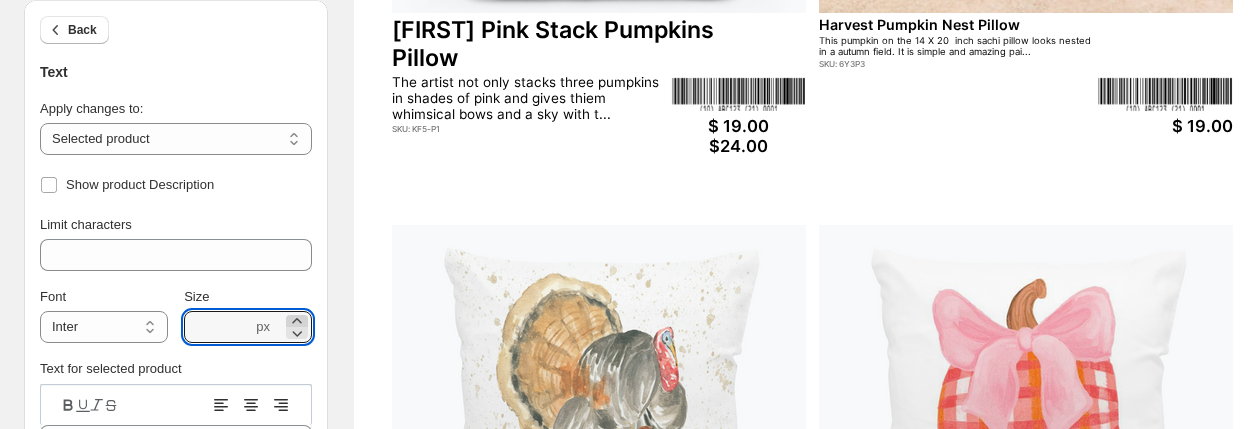 click 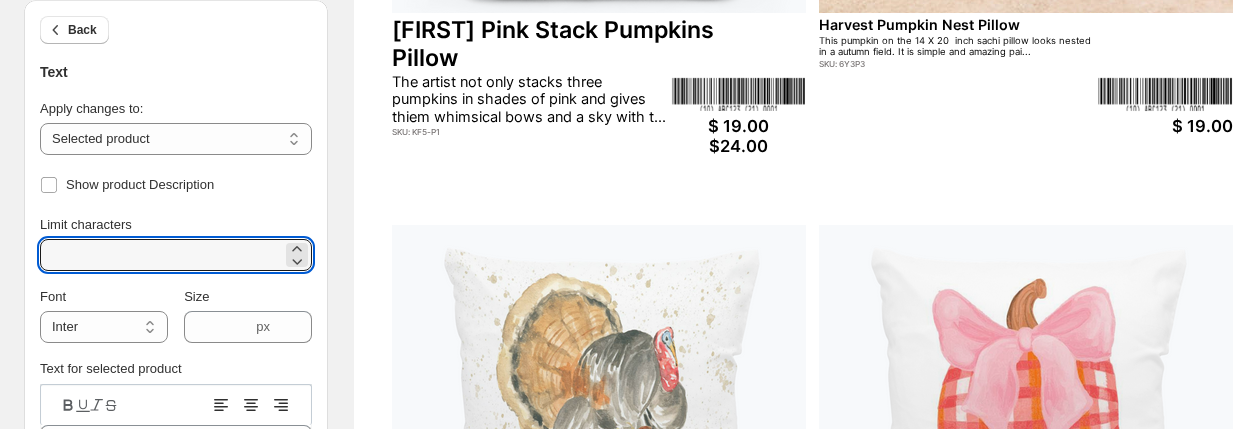 drag, startPoint x: 82, startPoint y: 253, endPoint x: 36, endPoint y: 255, distance: 46.043457 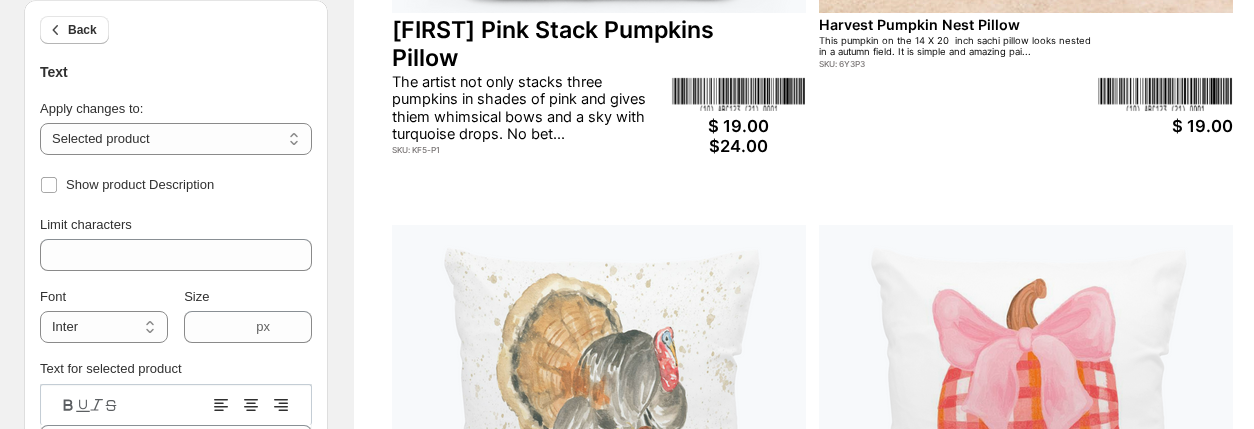 click on "**********" at bounding box center (176, 418) 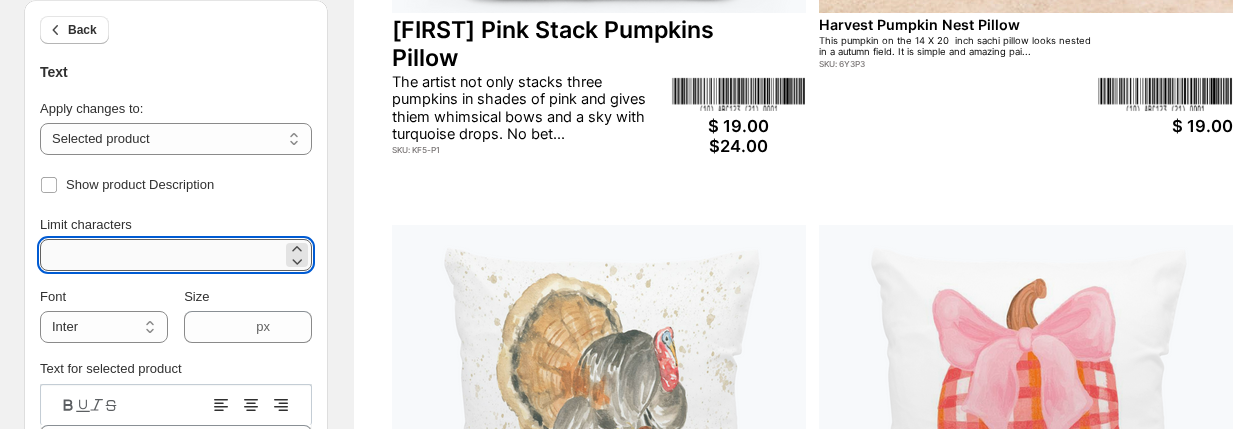 drag, startPoint x: 74, startPoint y: 253, endPoint x: 53, endPoint y: 251, distance: 21.095022 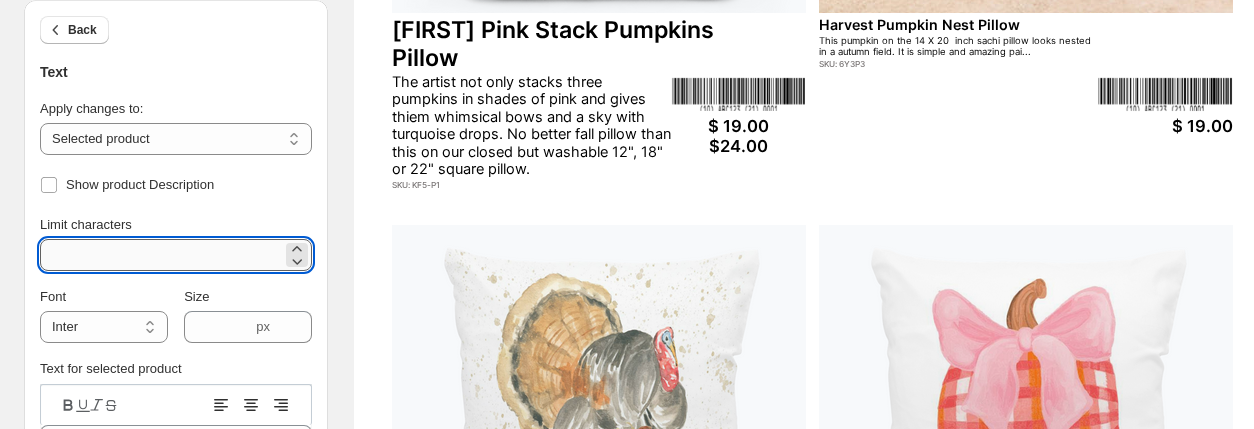 type on "***" 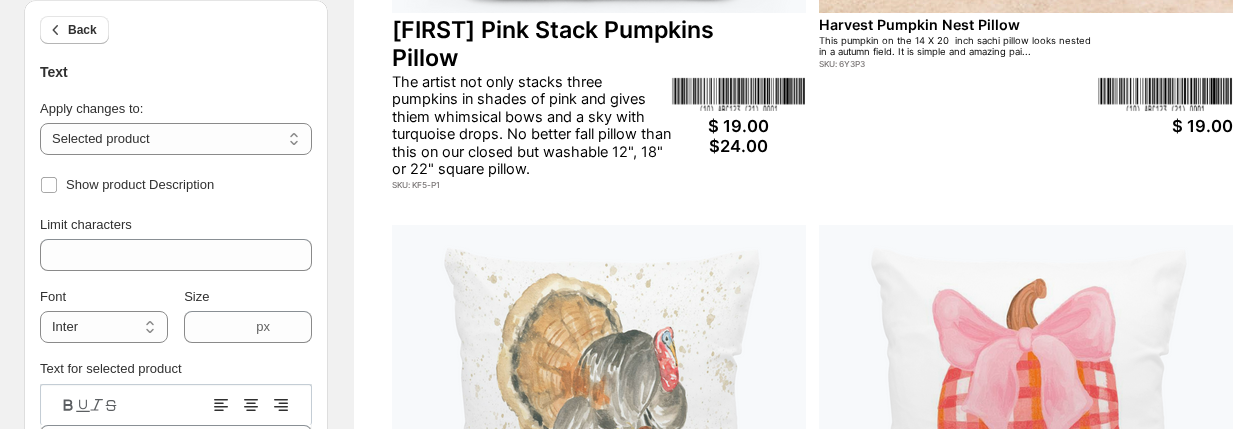 click on "**********" at bounding box center [176, 418] 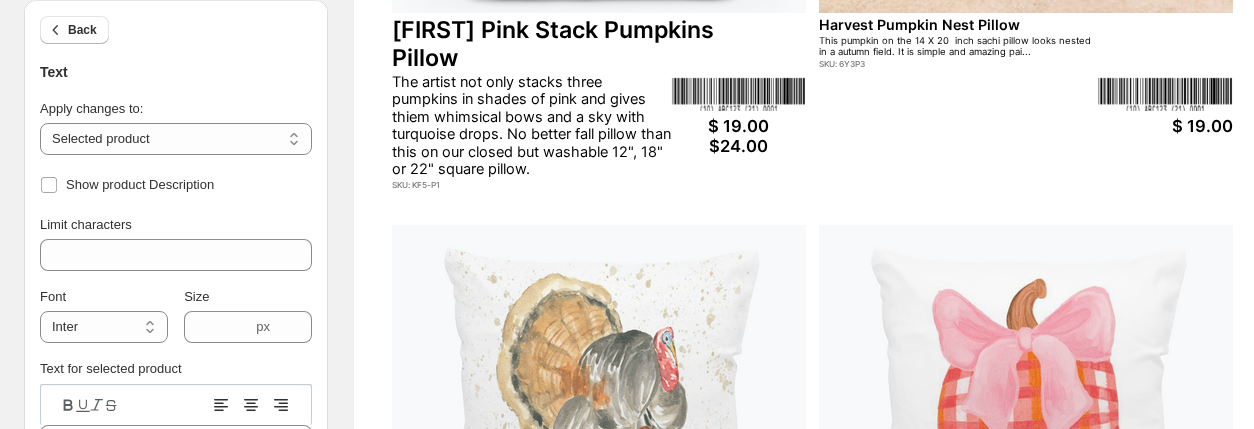click on "$ 19.00
$24.00" at bounding box center (739, 136) 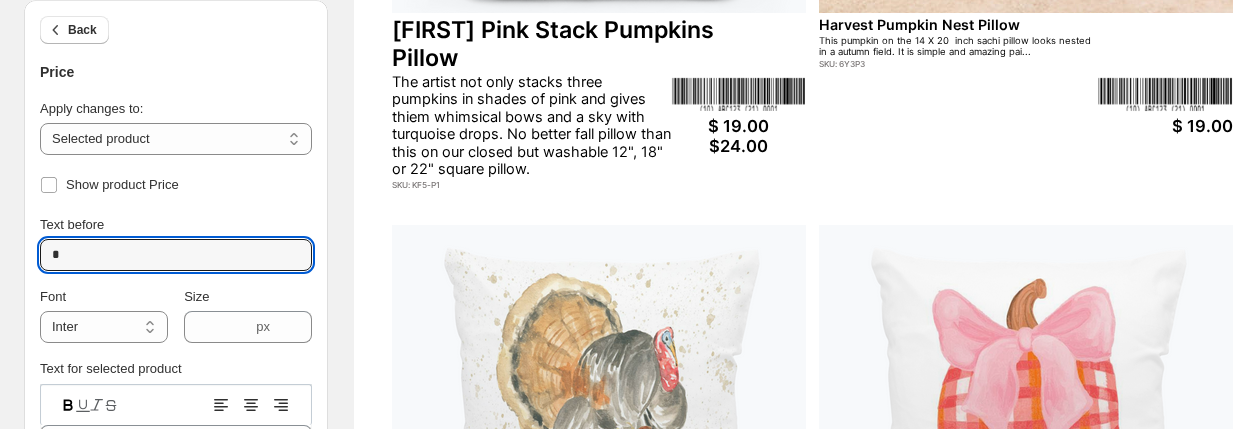 drag, startPoint x: 64, startPoint y: 256, endPoint x: 15, endPoint y: 257, distance: 49.010204 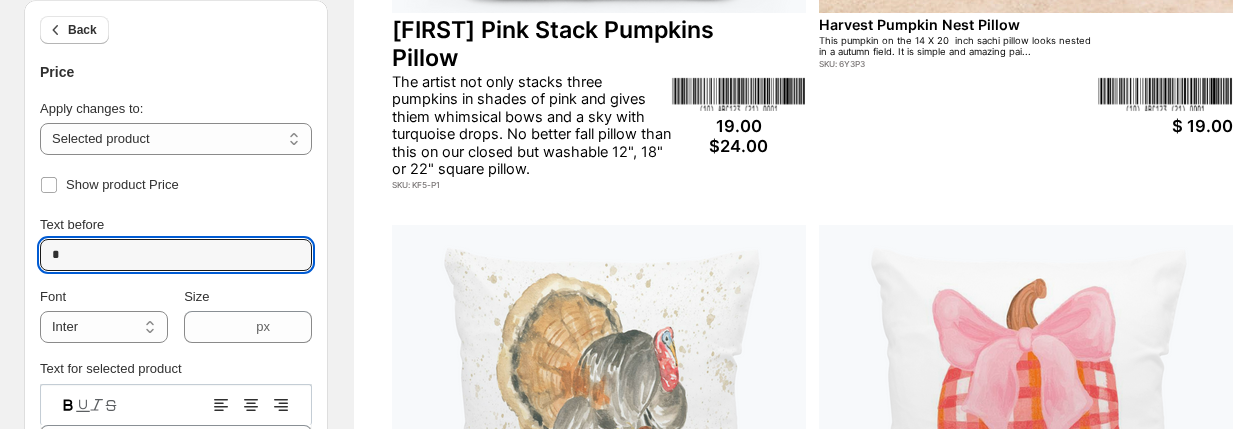 type 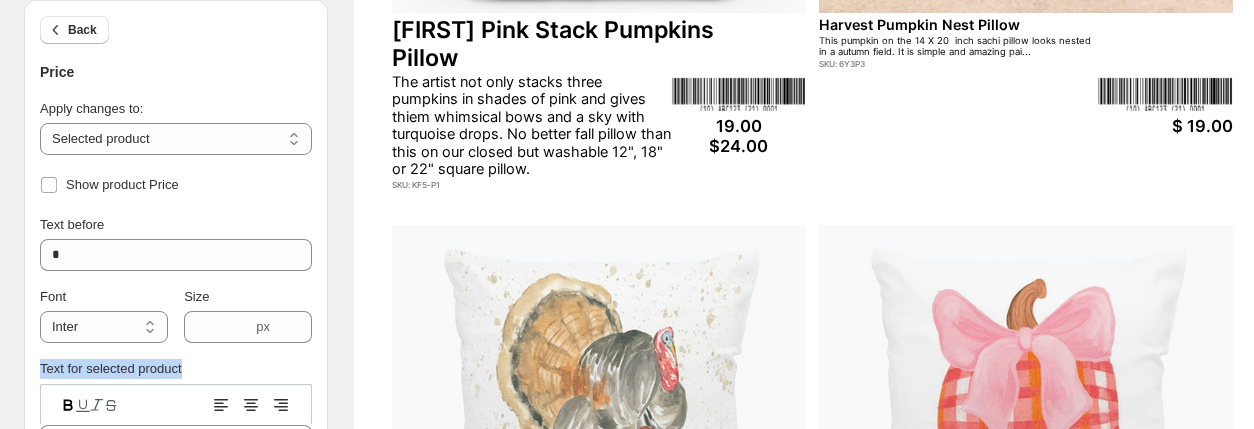 drag, startPoint x: 326, startPoint y: 366, endPoint x: 325, endPoint y: 323, distance: 43.011627 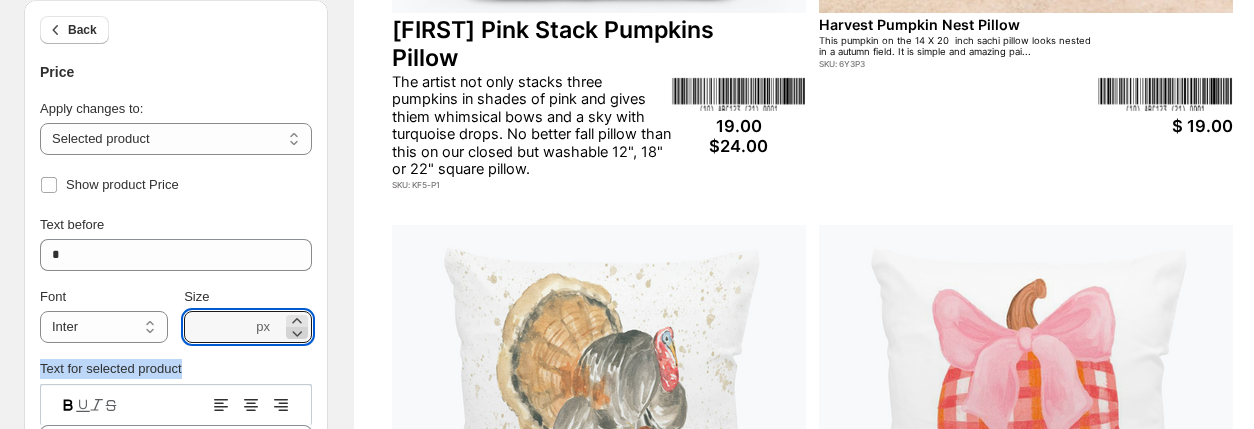 click 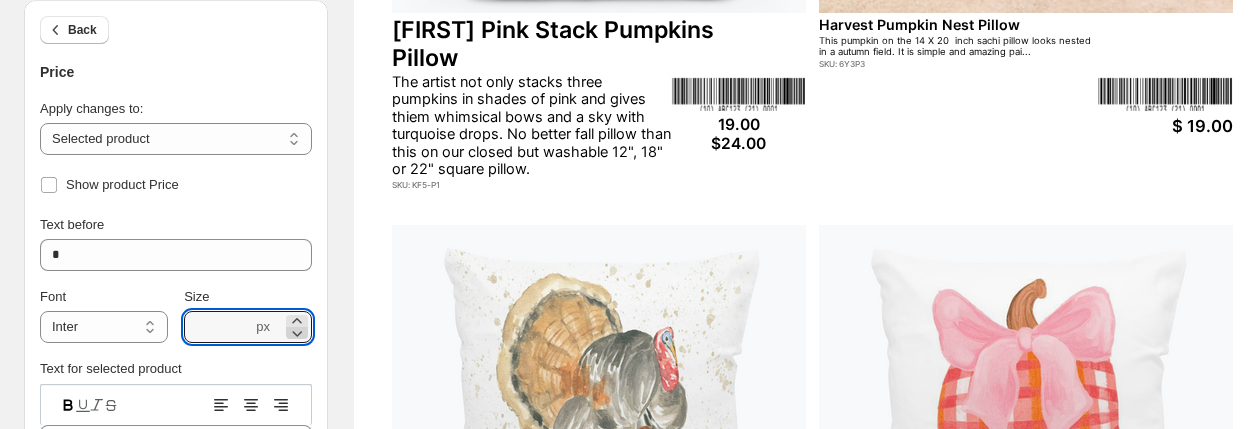 click 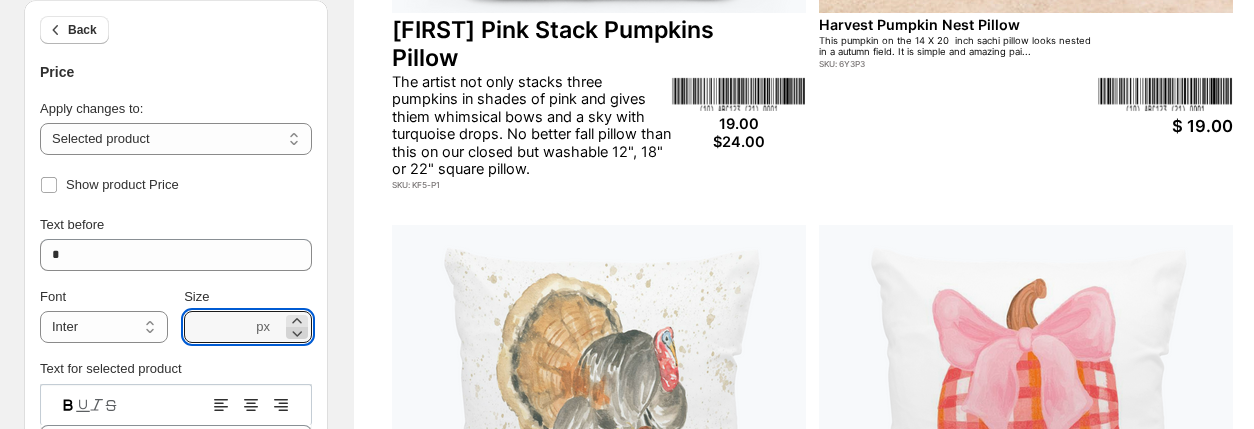 click 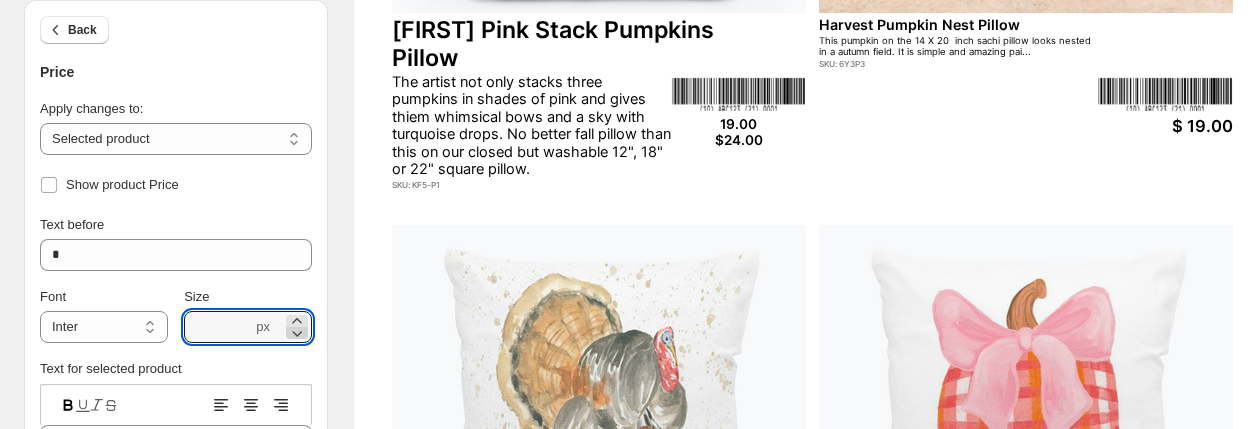 click 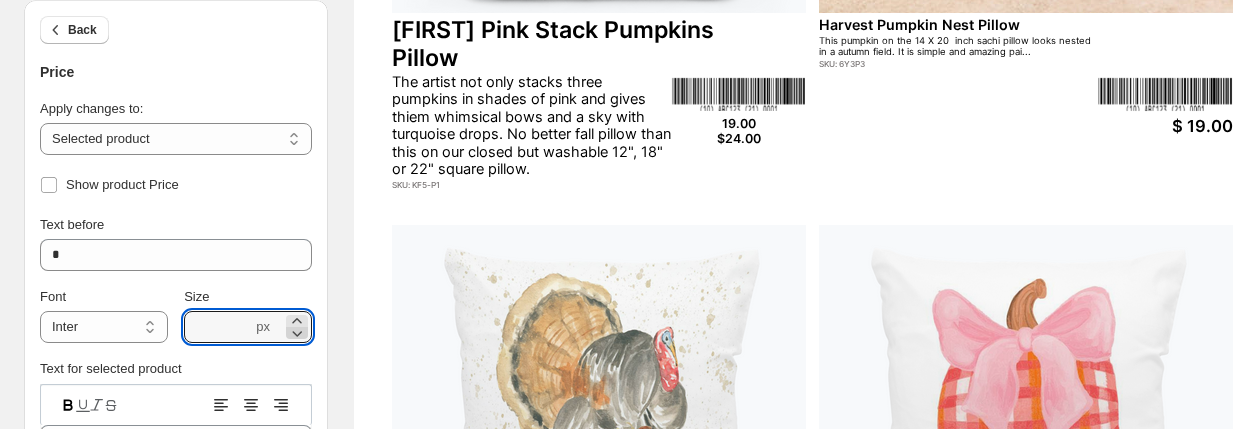 click 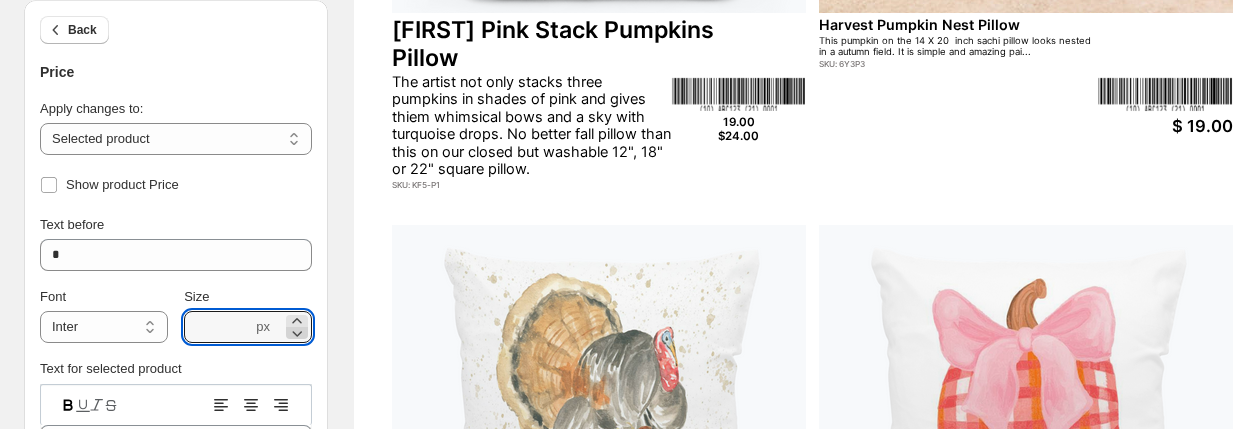 click 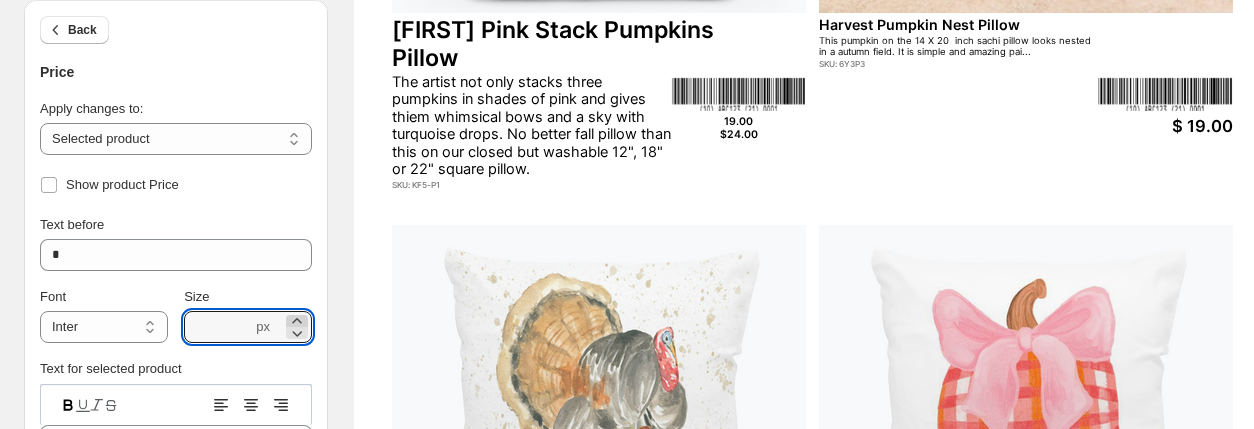 click 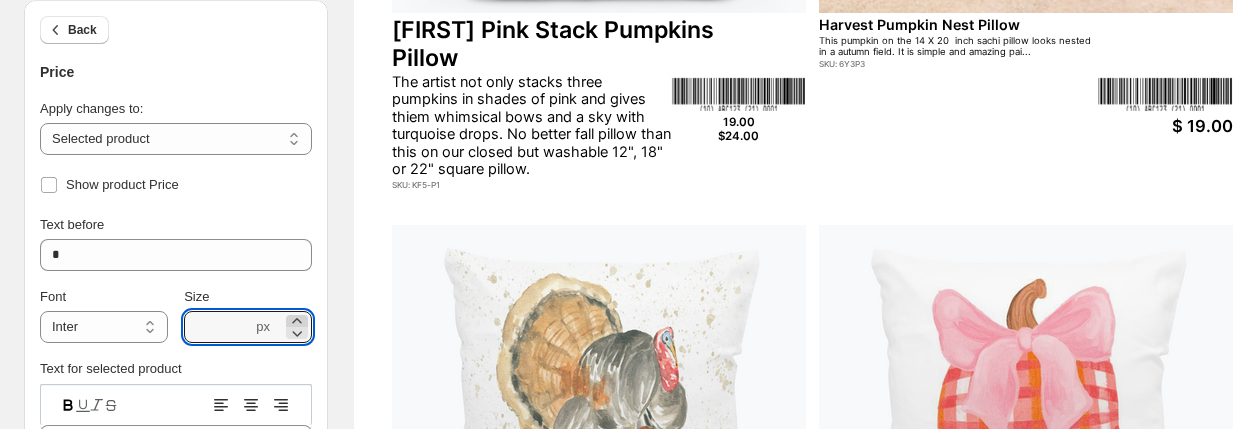 click 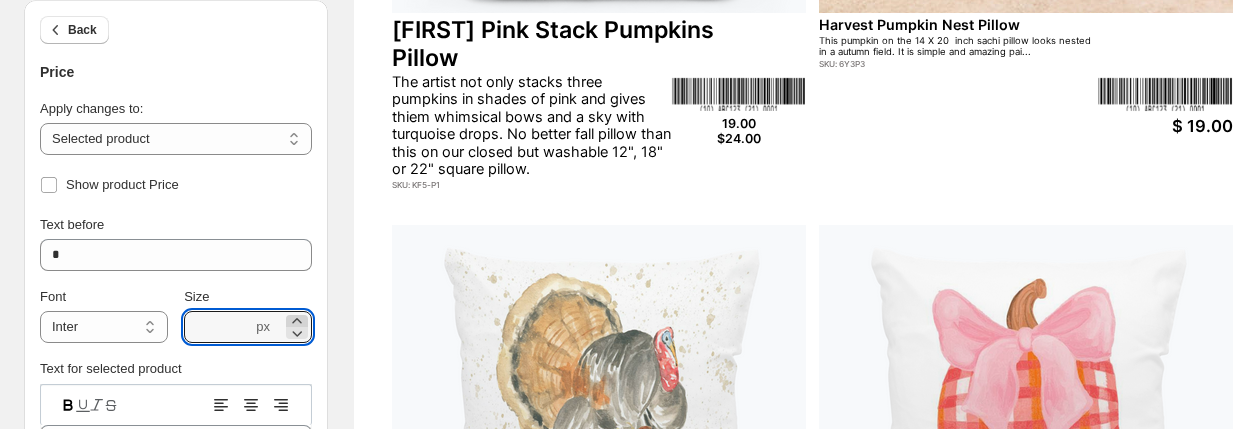 click 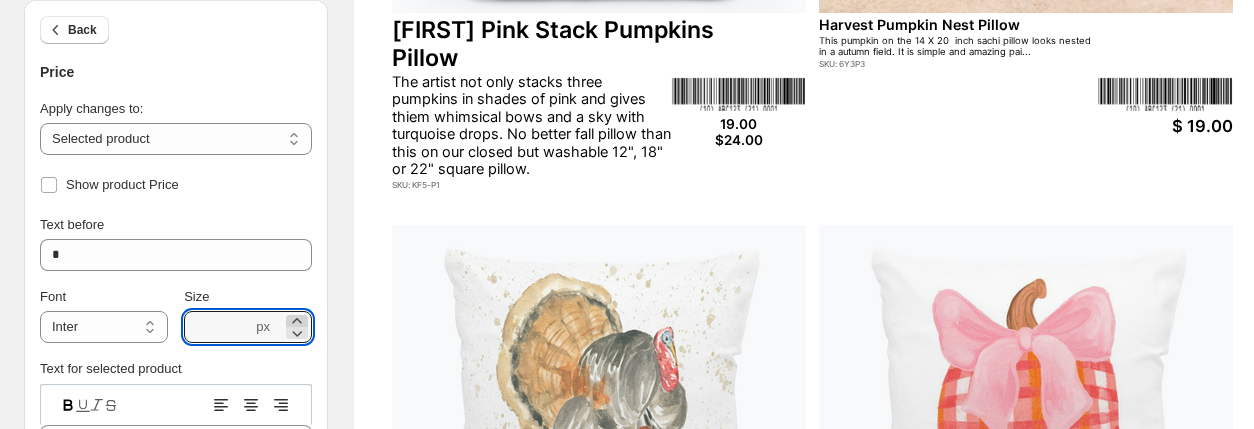 click 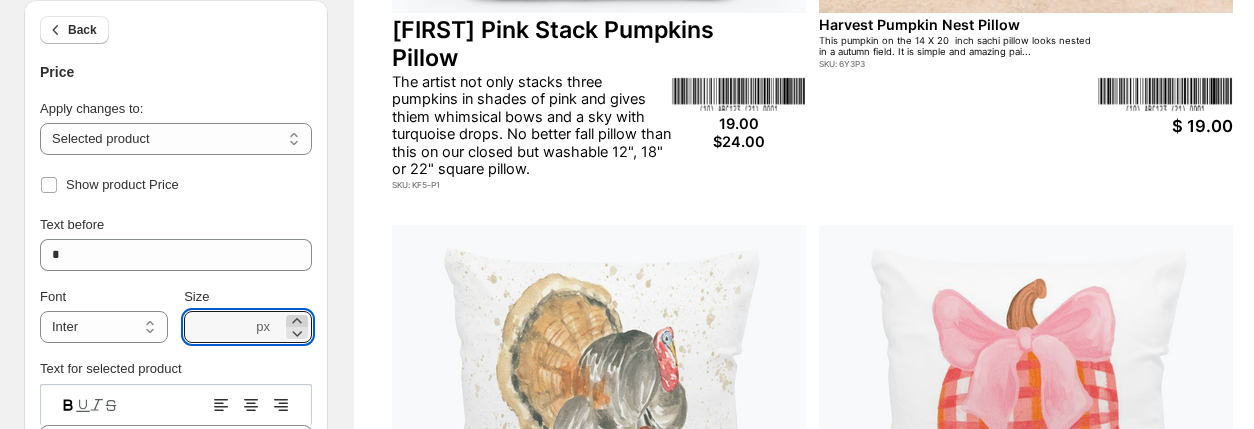 click 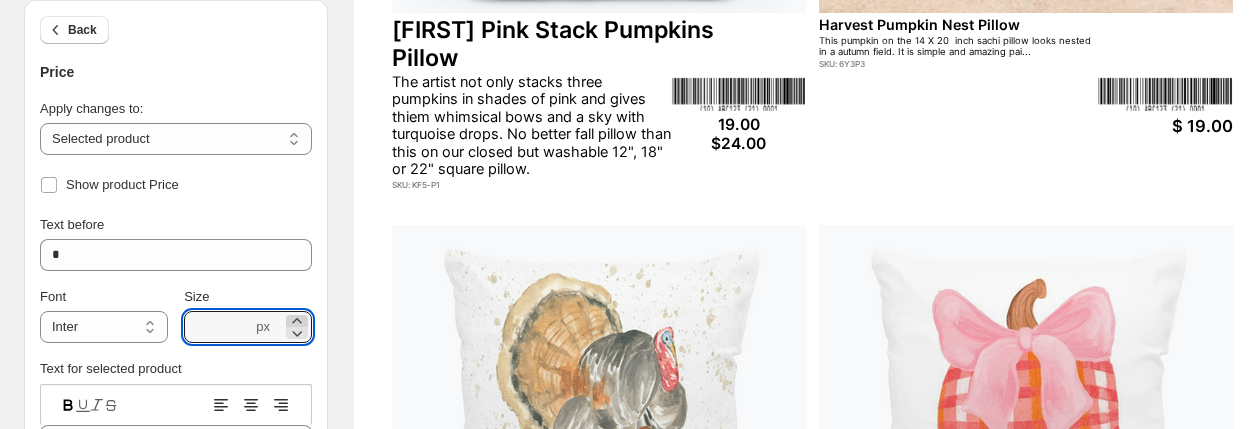 click 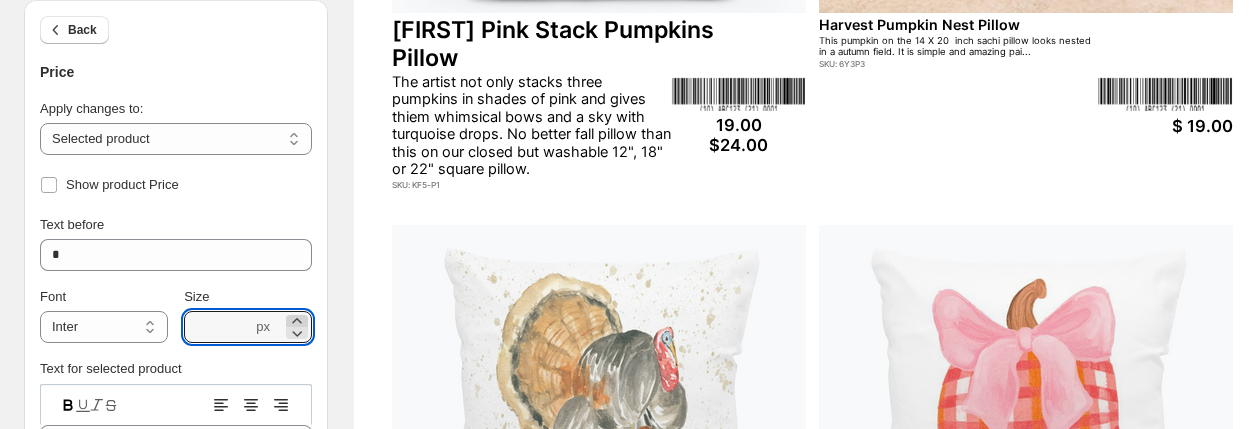 click 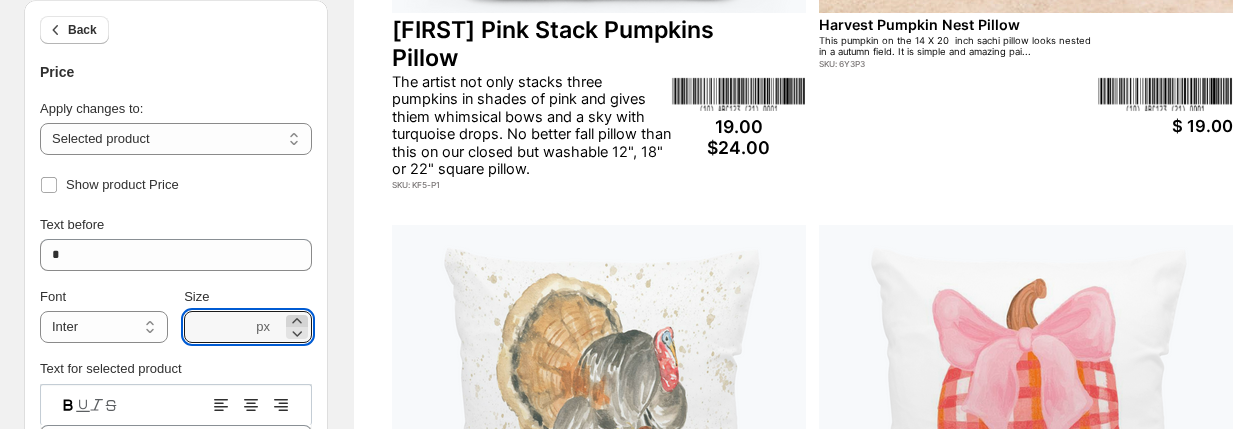 click 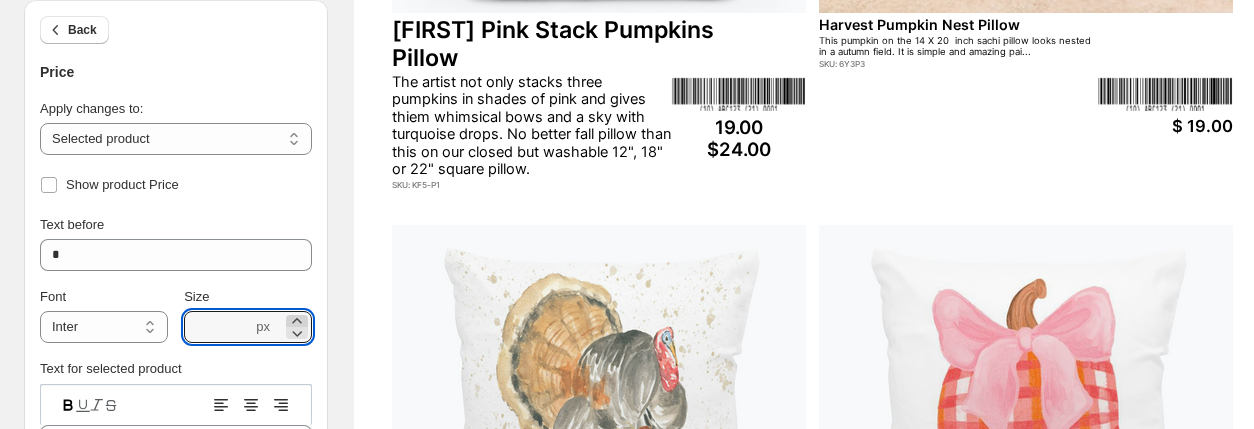 click 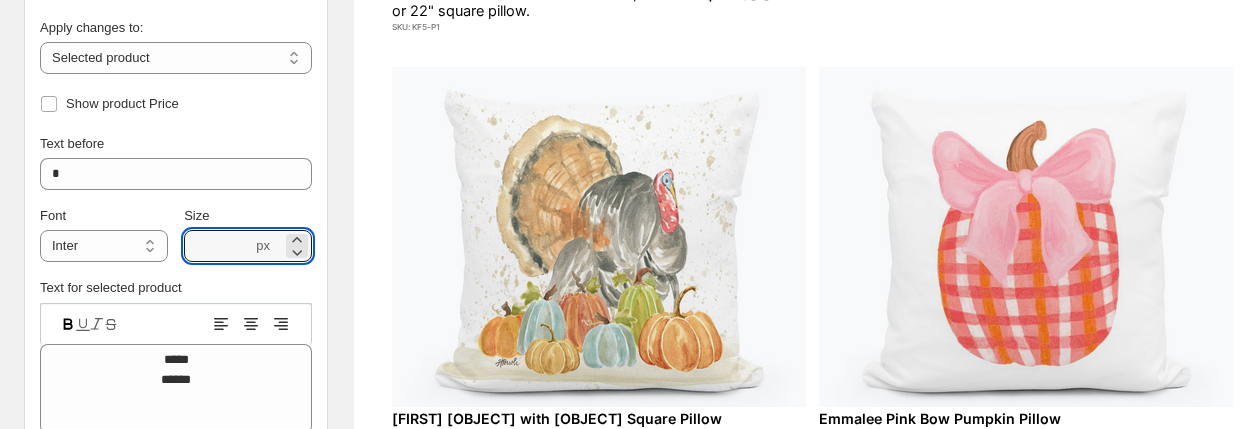 scroll, scrollTop: 703, scrollLeft: 0, axis: vertical 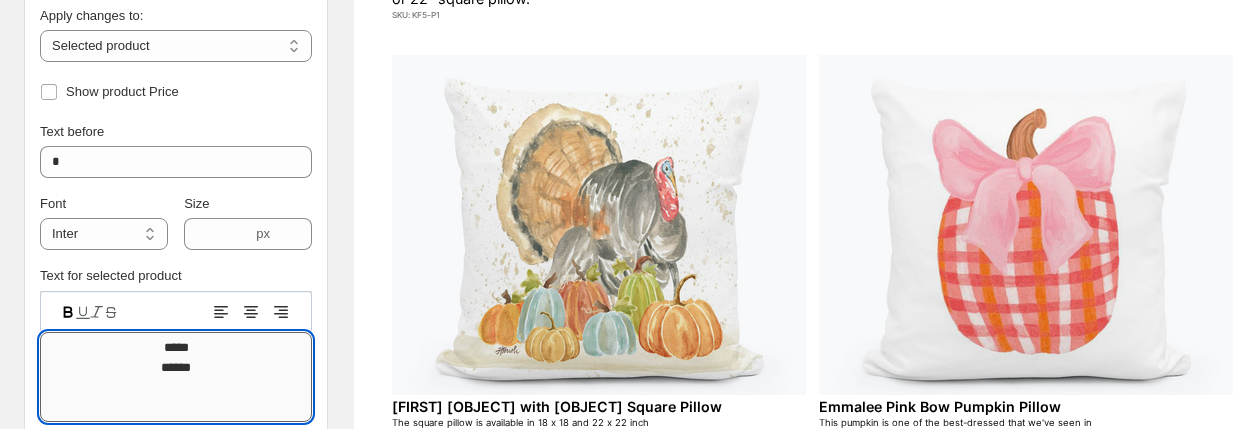drag, startPoint x: 152, startPoint y: 347, endPoint x: 198, endPoint y: 351, distance: 46.173584 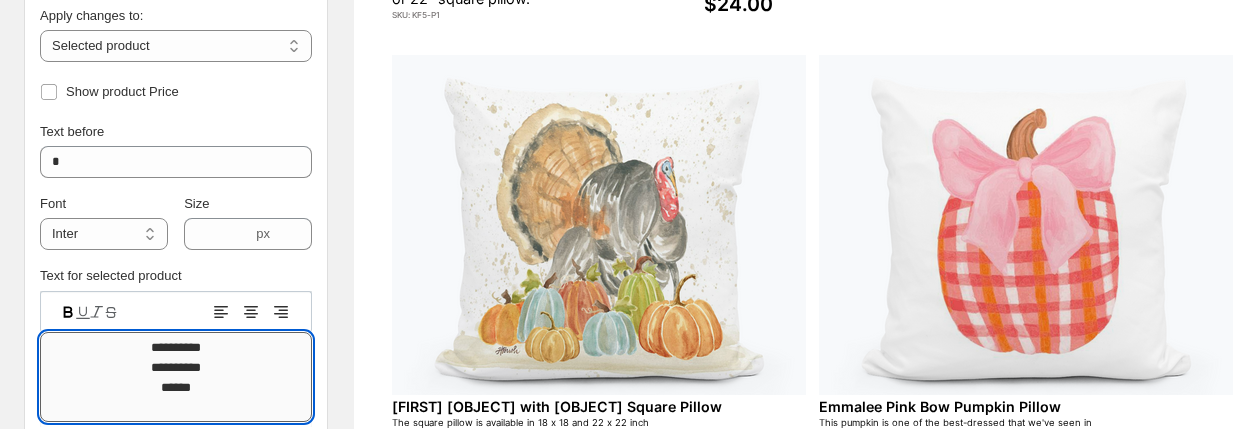 click on "**********" at bounding box center (176, 377) 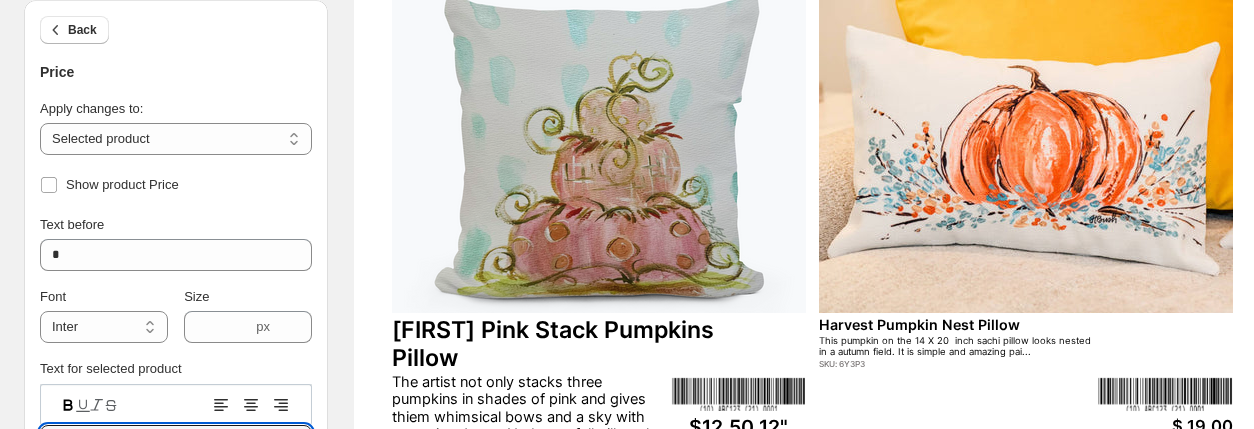 scroll, scrollTop: 224, scrollLeft: 0, axis: vertical 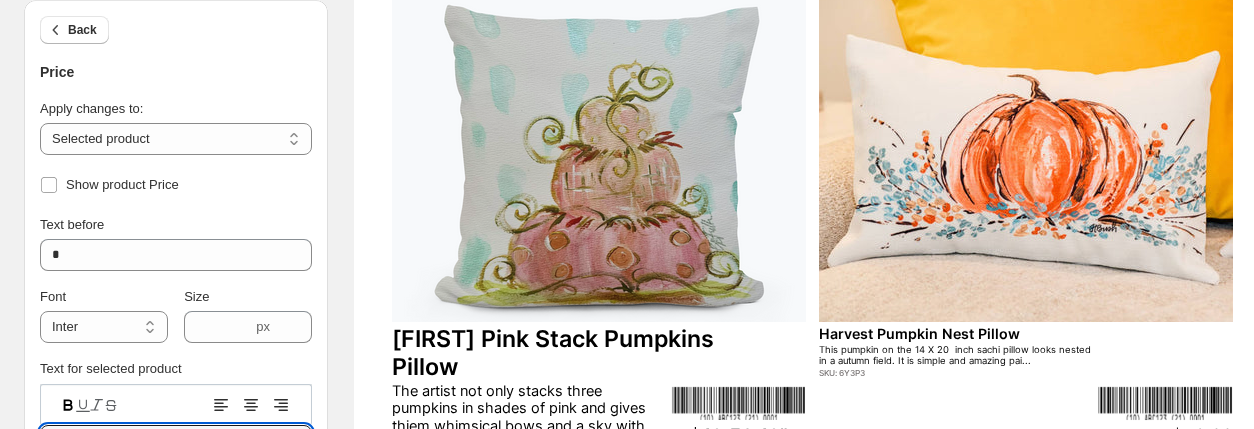 type on "**********" 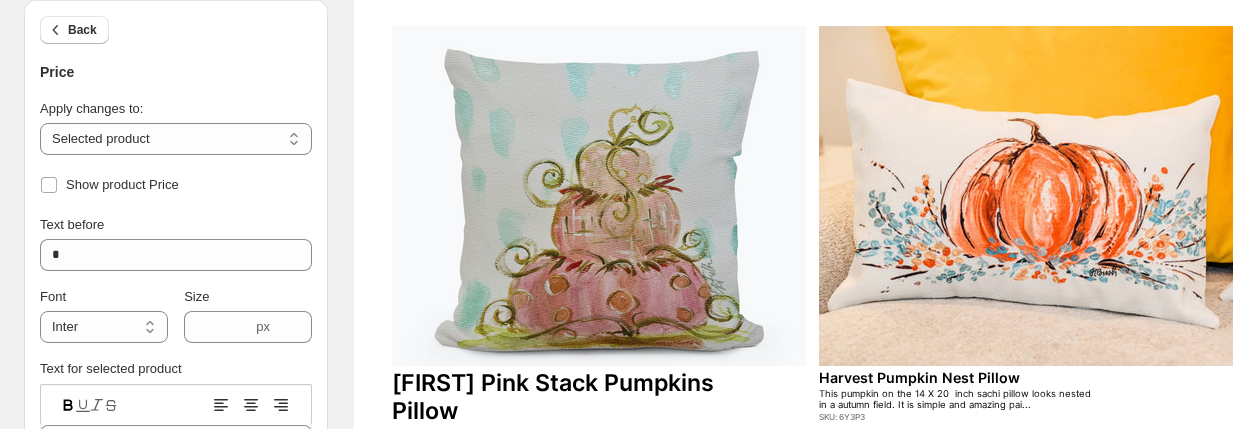 scroll, scrollTop: 183, scrollLeft: 0, axis: vertical 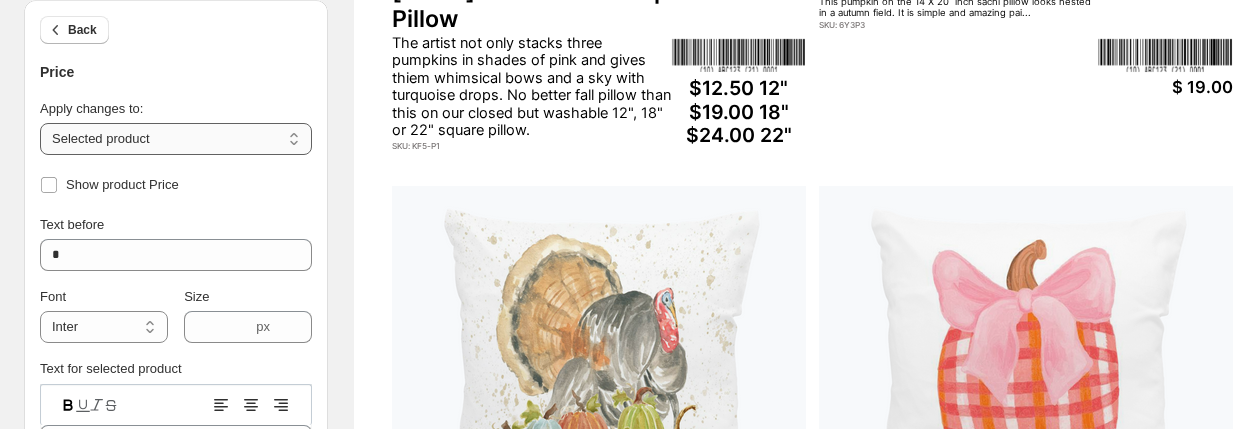 click on "**********" at bounding box center [176, 139] 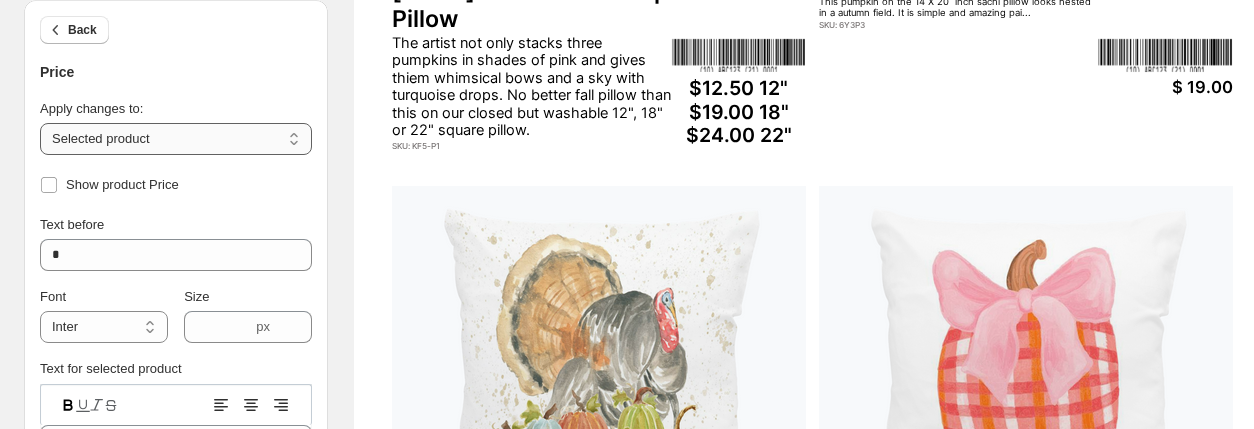 click on "**********" at bounding box center (176, 139) 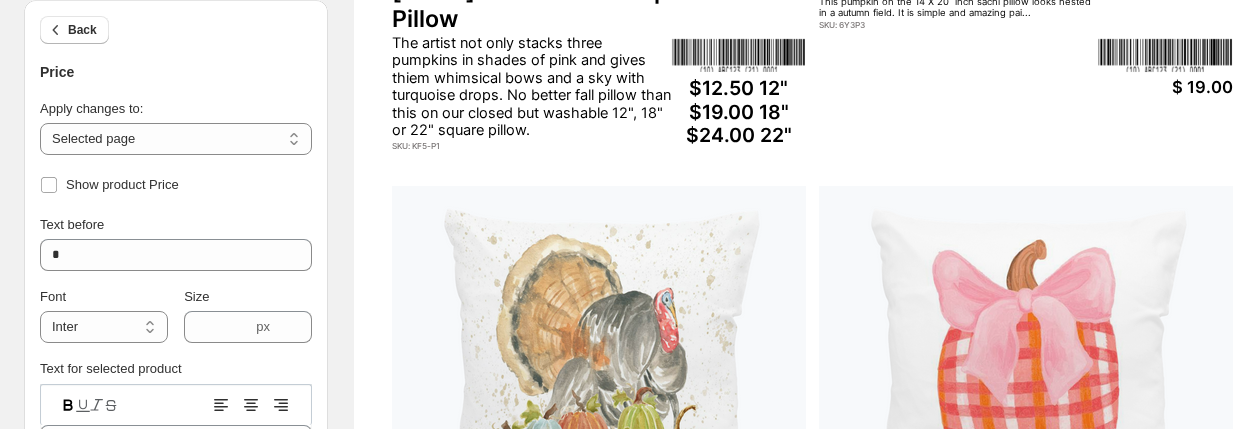click on "**********" at bounding box center [176, 458] 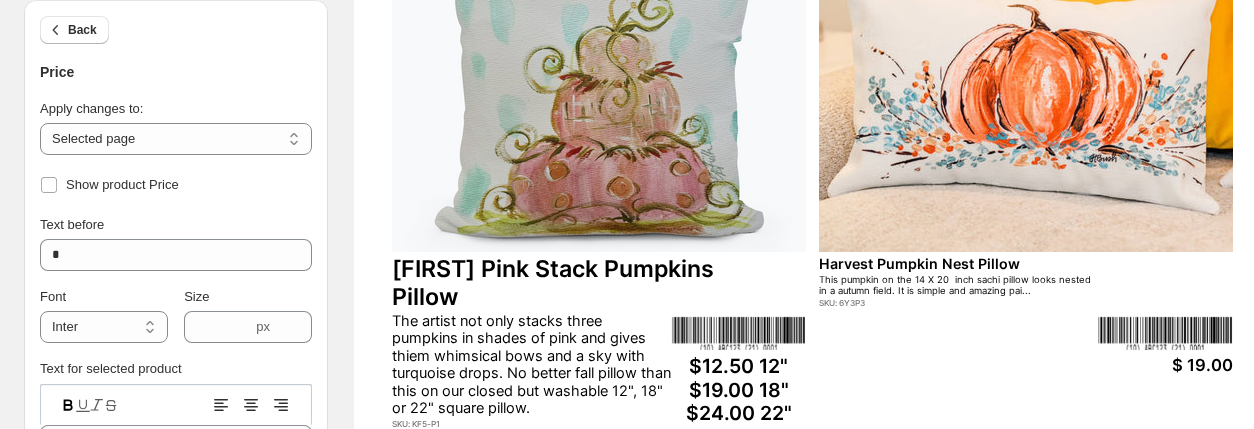 scroll, scrollTop: 233, scrollLeft: 0, axis: vertical 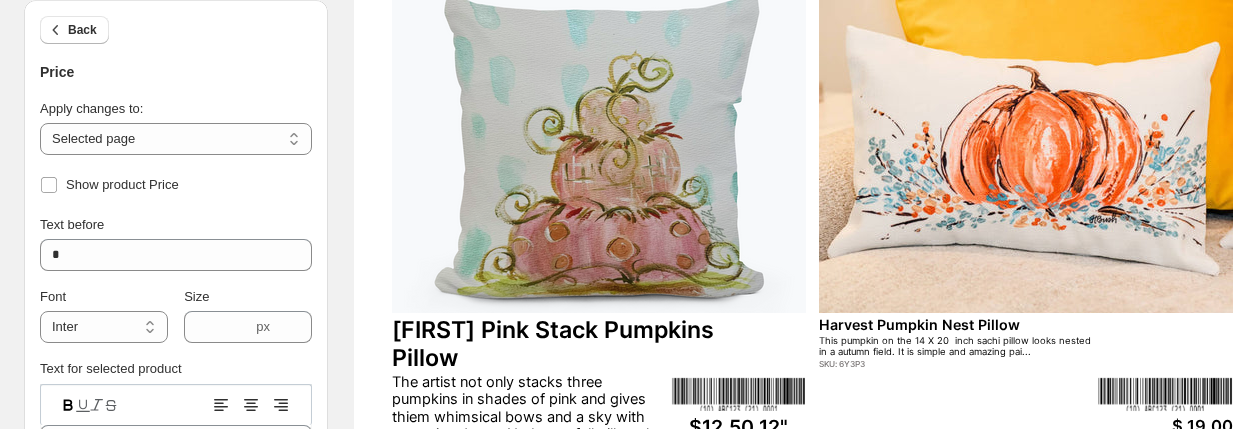 click on "[FIRST] Pink Stack Pumpkins Pillow The artist not only stacks three pumpkins in shades of pink and gives thiem whimsical bows and a sky with turquoise drops. No better fall pillow than this on our closed but washable 12", 18" or 22" square pillow. SKU: KF5-P1 $12.50 12" $19.00 18" $24.00 22" Harvest Pumpkin Nest Pillow This pumpkin on the 14 X 20 inch sachi pillow looks nested in a autumn field. It is simple and amazing pai... SKU: 6Y3P3 $ 19.00 [FIRST] Turkey with Pumpkins Square Pillow The square pillow is available in 18 x 18 and 22 x 22 inch size. This fall art is representing the season w... SKU: SV5P1 $ 19.00 [FIRST] Pink Bow Pumpkin Pillow This pumpkin is one of the best-dressed that we've seen in its plaid cover and pretty pink bow! It will dr... SKU: UM5-P1 $ 19.00" at bounding box center (813, 517) 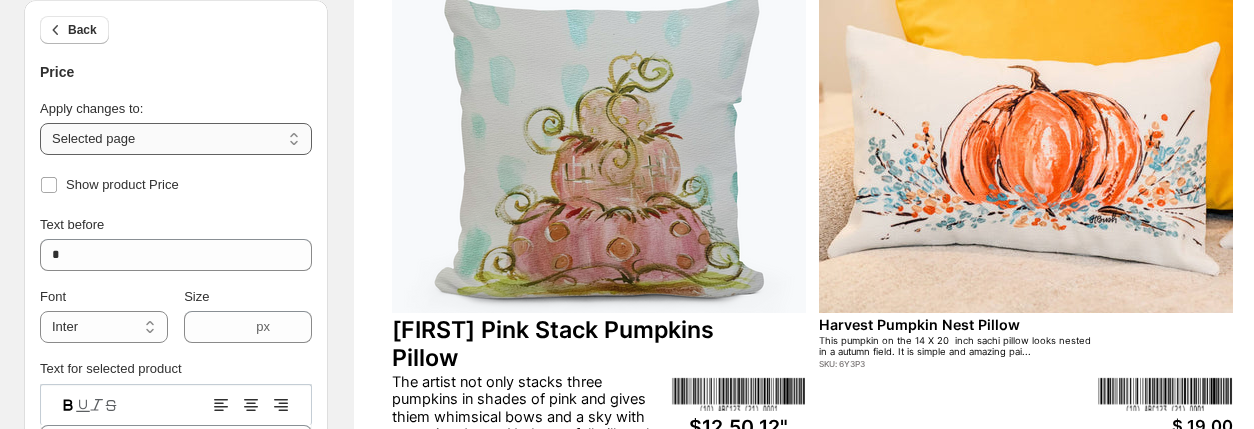 click on "**********" at bounding box center [176, 139] 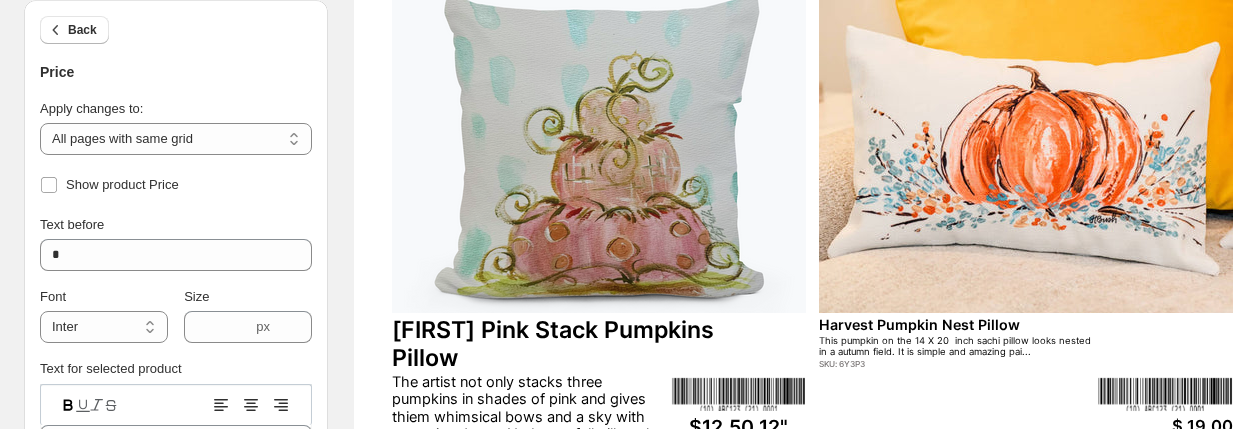 click on "**********" at bounding box center (176, 458) 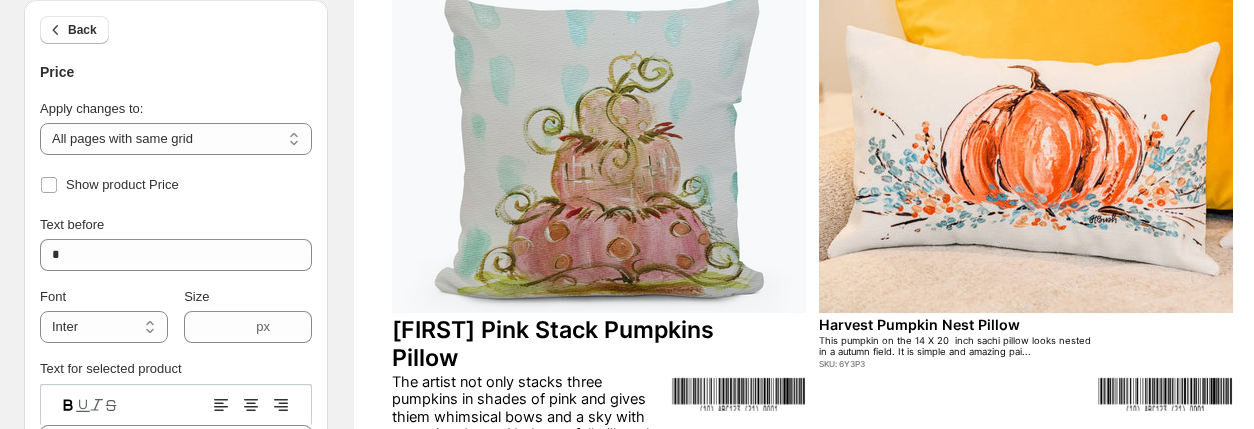 click on "Show product Price" at bounding box center (176, 185) 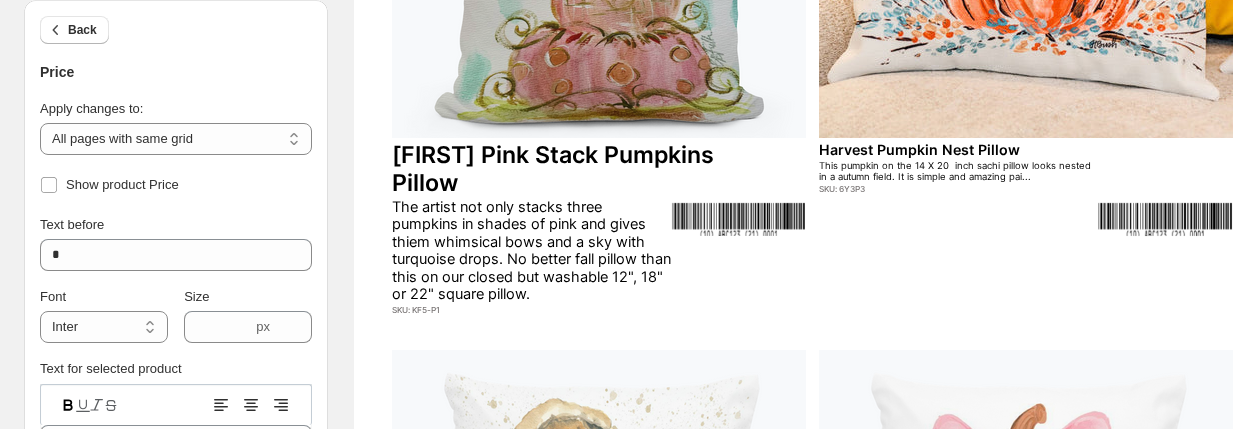 scroll, scrollTop: 508, scrollLeft: 0, axis: vertical 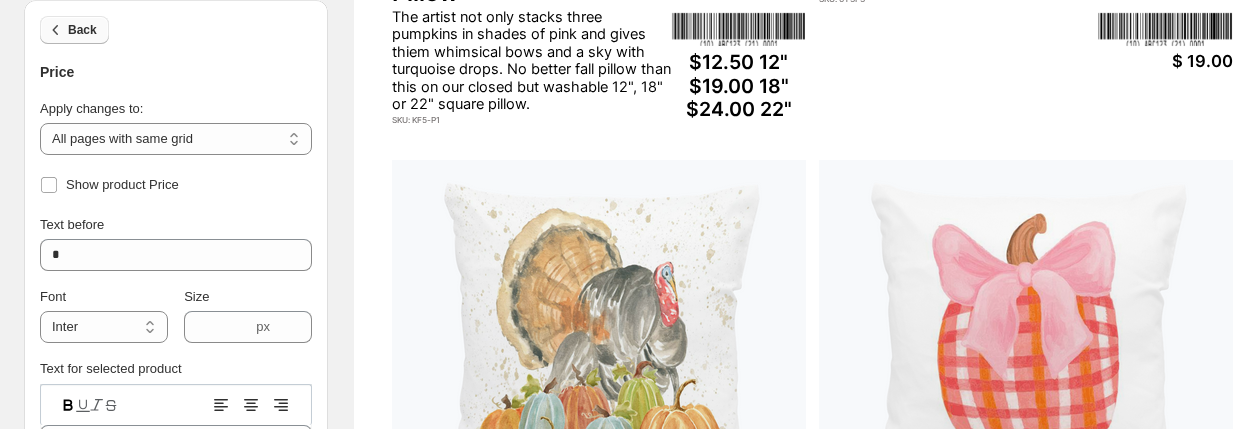 click on "Back" at bounding box center [82, 30] 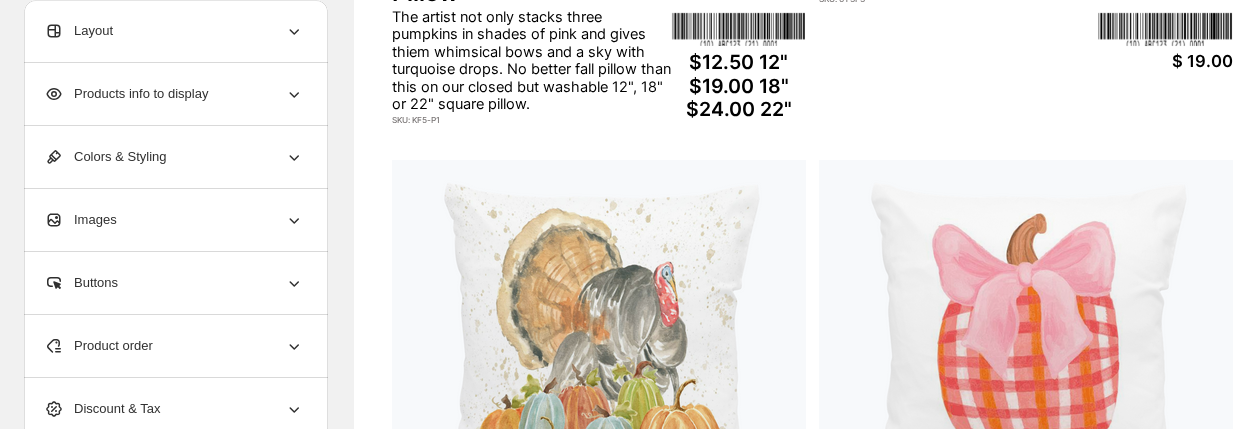 click on "Products info to display" at bounding box center (126, 94) 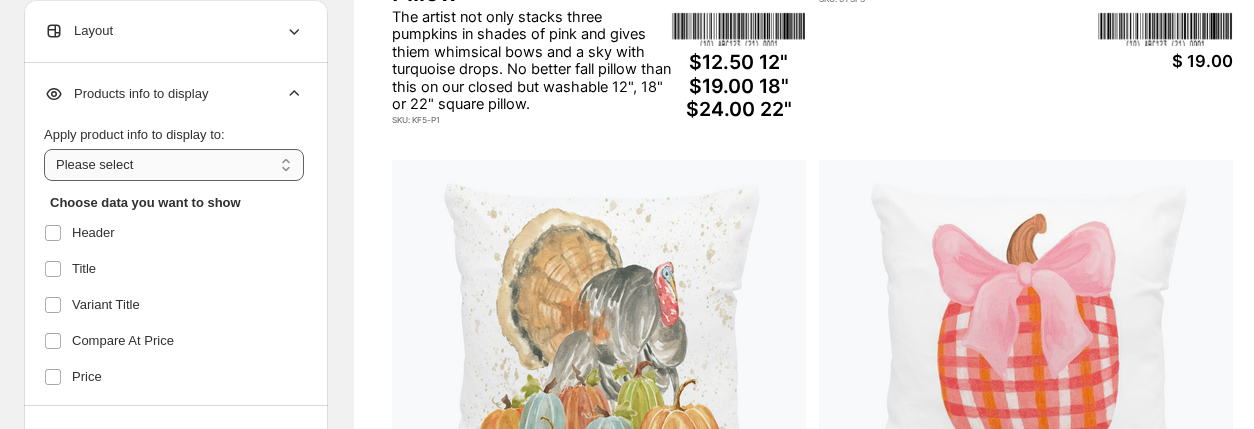click on "**********" at bounding box center (174, 165) 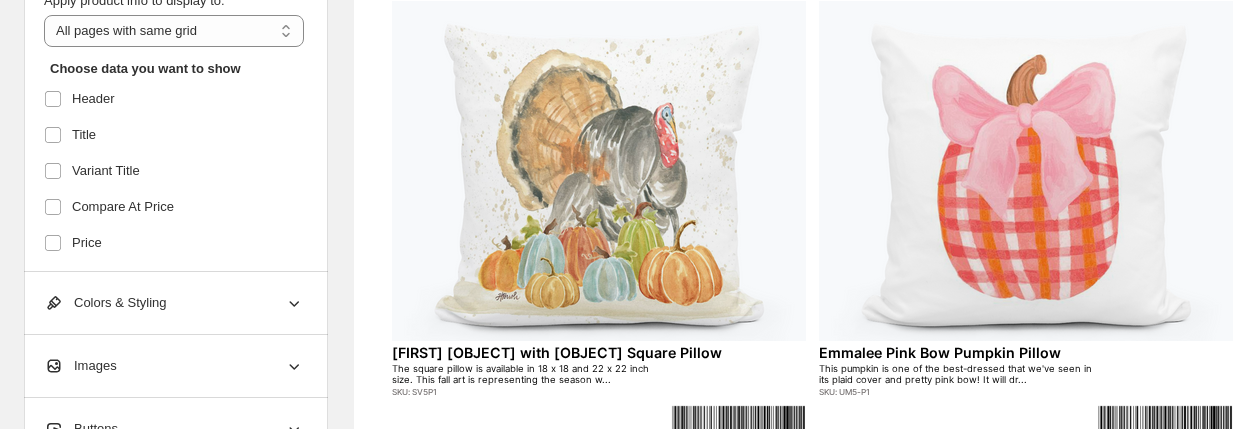 scroll, scrollTop: 694, scrollLeft: 0, axis: vertical 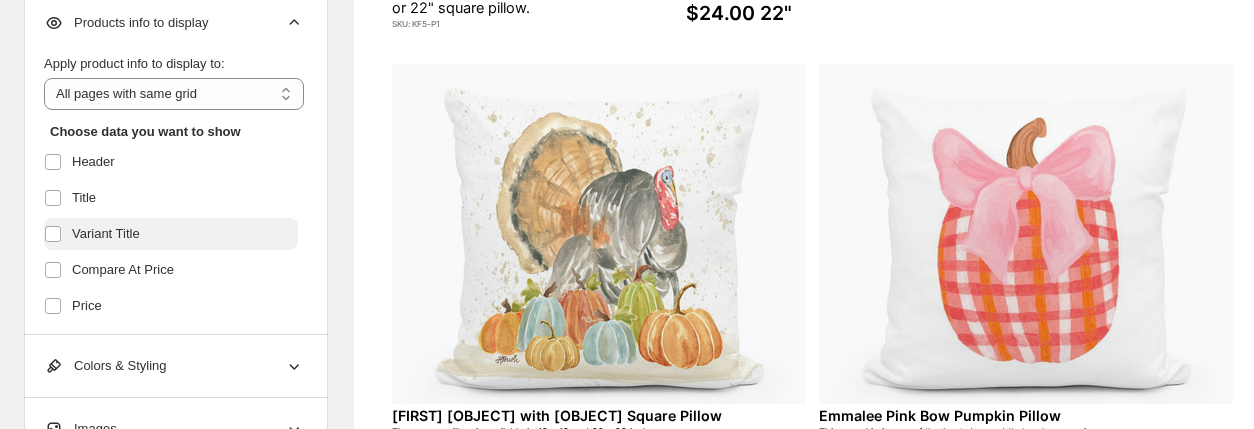 click on "Variant Title" at bounding box center [171, 234] 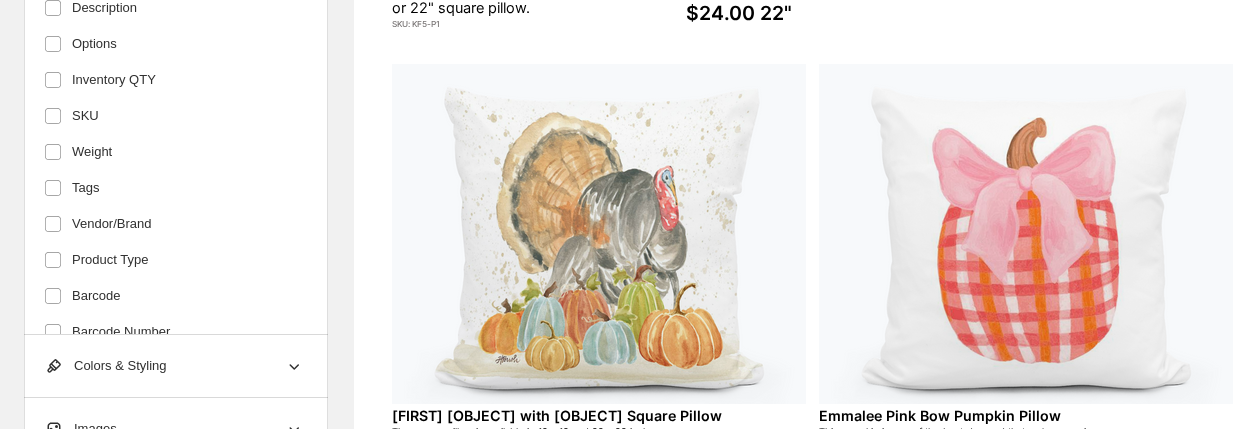 scroll, scrollTop: 550, scrollLeft: 0, axis: vertical 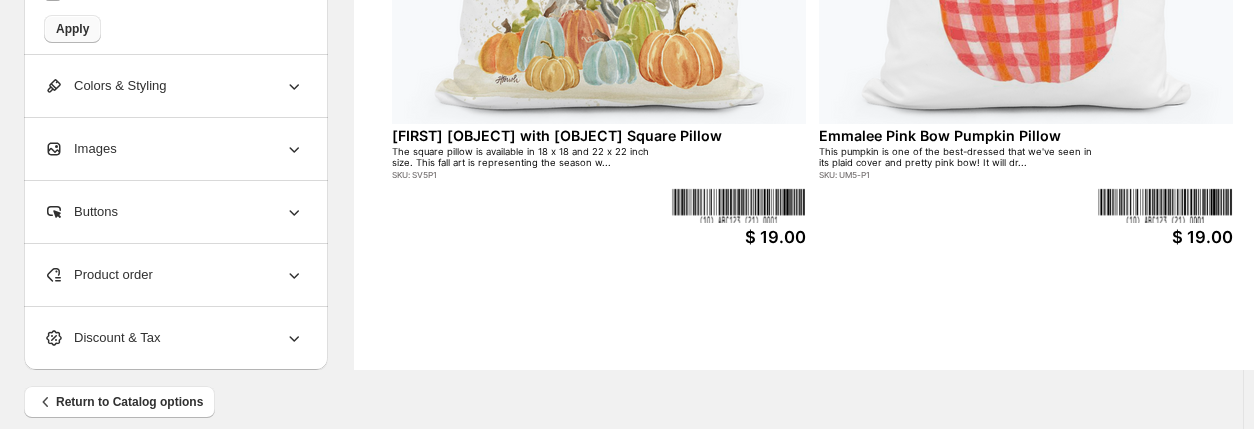 click on "Apply" at bounding box center (72, 29) 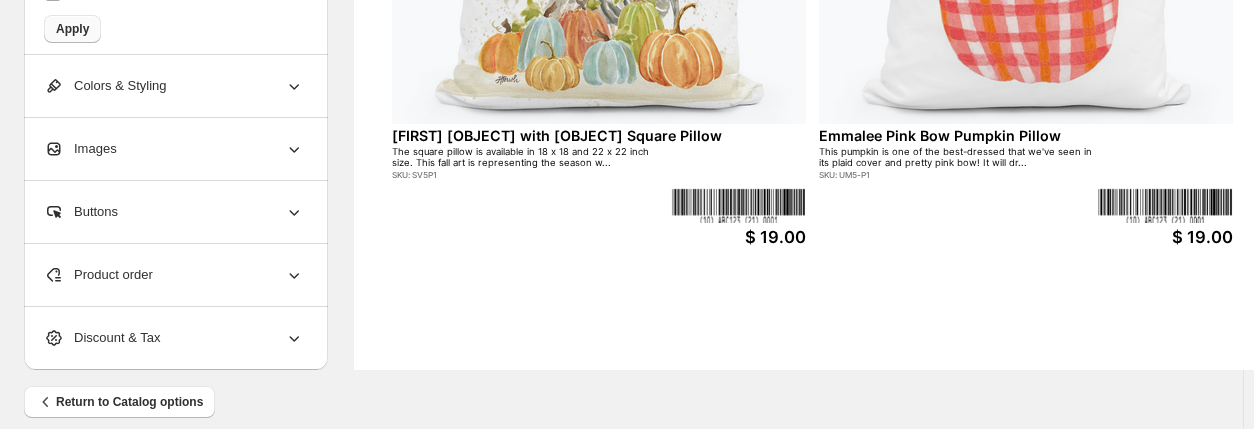 click on "Apply" at bounding box center (72, 29) 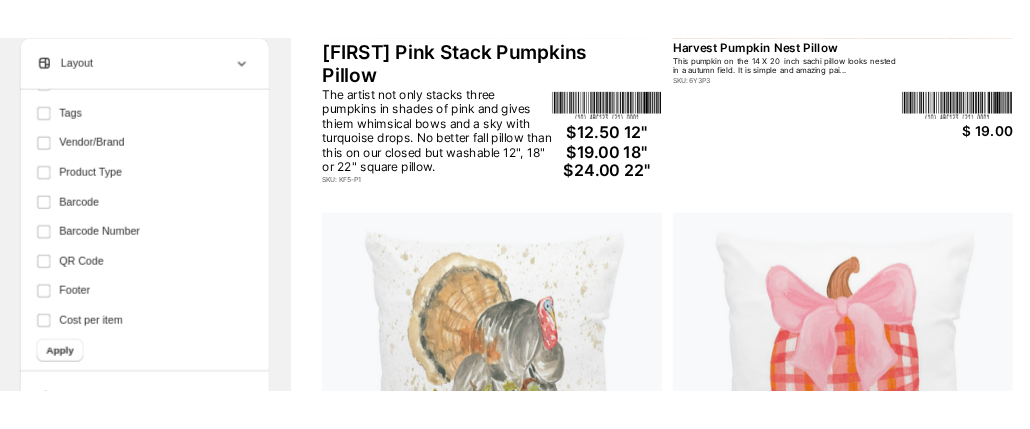 scroll, scrollTop: 560, scrollLeft: 0, axis: vertical 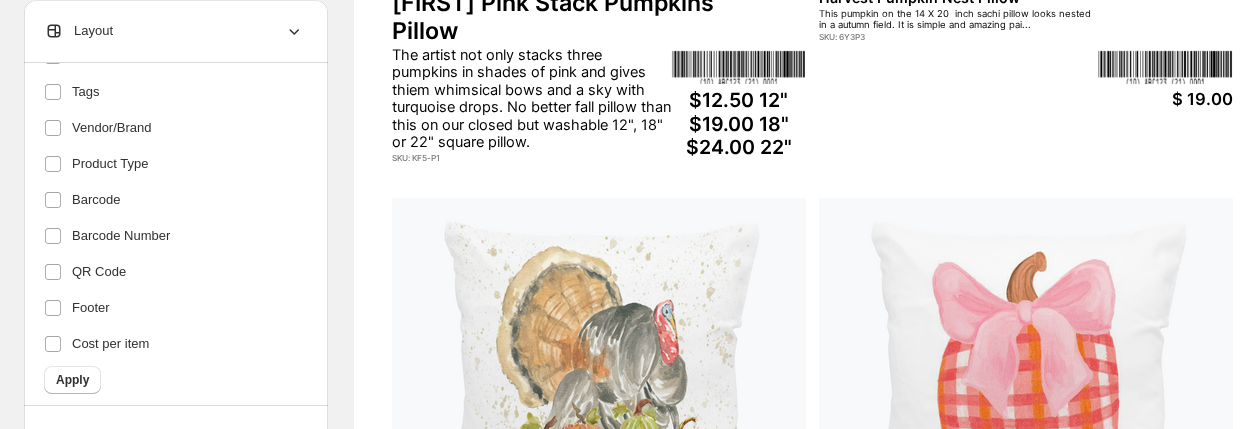 click on "Layout" at bounding box center [174, 31] 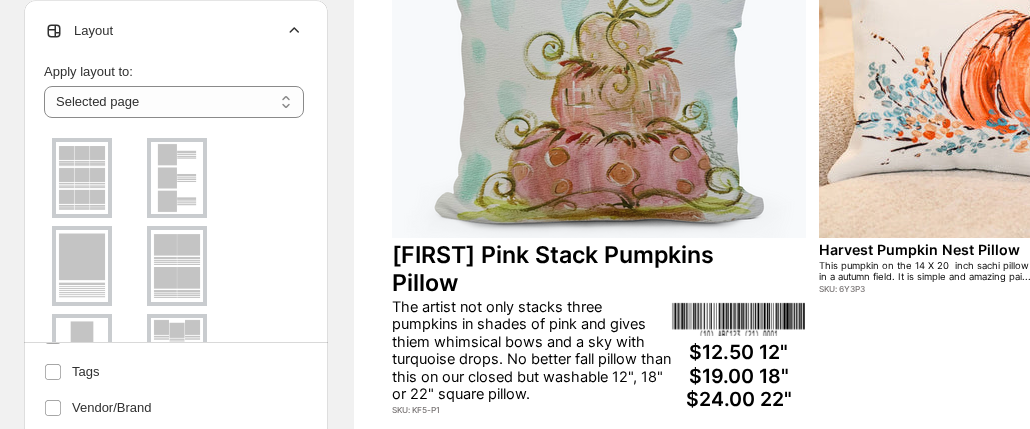 scroll, scrollTop: 238, scrollLeft: 0, axis: vertical 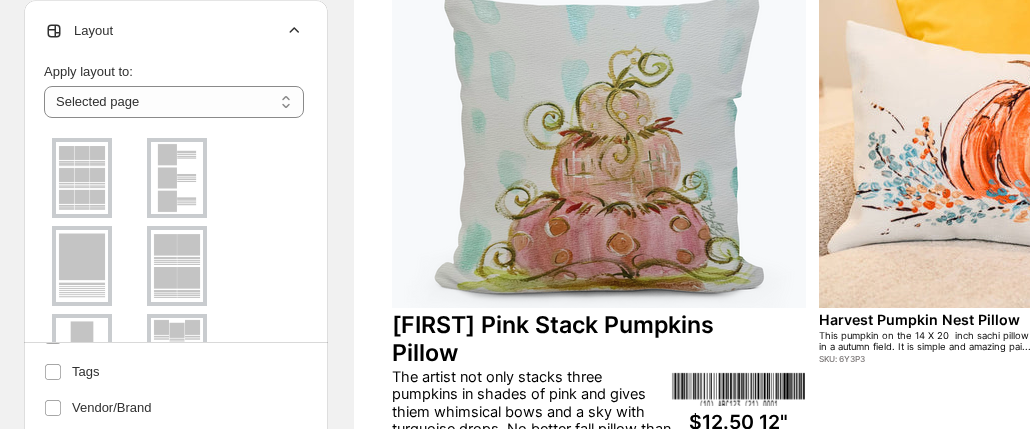 click on "Layout" at bounding box center [78, 31] 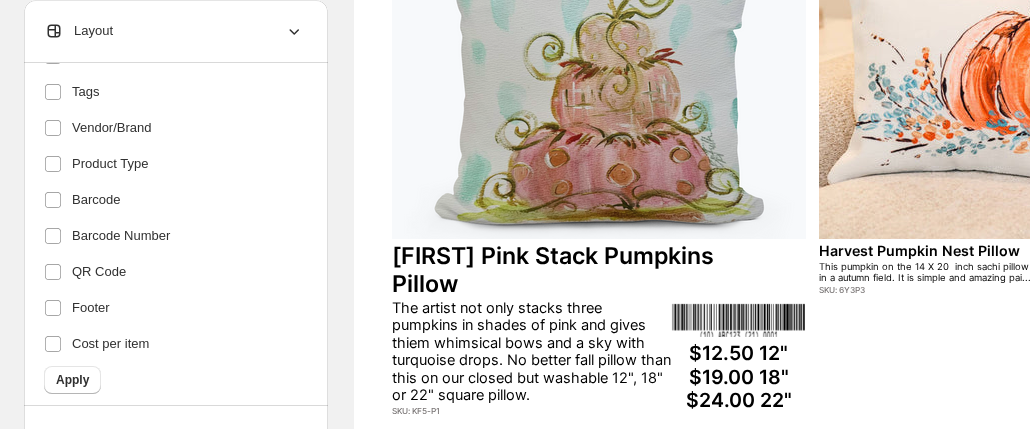 scroll, scrollTop: 440, scrollLeft: 0, axis: vertical 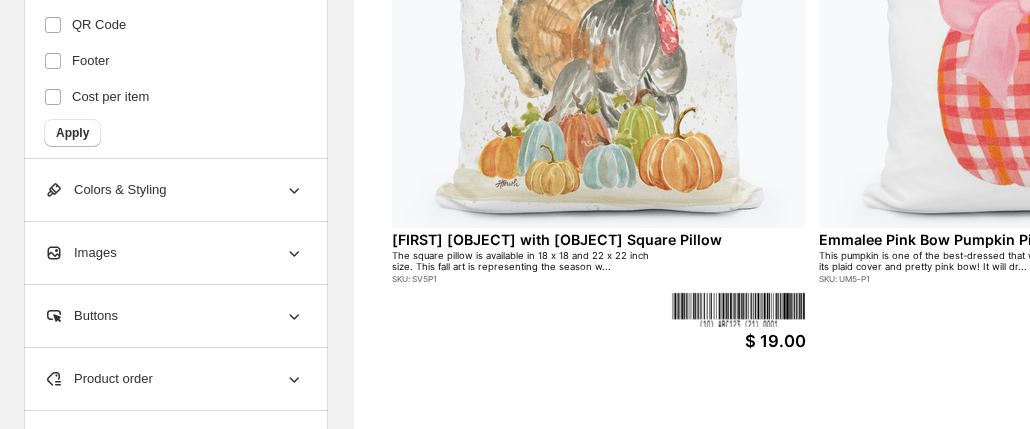 click on "Colors & Styling" at bounding box center (174, 190) 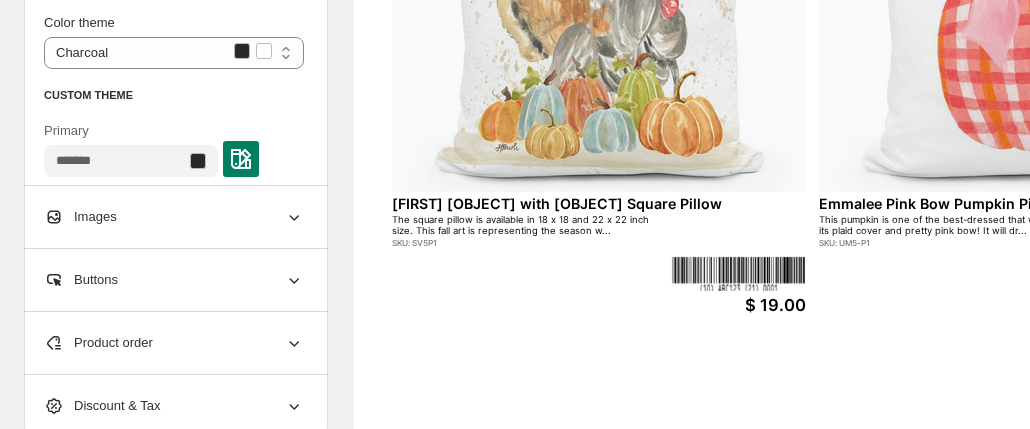 scroll, scrollTop: 937, scrollLeft: 0, axis: vertical 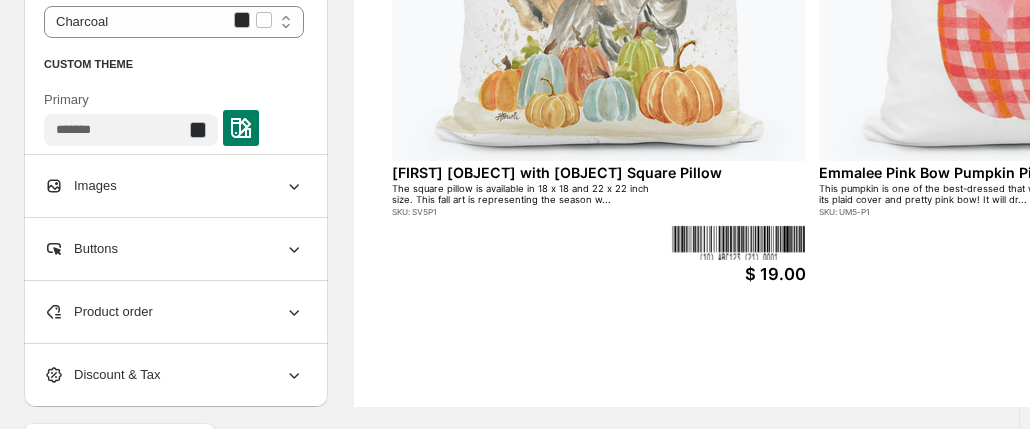 click 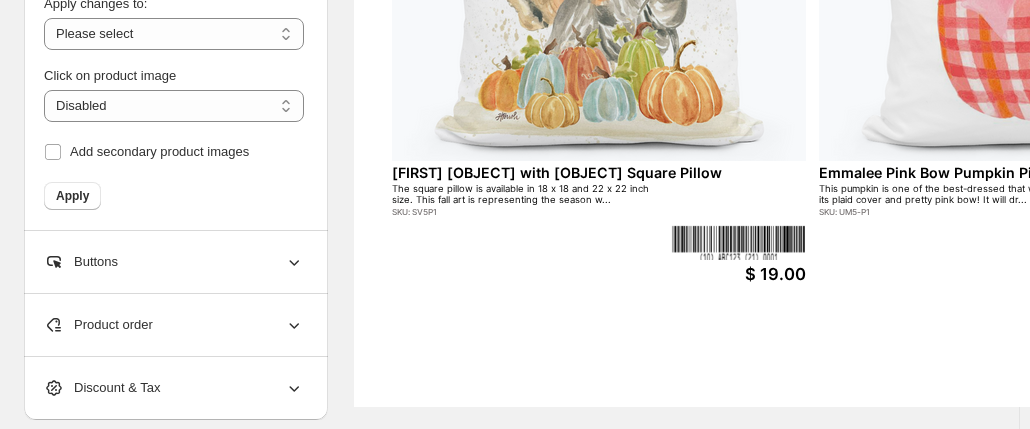 click 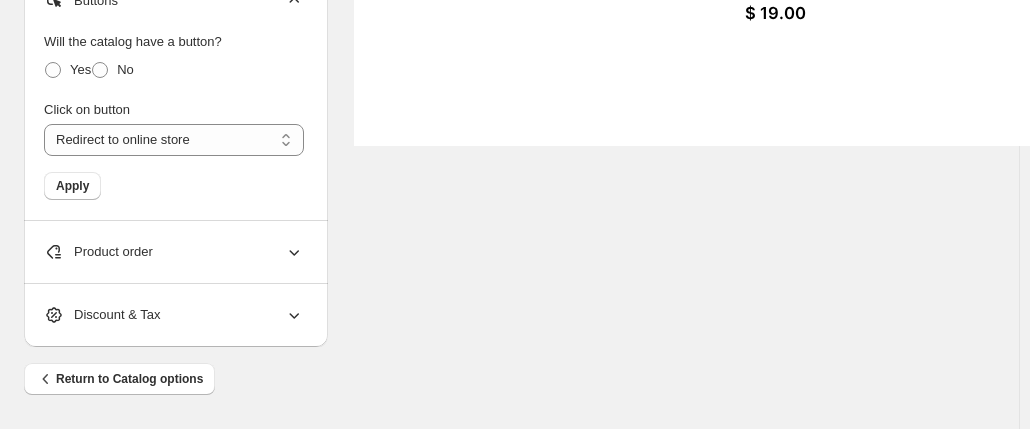 scroll, scrollTop: 1212, scrollLeft: 0, axis: vertical 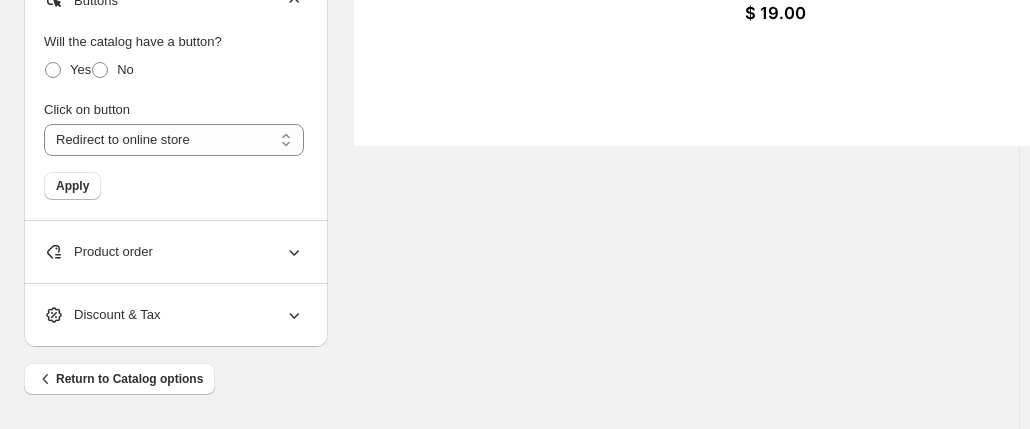 drag, startPoint x: 1034, startPoint y: 352, endPoint x: 529, endPoint y: 331, distance: 505.43643 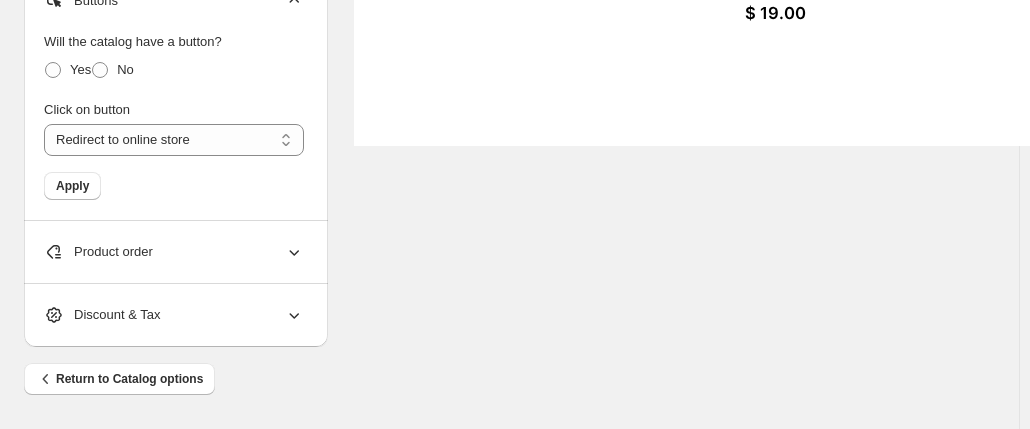 click on "Apply" at bounding box center (174, 186) 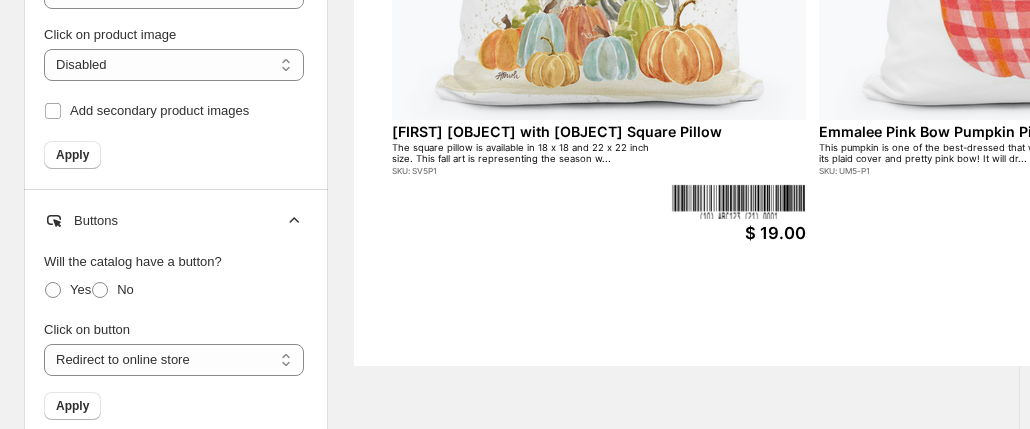 scroll, scrollTop: 972, scrollLeft: 0, axis: vertical 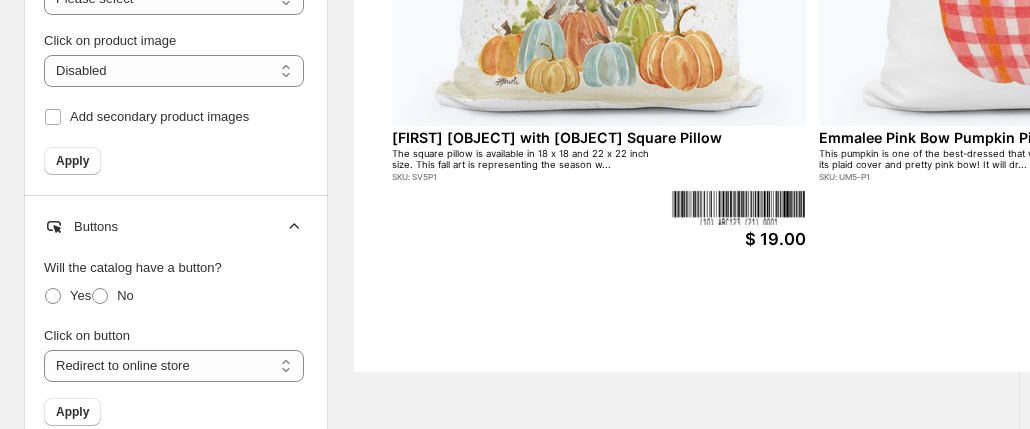 click 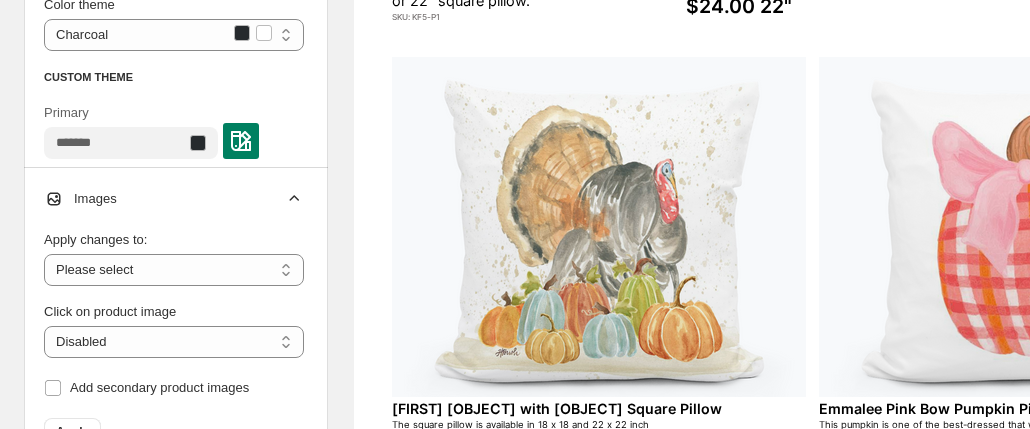 scroll, scrollTop: 572, scrollLeft: 0, axis: vertical 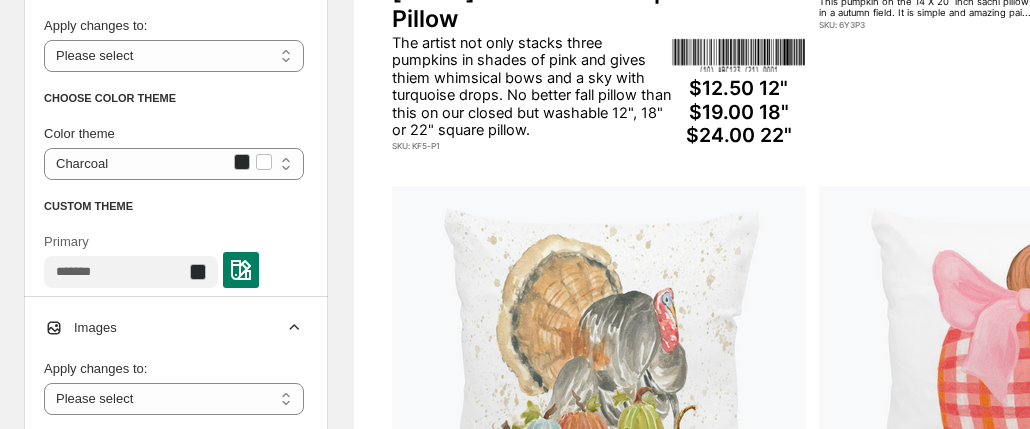 click 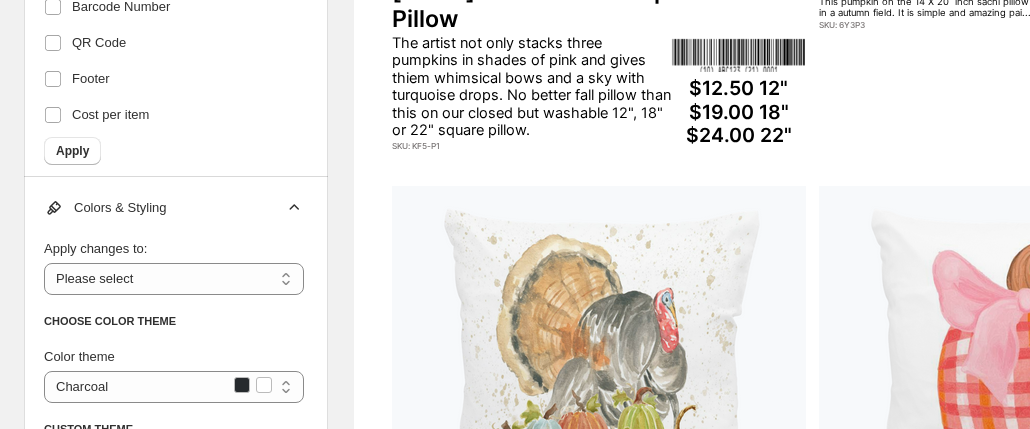 click 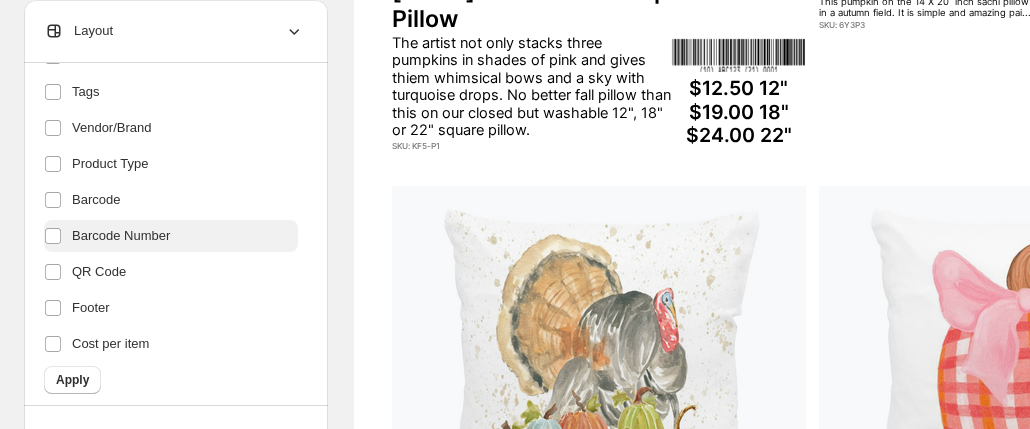 scroll, scrollTop: 532, scrollLeft: 0, axis: vertical 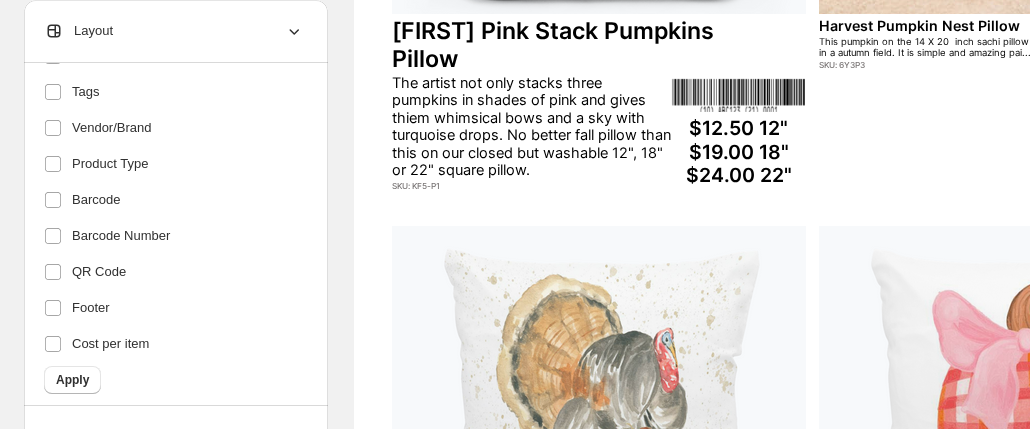 click on "Choose data you want to show Header Title Variant Title Compare At Price Price Discount Price Button Description Options Inventory QTY SKU Weight Tags Vendor/Brand Product Type Barcode Barcode Number QR Code Footer Cost per item Apply" at bounding box center (174, 1) 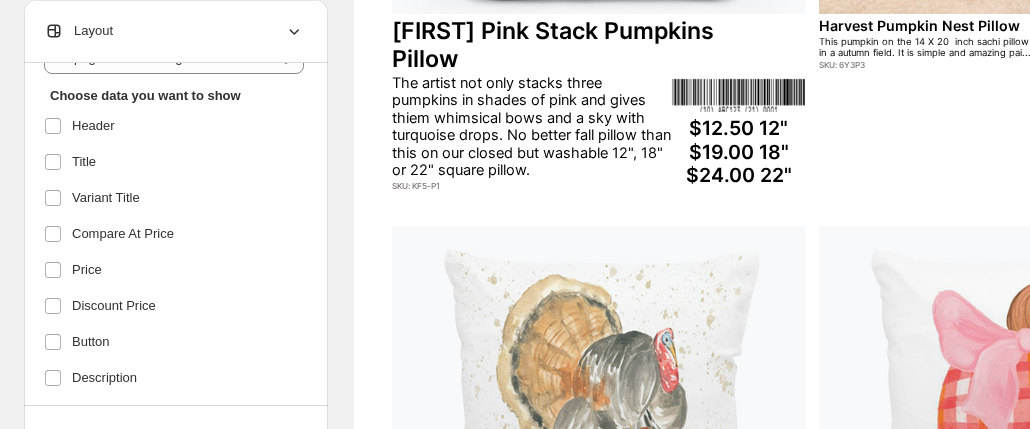 scroll, scrollTop: 3, scrollLeft: 0, axis: vertical 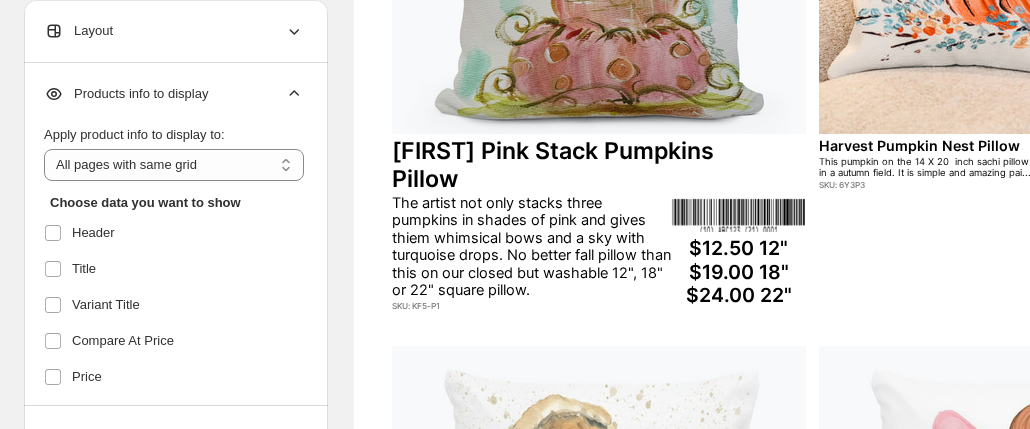 click 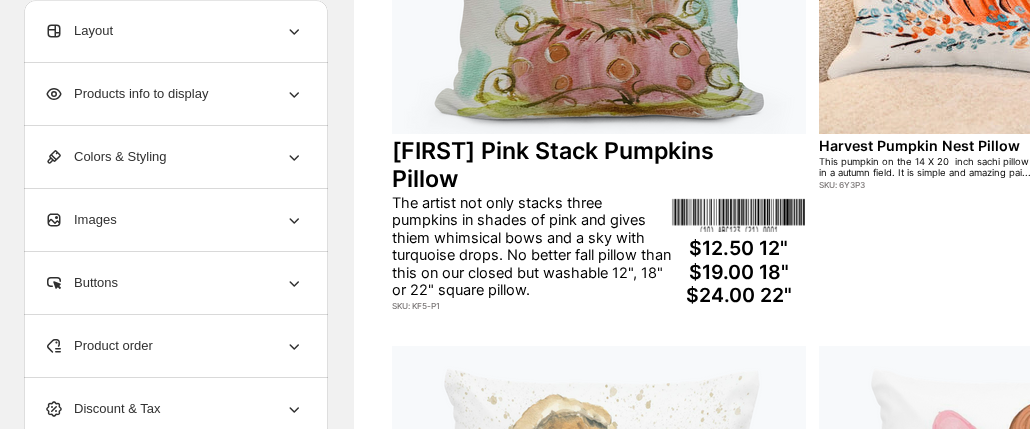 click 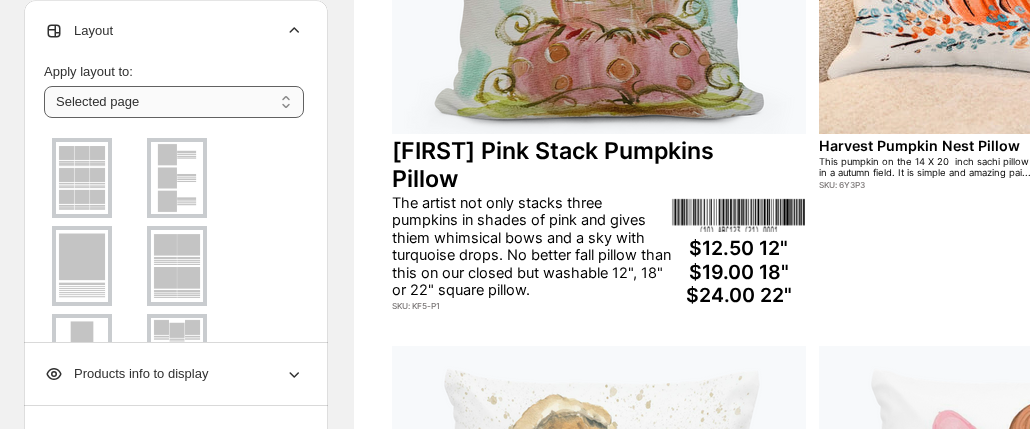click on "**********" at bounding box center [174, 102] 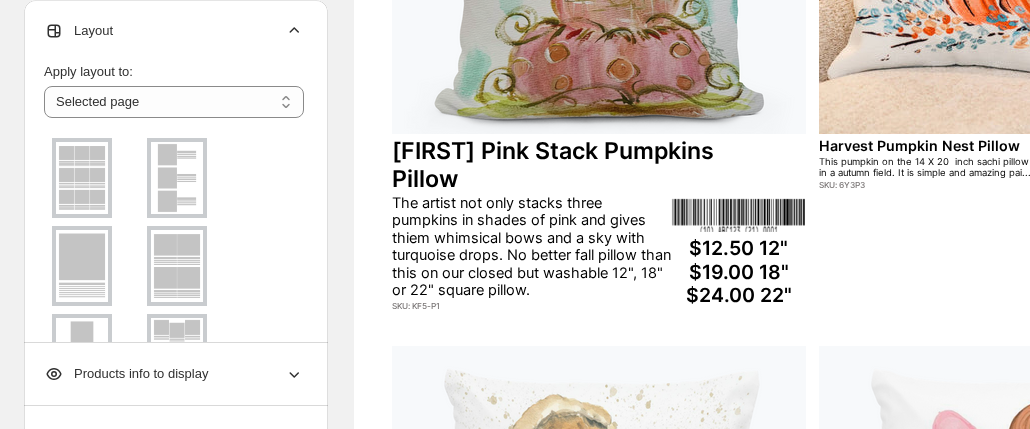 click at bounding box center (174, 442) 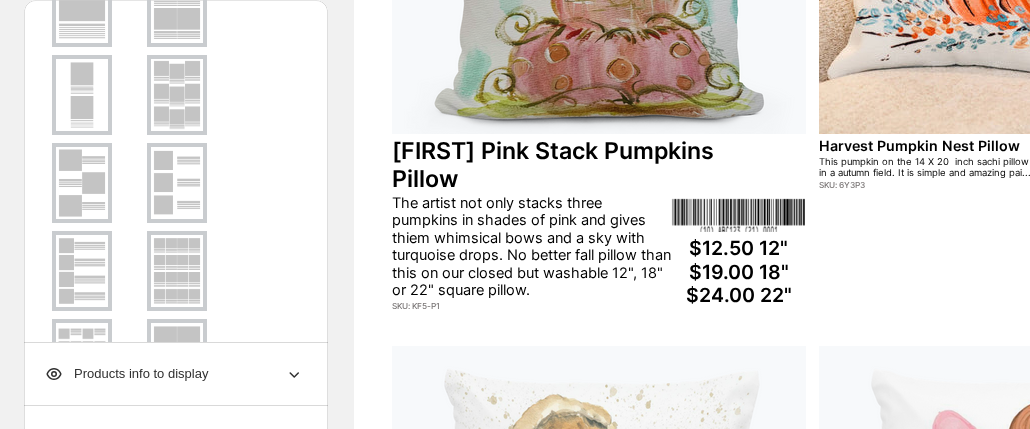 scroll, scrollTop: 410, scrollLeft: 0, axis: vertical 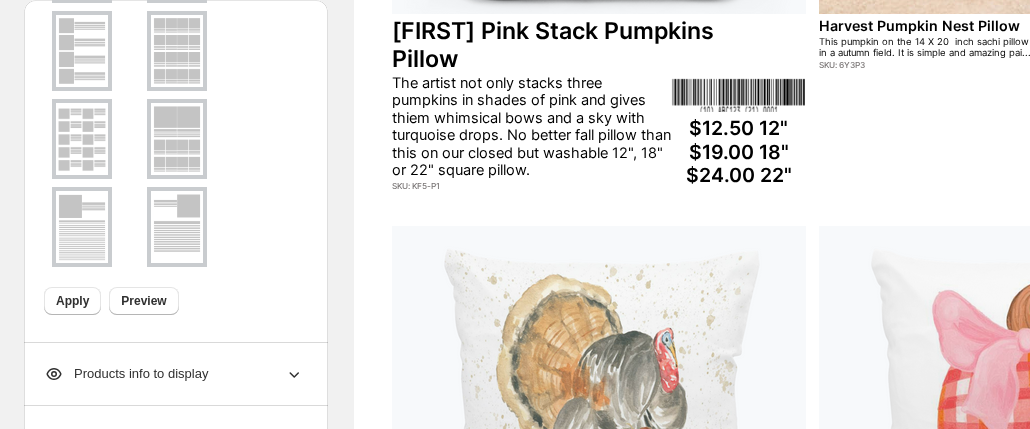 click at bounding box center [177, 227] 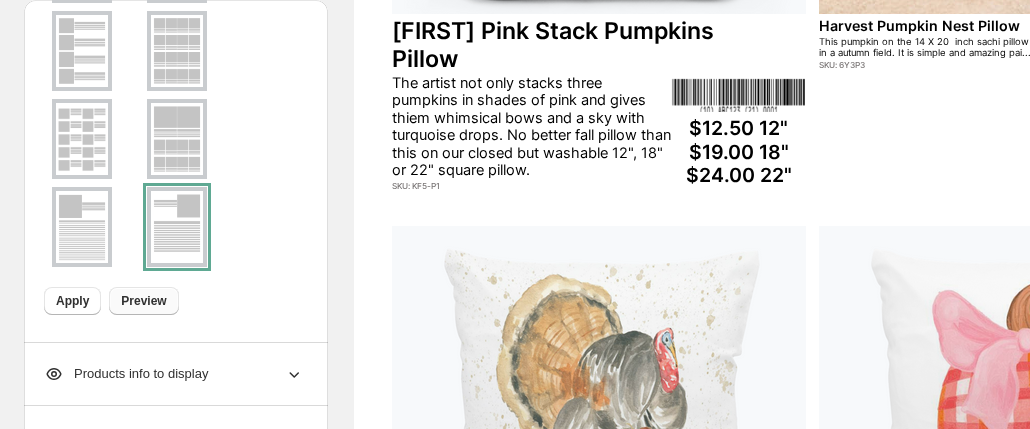 click on "Preview" at bounding box center [143, 301] 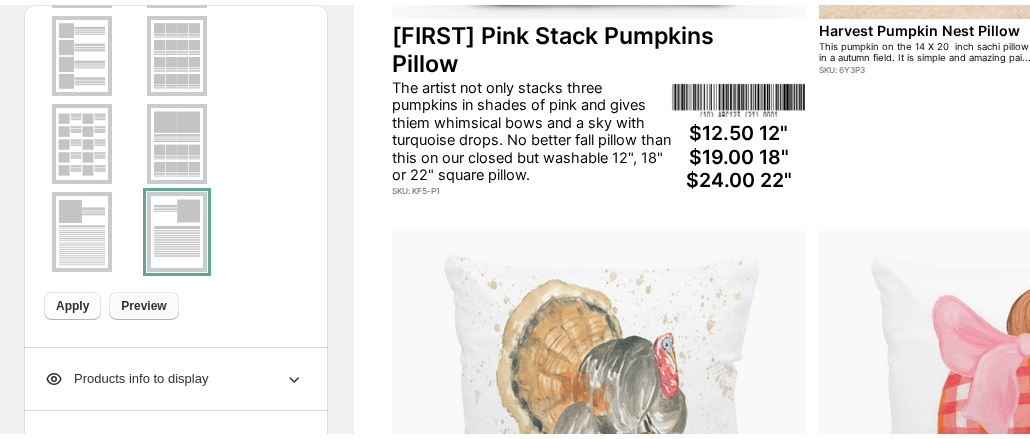 scroll, scrollTop: 0, scrollLeft: 0, axis: both 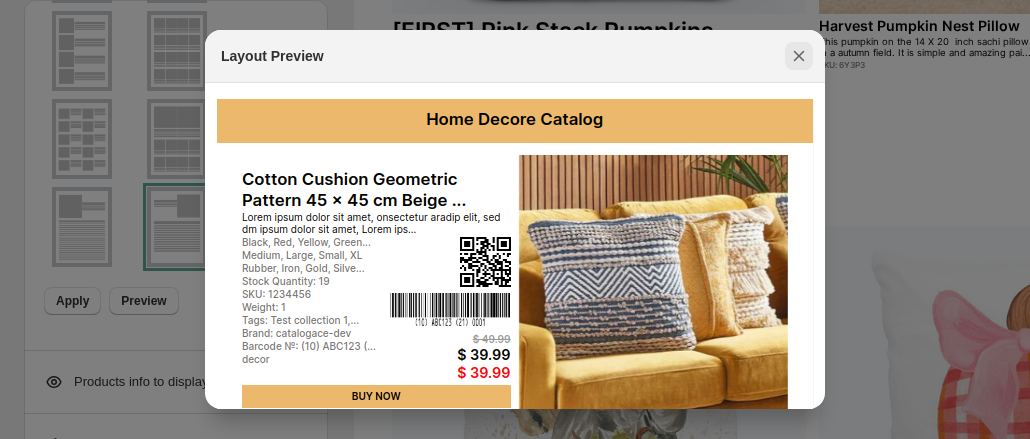 click 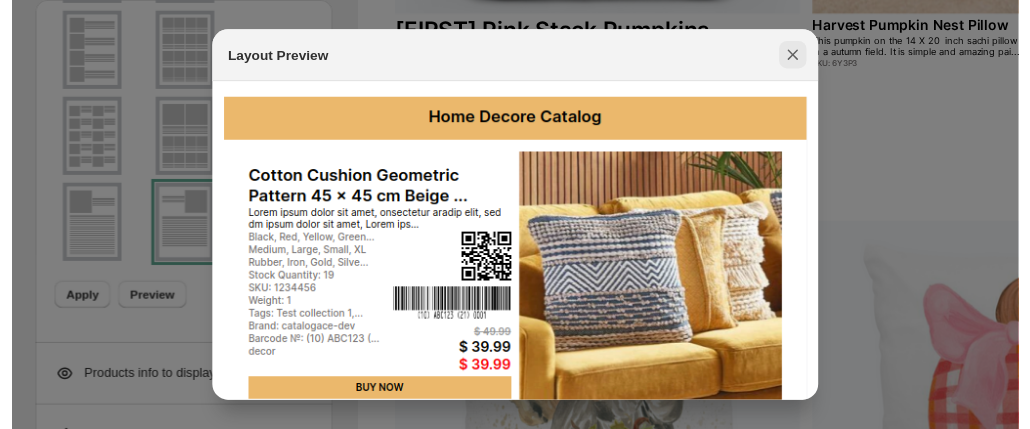 scroll, scrollTop: 532, scrollLeft: 0, axis: vertical 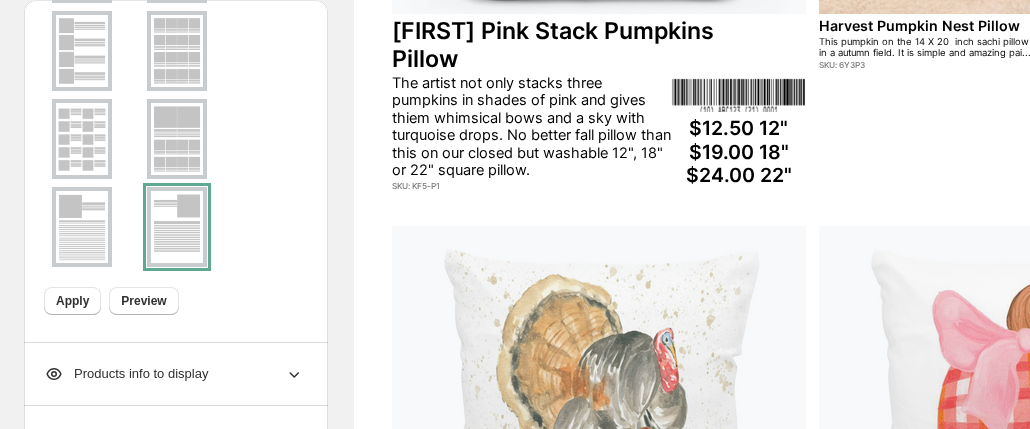 click at bounding box center (177, 139) 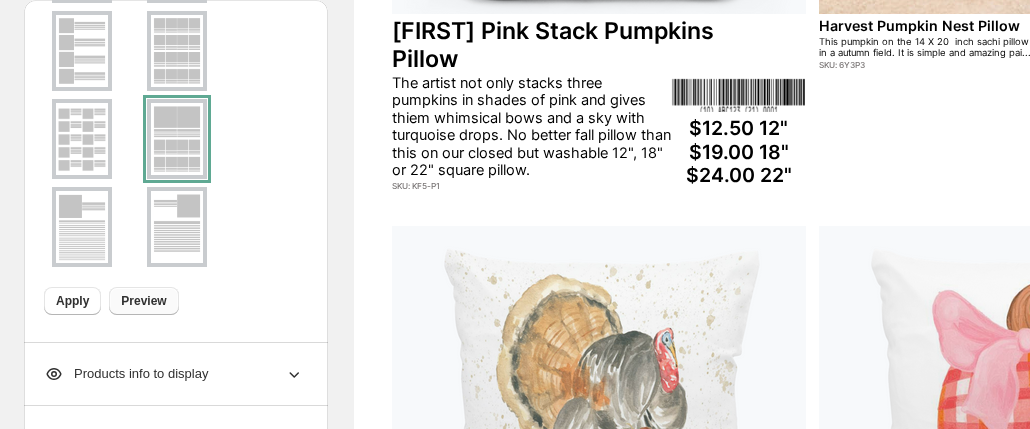 drag, startPoint x: 171, startPoint y: 150, endPoint x: 143, endPoint y: 305, distance: 157.50873 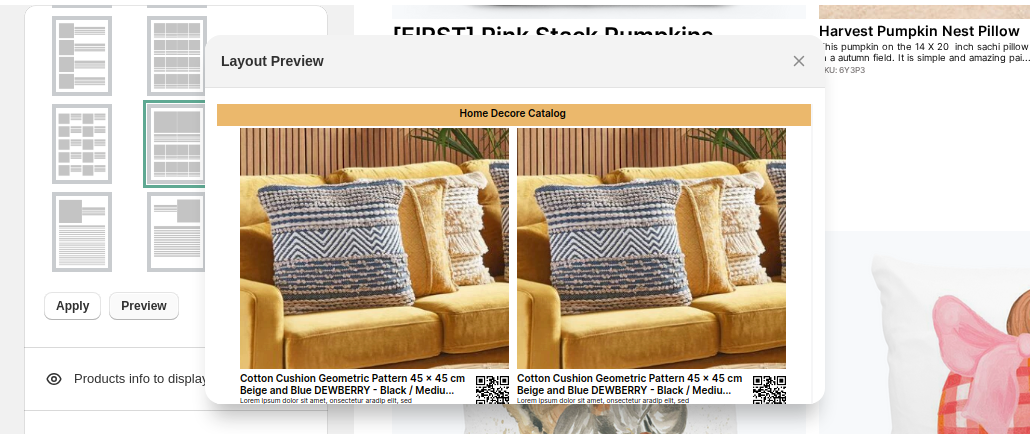 scroll, scrollTop: 0, scrollLeft: 0, axis: both 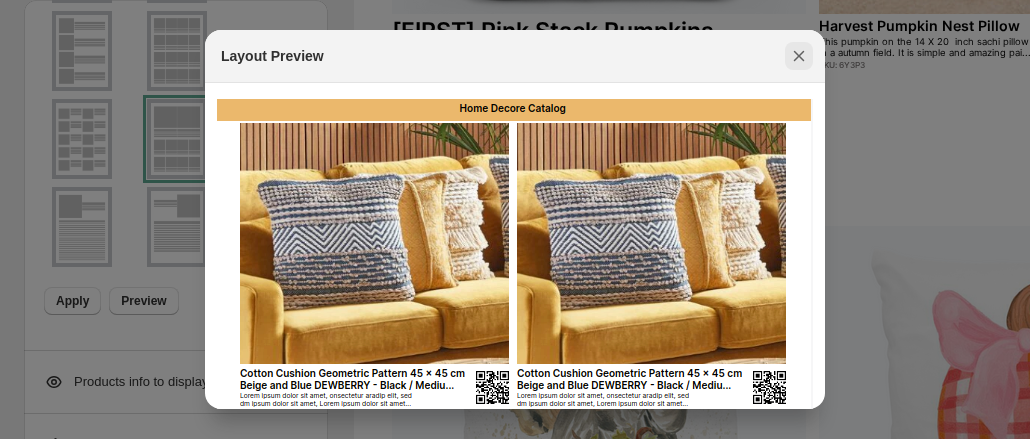 click 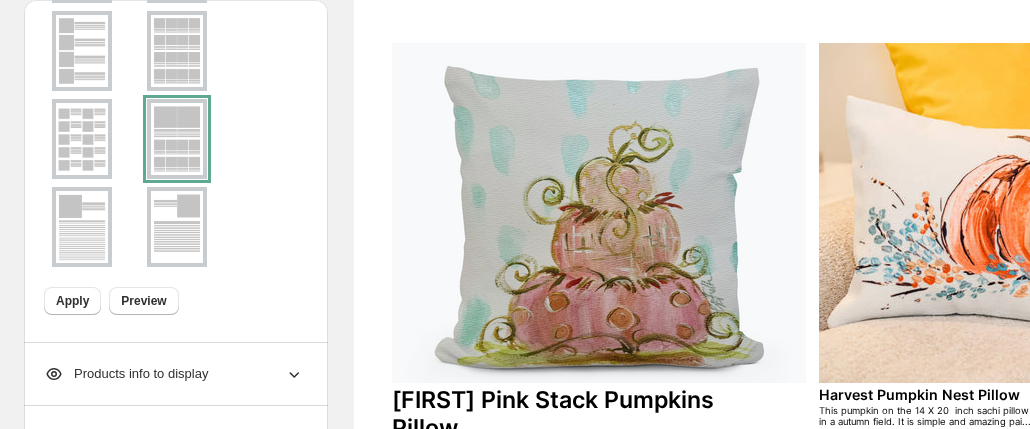 scroll, scrollTop: 0, scrollLeft: 0, axis: both 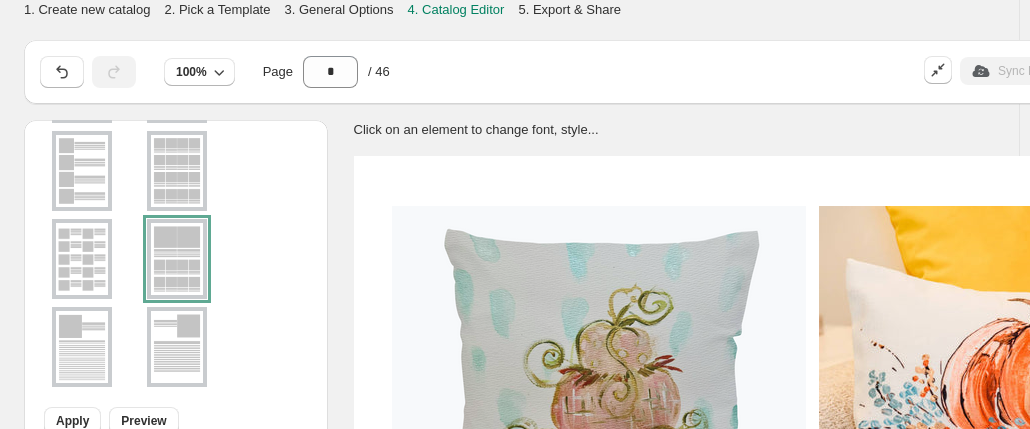 click at bounding box center [174, 83] 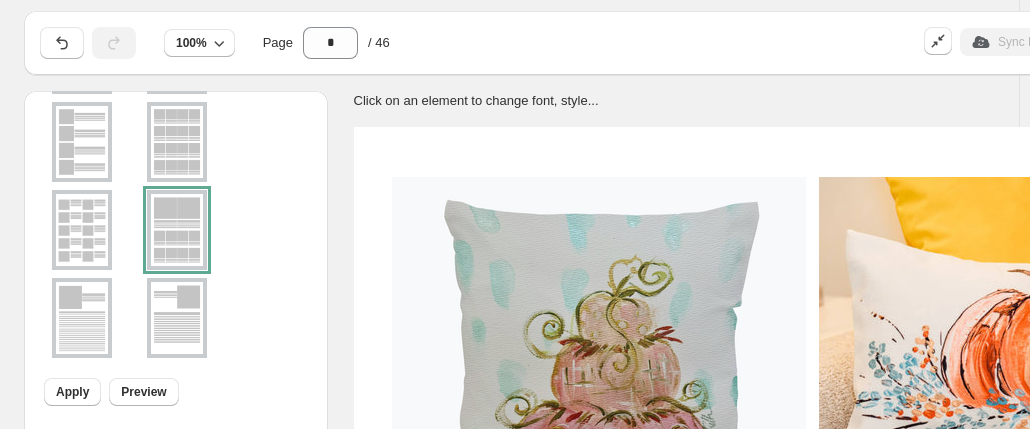 scroll, scrollTop: 0, scrollLeft: 0, axis: both 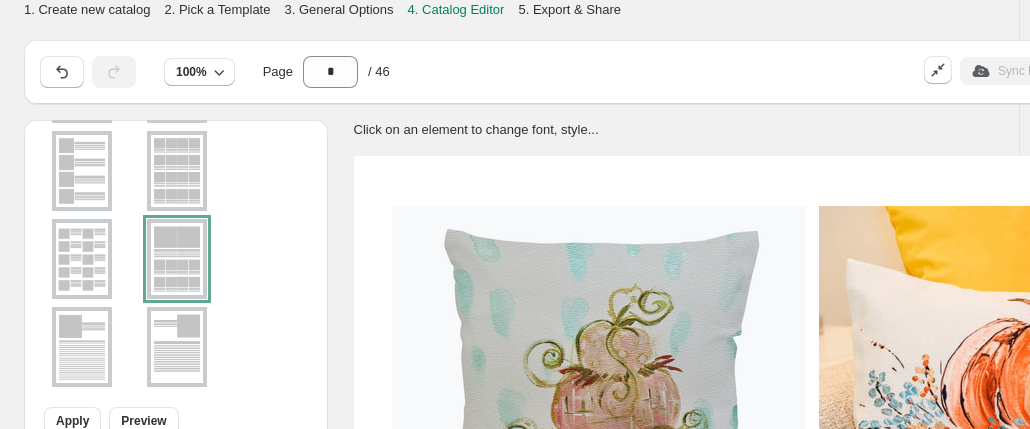 click at bounding box center [174, 83] 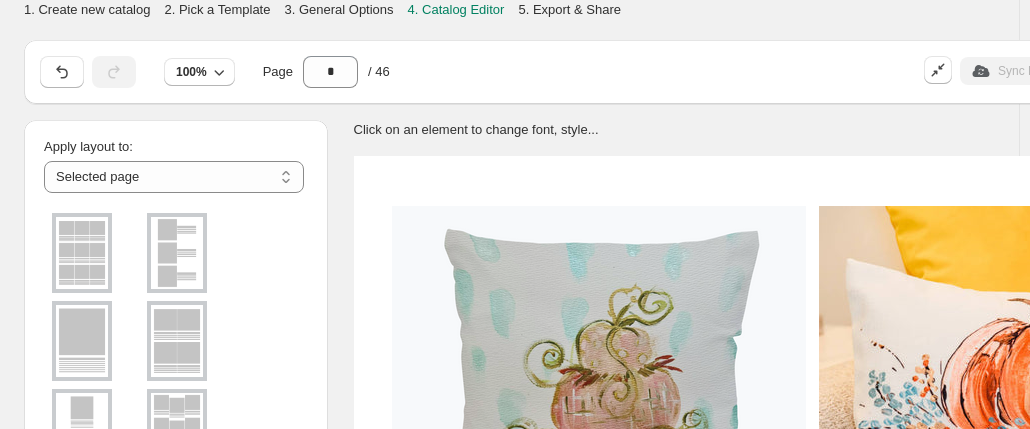scroll, scrollTop: 0, scrollLeft: 0, axis: both 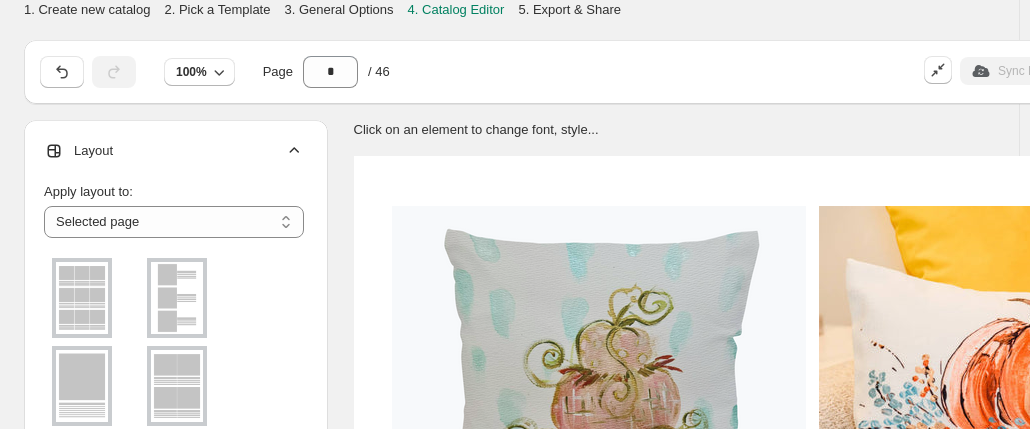 click 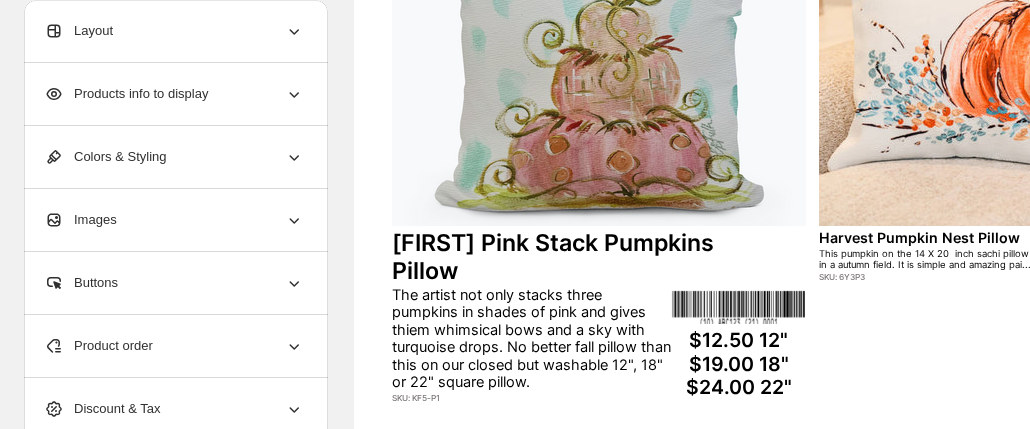 scroll, scrollTop: 350, scrollLeft: 0, axis: vertical 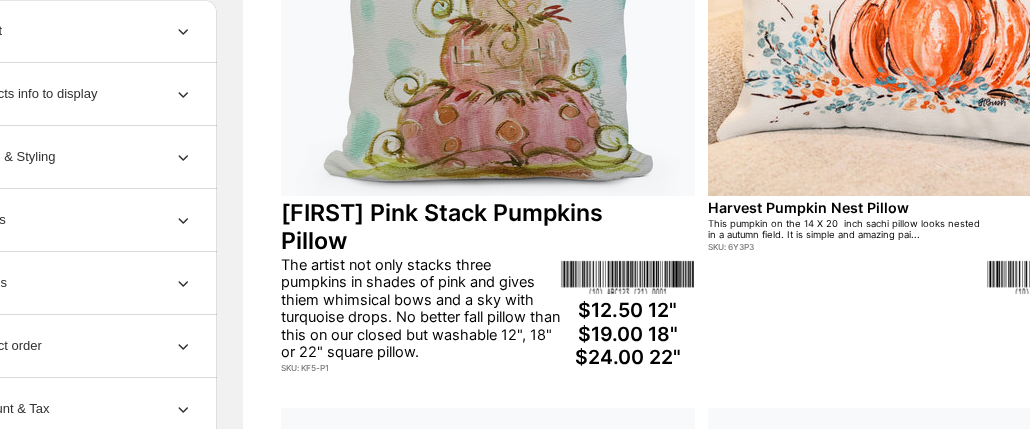 click on "$12.50 12"
$19.00 18"
$24.00 22"" at bounding box center [628, 334] 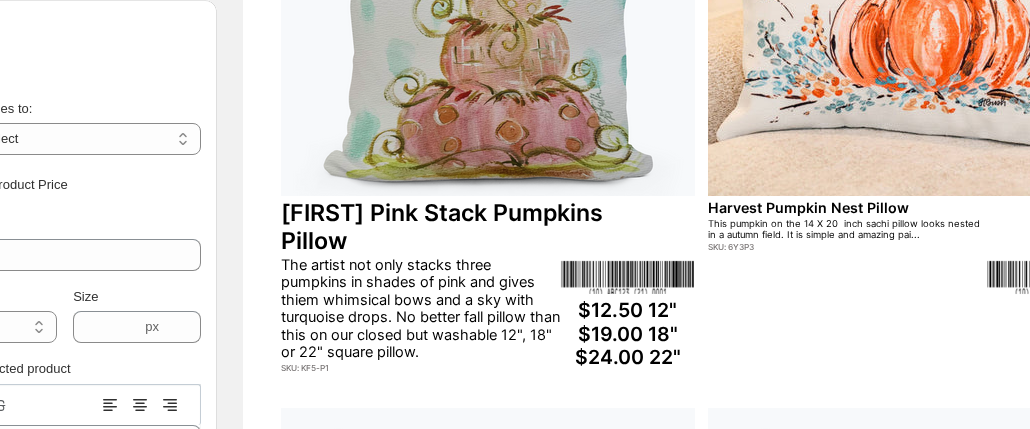 click on "[FIRST] Pink Stack Pumpkins Pillow The artist not only stacks three pumpkins in shades of pink and gives thiem whimsical bows and a sky with turquoise drops. No better fall pillow than this on our closed but washable 12", 18" or 22" square pillow. SKU: KF5-P1 $12.50 12" $19.00 18" $24.00 22" Harvest Pumpkin Nest Pillow This pumpkin on the 14 X 20 inch sachi pillow looks nested in a autumn field. It is simple and amazing pai... SKU: 6Y3P3 $ 19.00 [FIRST] Turkey with Pumpkins Square Pillow The square pillow is available in 18 x 18 and 22 x 22 inch size. This fall art is representing the season w... SKU: SV5P1 $ 19.00 [FIRST] Pink Bow Pumpkin Pillow This pumpkin is one of the best-dressed that we've seen in its plaid cover and pretty pink bow! It will dr... SKU: UM5-P1 $ 19.00" at bounding box center [702, 400] 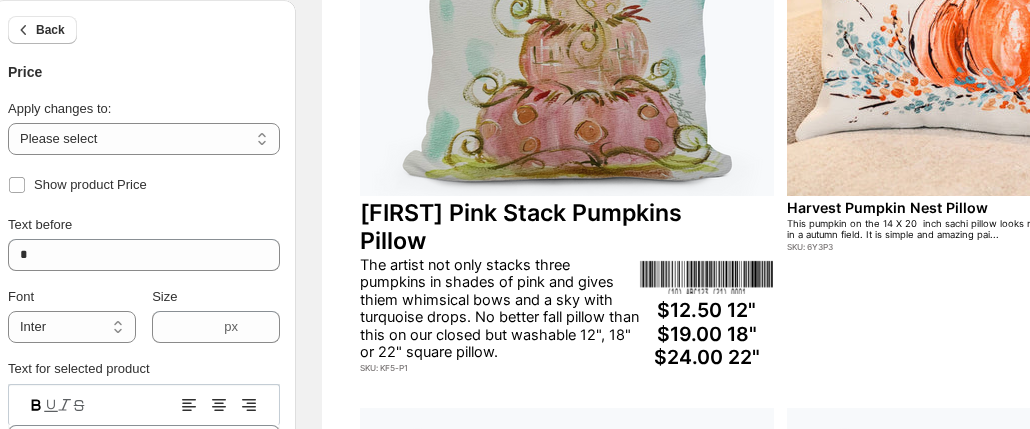 scroll, scrollTop: 350, scrollLeft: 0, axis: vertical 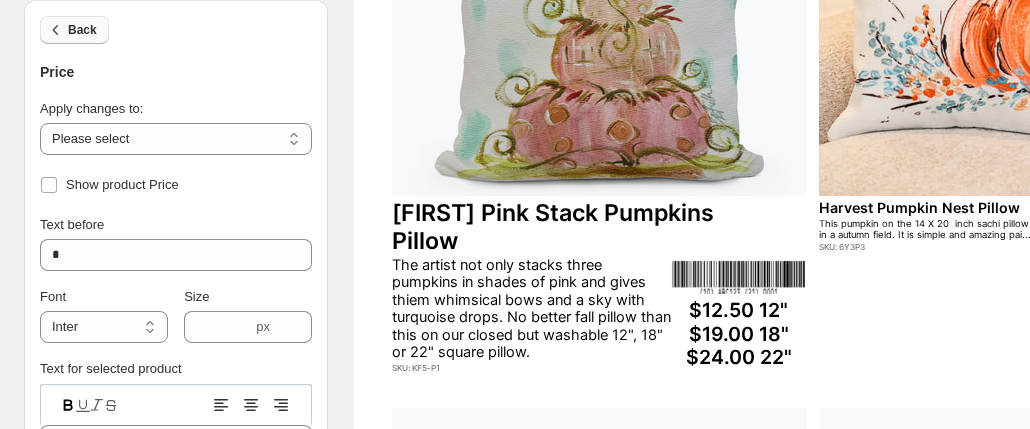click on "Back" at bounding box center [82, 30] 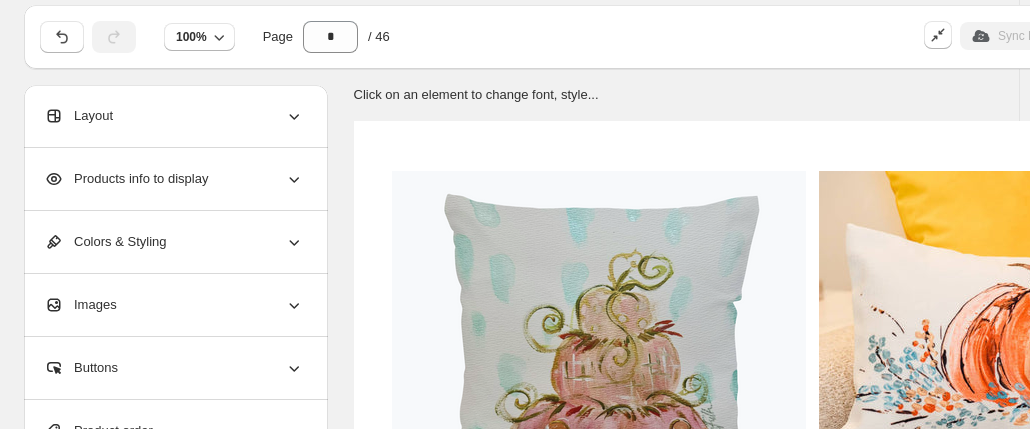 scroll, scrollTop: 0, scrollLeft: 0, axis: both 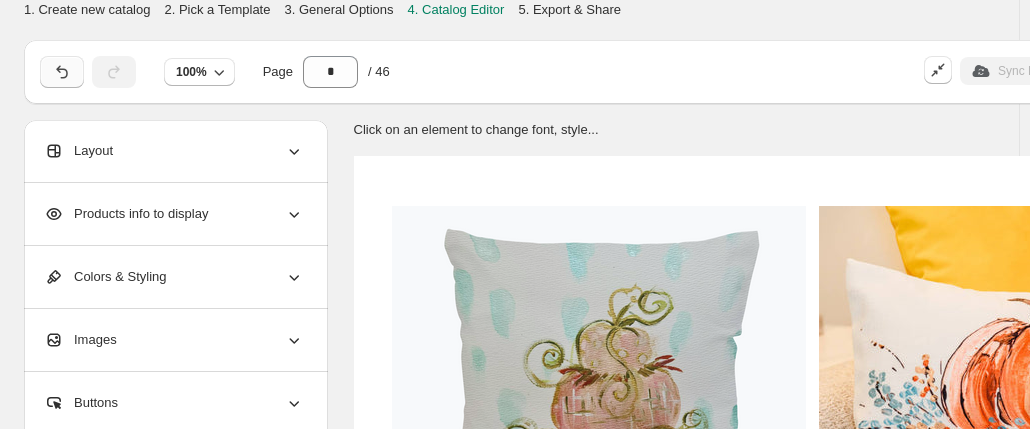 click 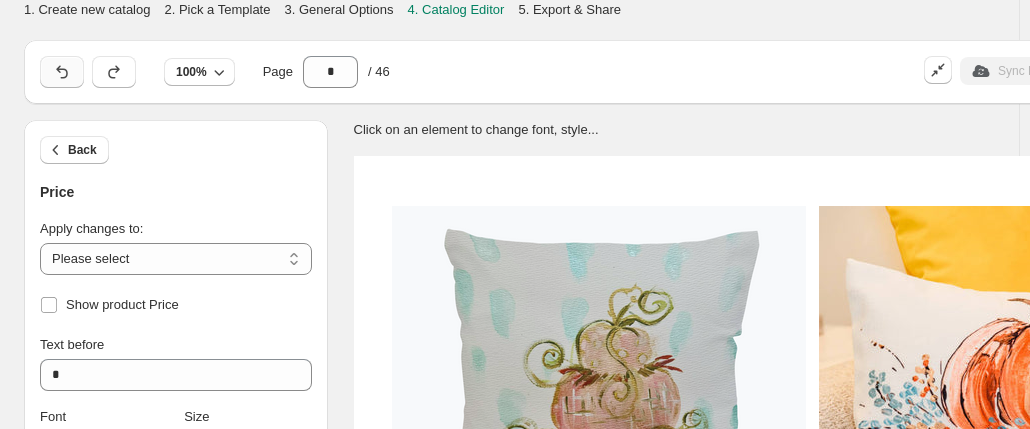 click 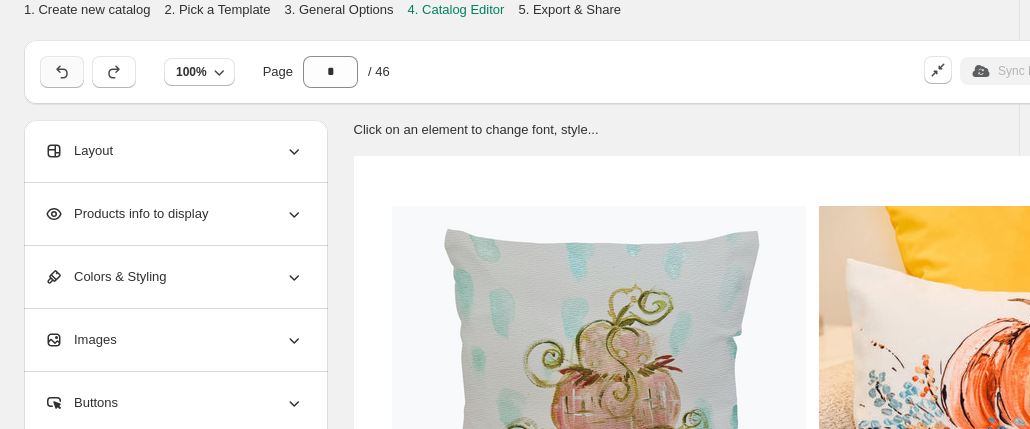 click 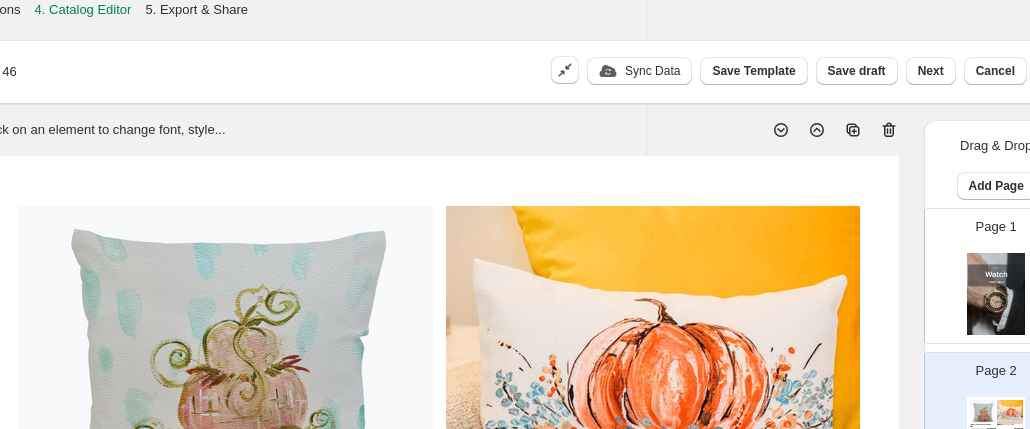 scroll, scrollTop: 0, scrollLeft: 411, axis: horizontal 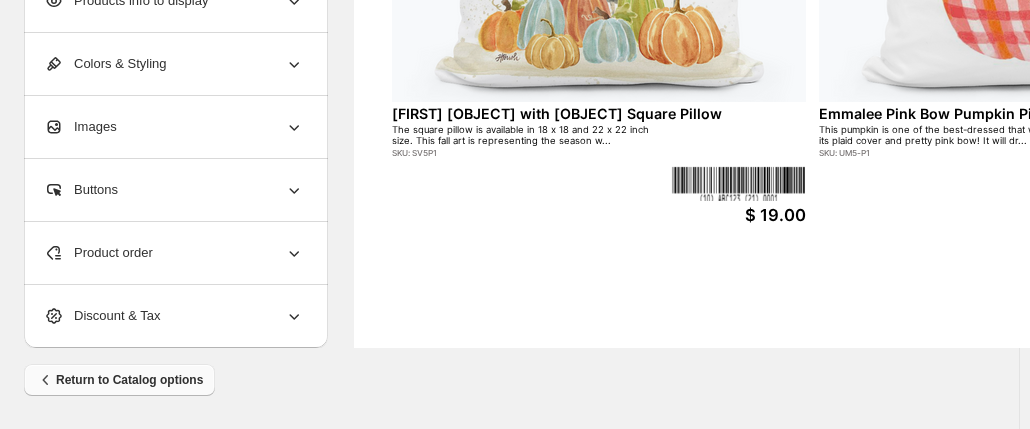 click on "Return to Catalog options" at bounding box center (119, 380) 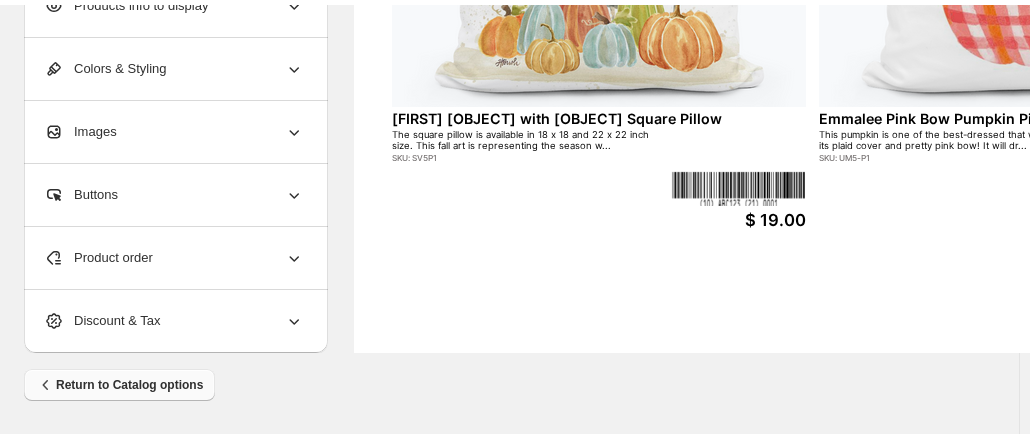 scroll, scrollTop: 0, scrollLeft: 0, axis: both 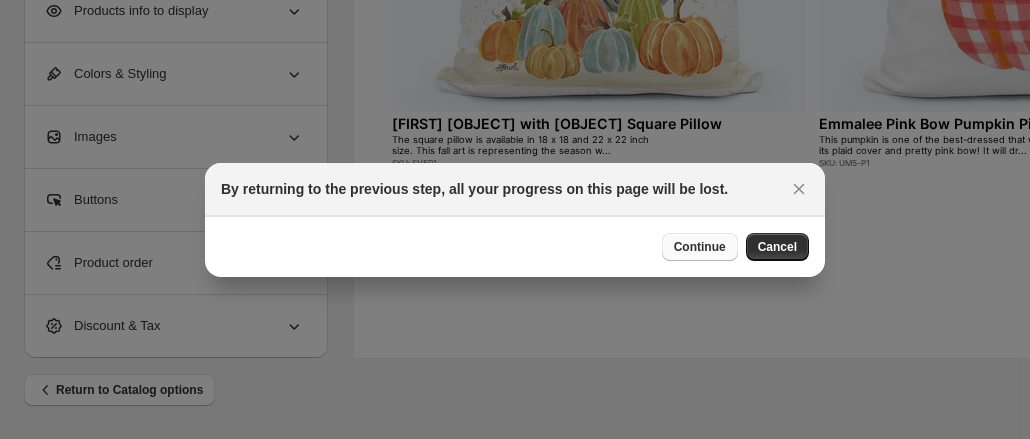 click on "Continue" at bounding box center (700, 247) 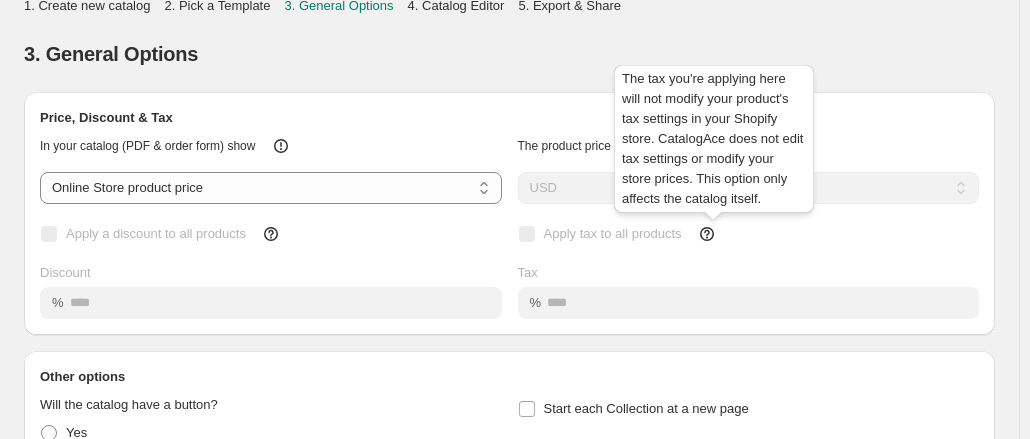 scroll, scrollTop: 0, scrollLeft: 0, axis: both 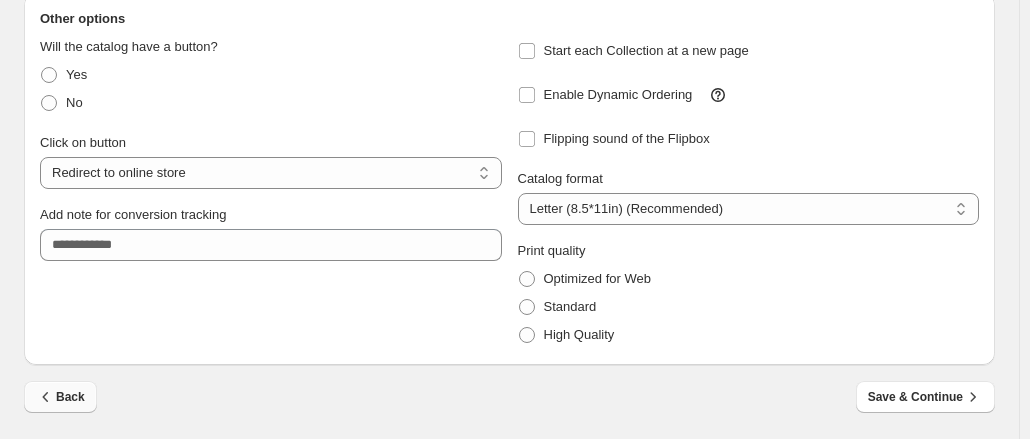 click on "Back" at bounding box center (60, 397) 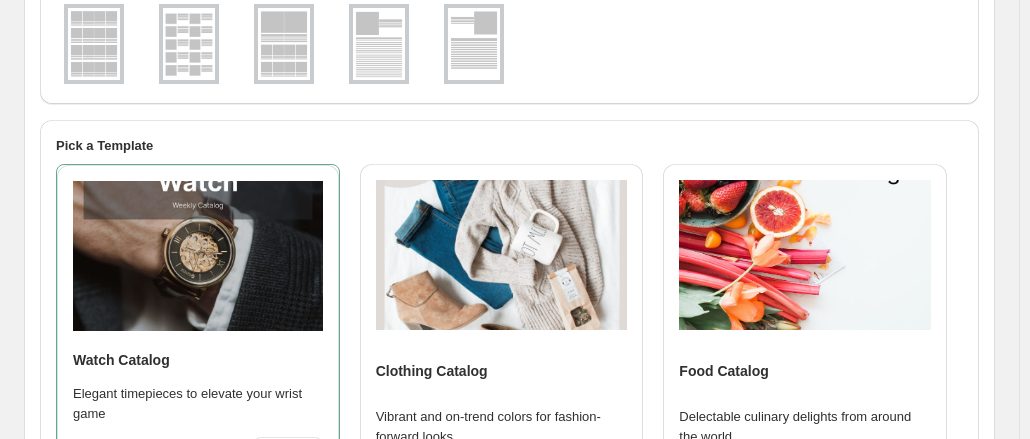 scroll, scrollTop: 0, scrollLeft: 0, axis: both 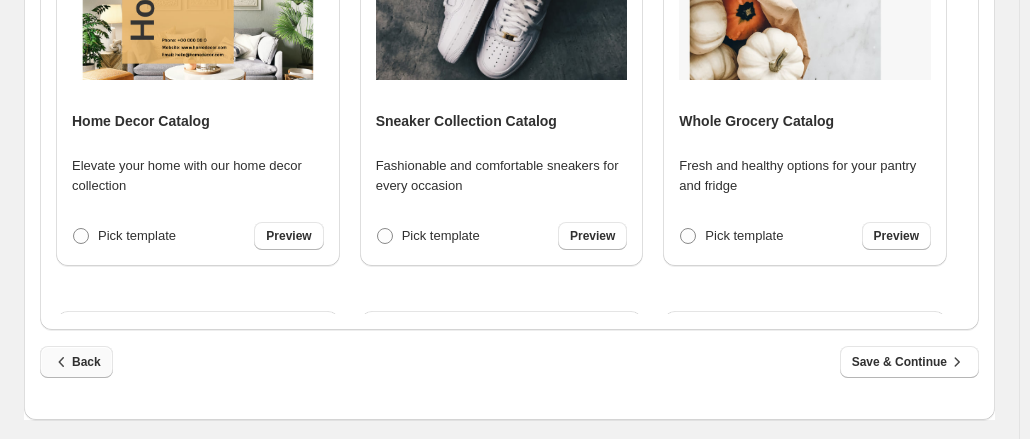 click on "Back" at bounding box center (76, 362) 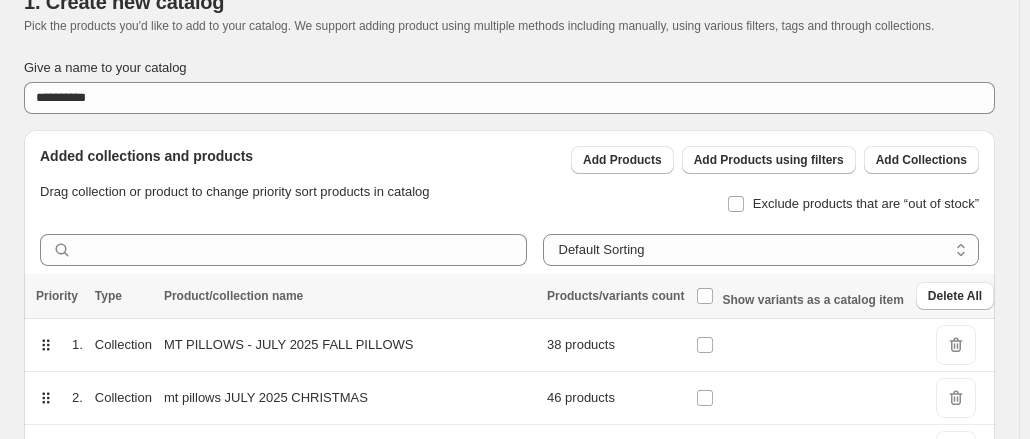 scroll, scrollTop: 0, scrollLeft: 0, axis: both 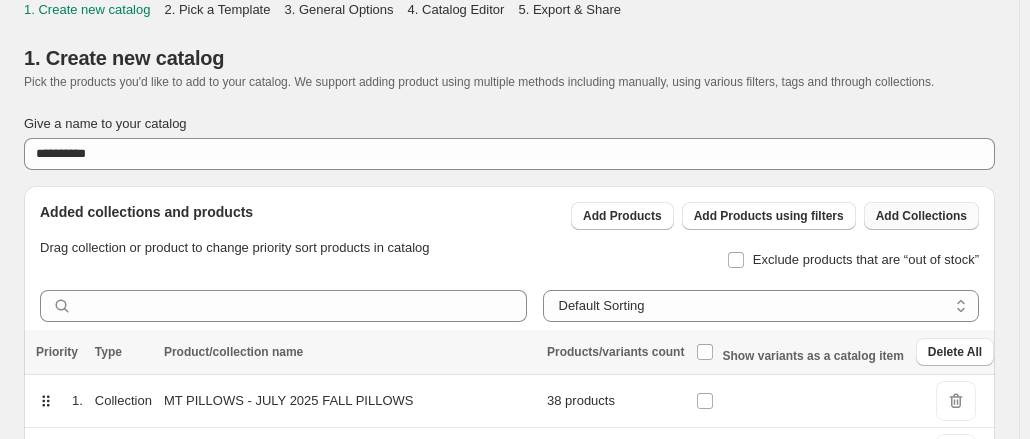 click on "Add Collections" at bounding box center (921, 216) 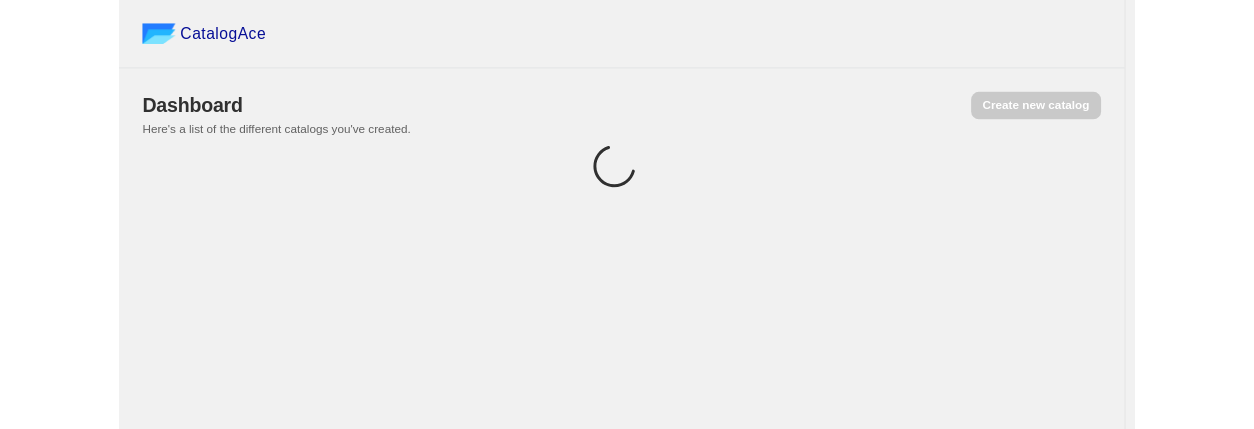 scroll, scrollTop: 0, scrollLeft: 0, axis: both 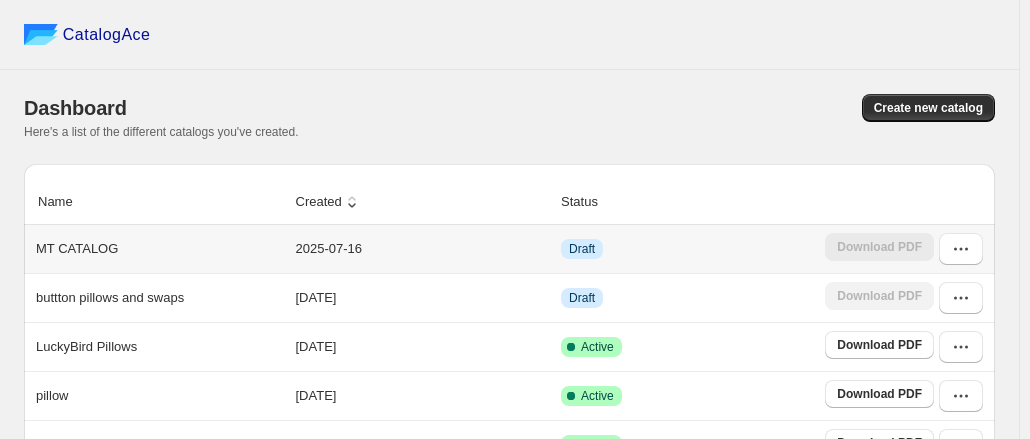 click on "2025-07-16" at bounding box center [423, 249] 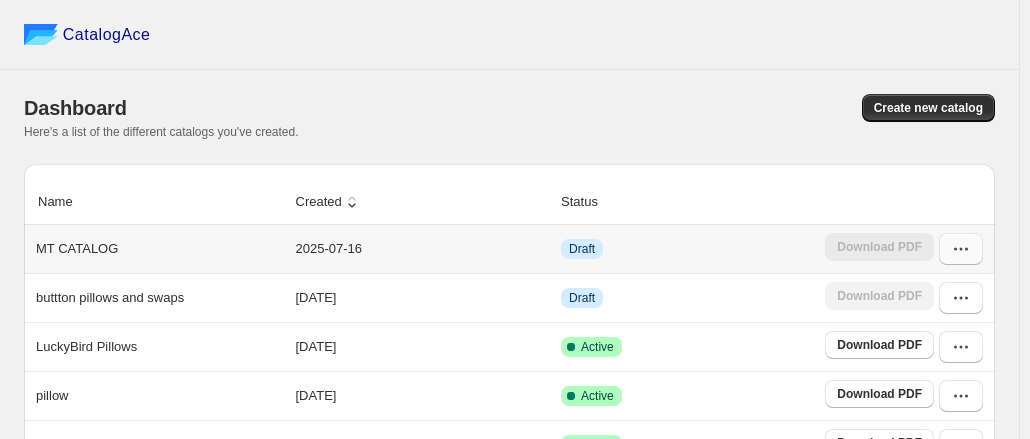 click 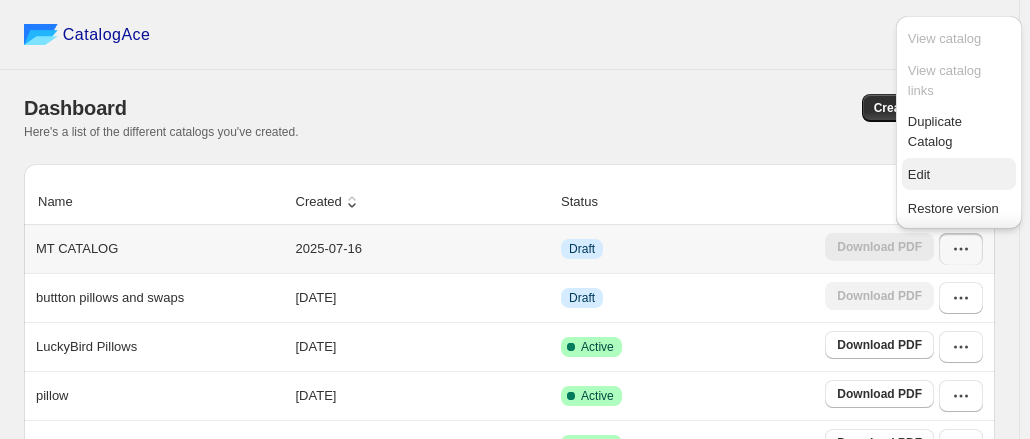 click on "Edit" at bounding box center [919, 174] 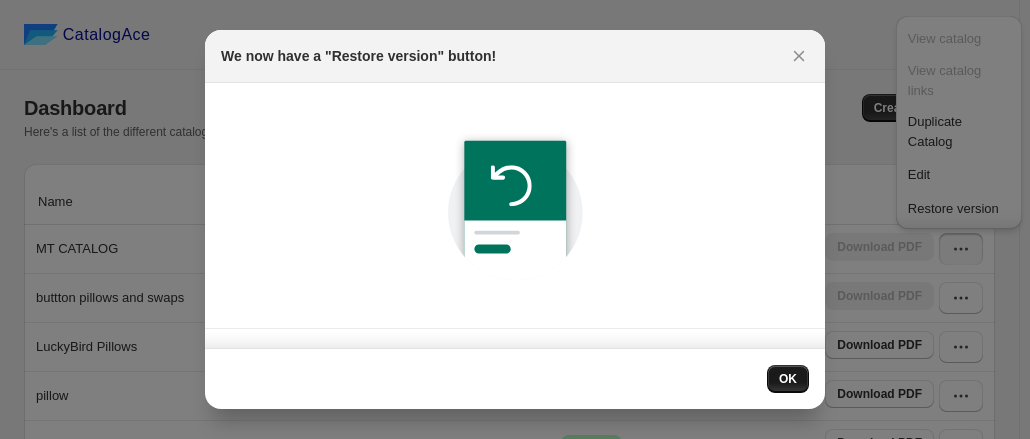 click on "OK" at bounding box center (788, 379) 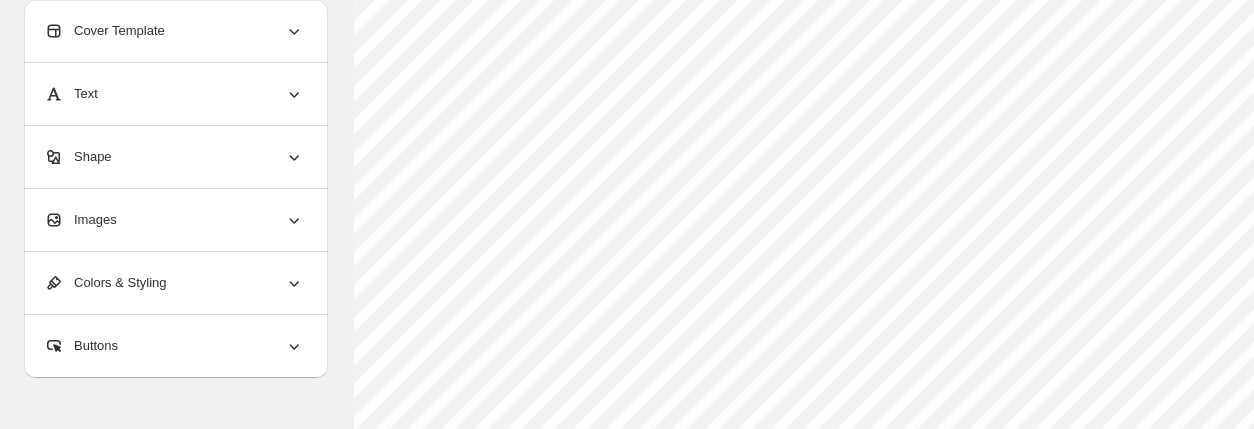 scroll, scrollTop: 996, scrollLeft: 0, axis: vertical 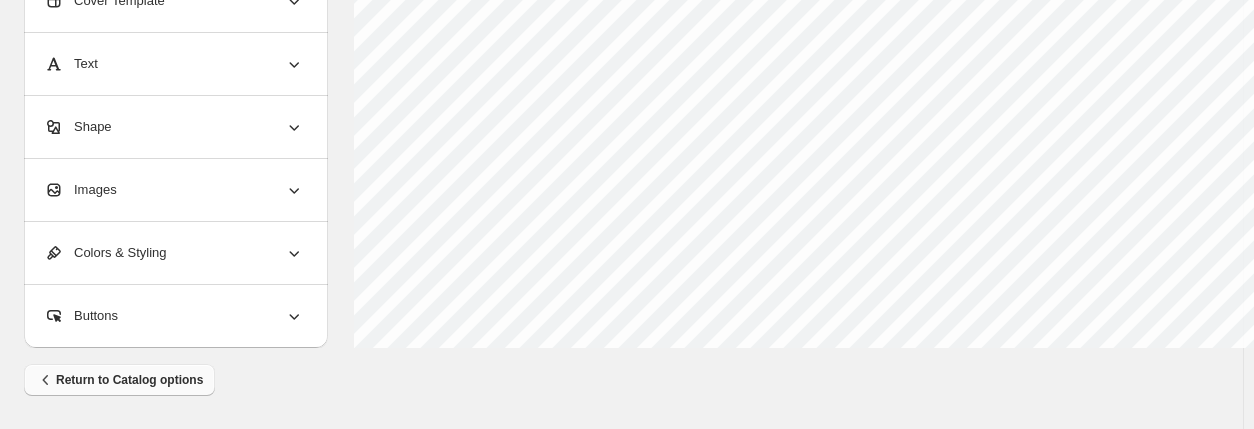 click on "Return to Catalog options" at bounding box center [119, 380] 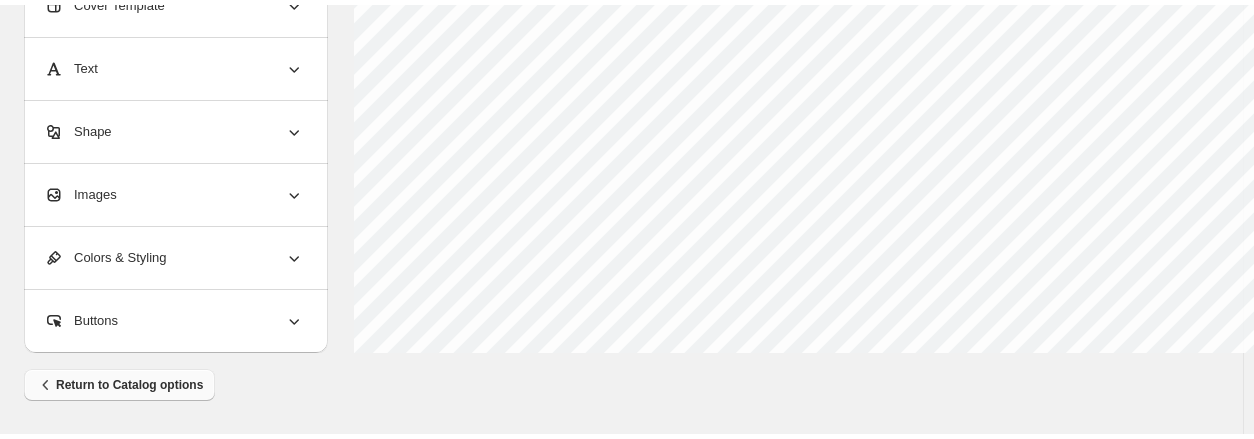 scroll, scrollTop: 0, scrollLeft: 0, axis: both 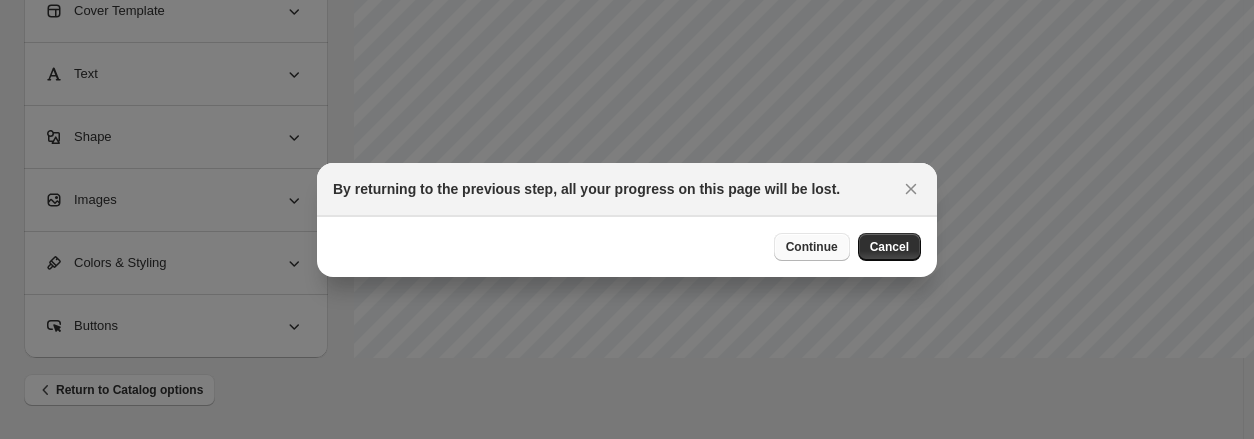 click on "Continue" at bounding box center (812, 247) 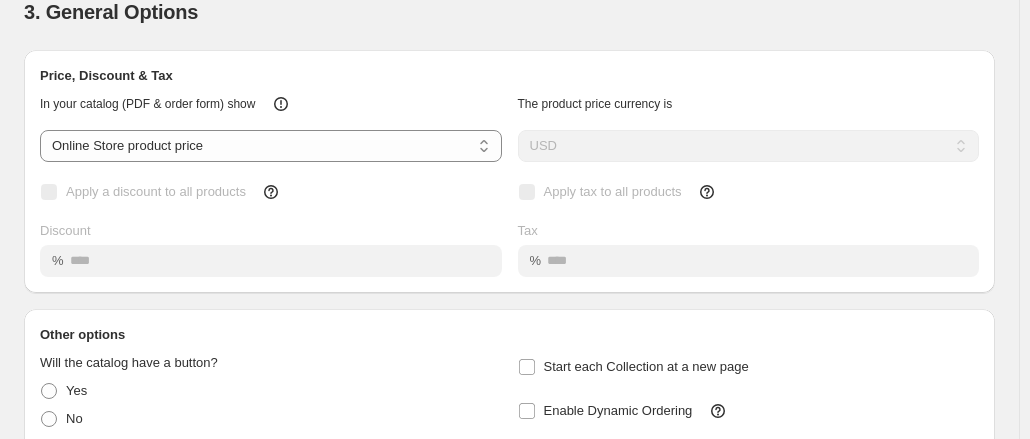 scroll, scrollTop: 0, scrollLeft: 0, axis: both 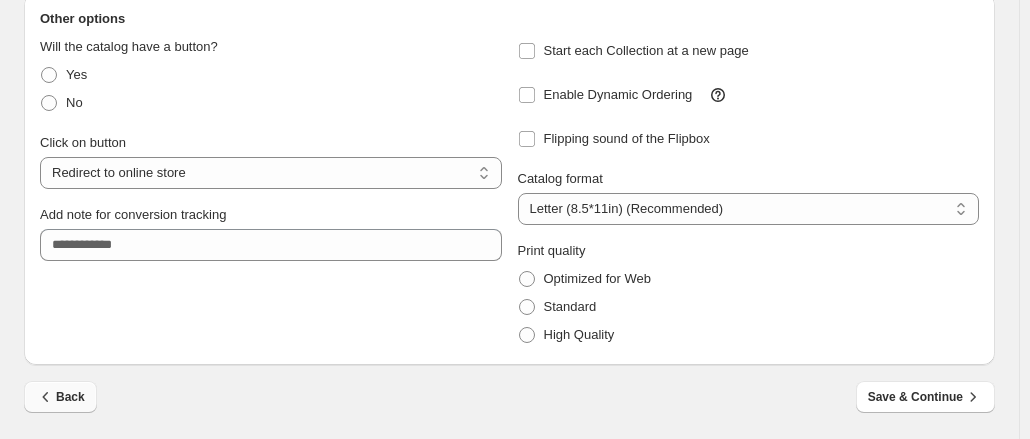 click 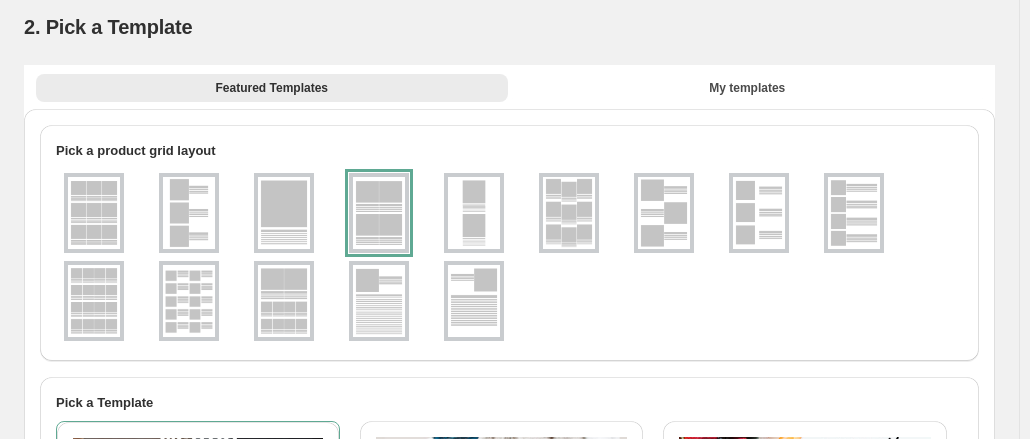 scroll, scrollTop: 0, scrollLeft: 0, axis: both 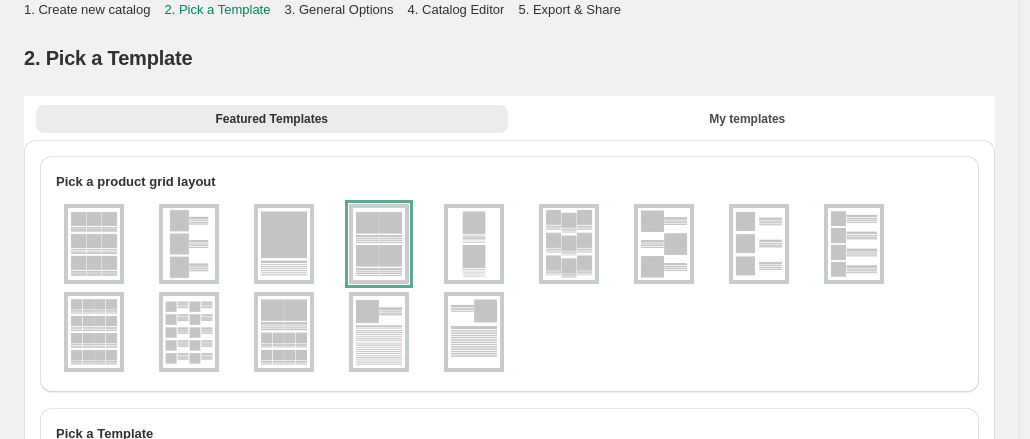 click at bounding box center (379, 244) 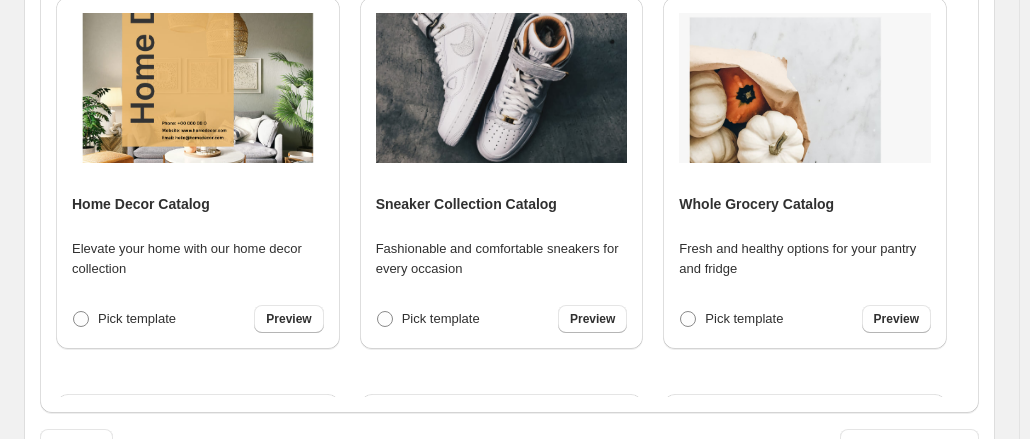 scroll, scrollTop: 938, scrollLeft: 0, axis: vertical 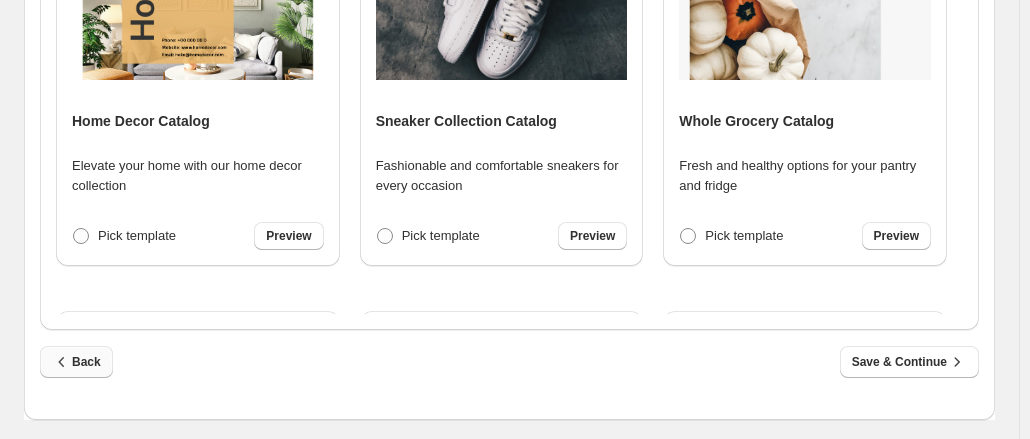 click on "Back" at bounding box center [76, 362] 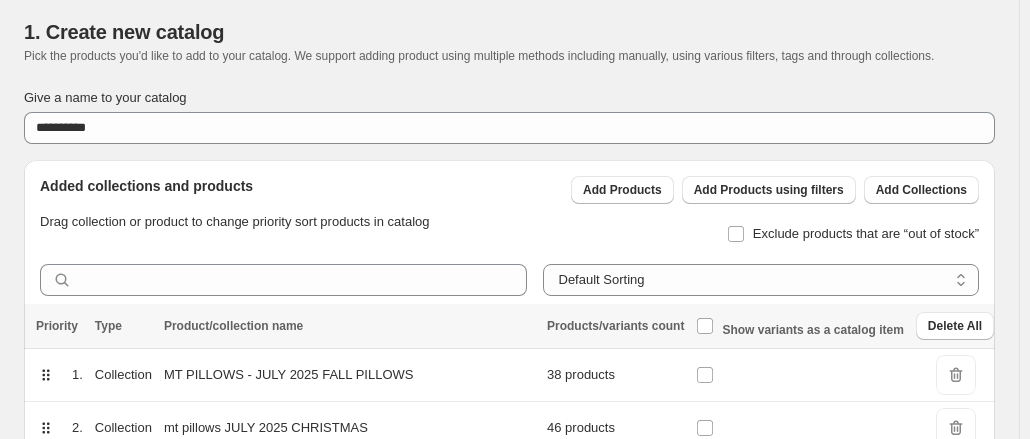 scroll, scrollTop: 0, scrollLeft: 0, axis: both 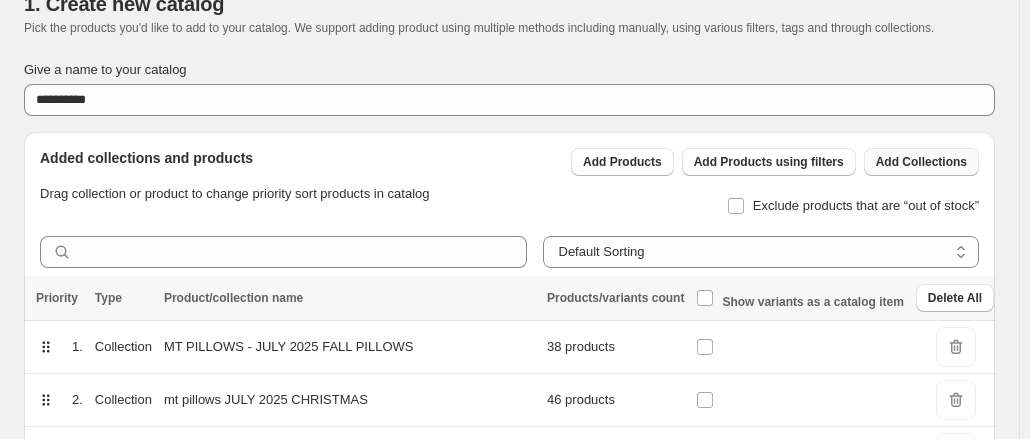 click on "Add Collections" at bounding box center [921, 162] 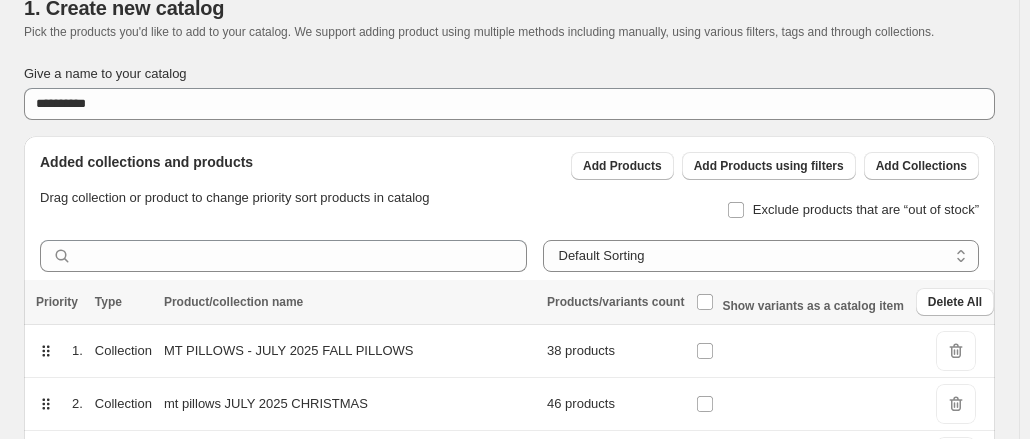 scroll, scrollTop: 48, scrollLeft: 0, axis: vertical 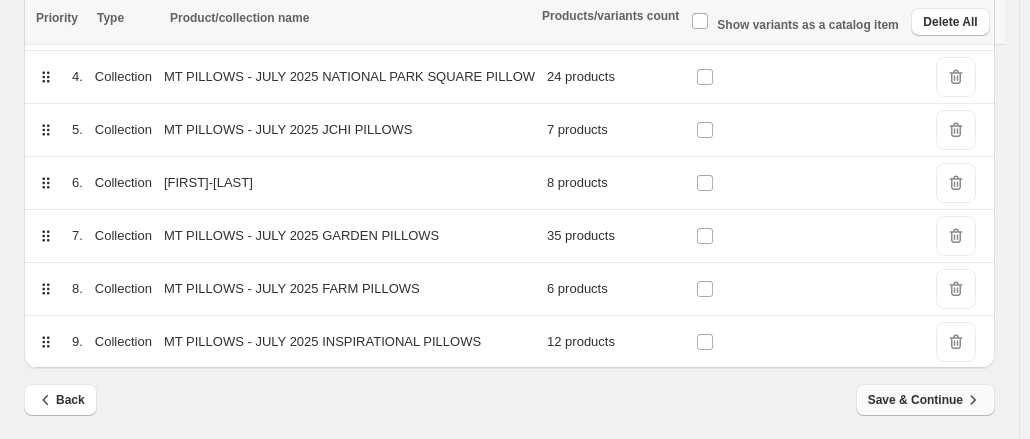 click on "Save & Continue" at bounding box center (925, 400) 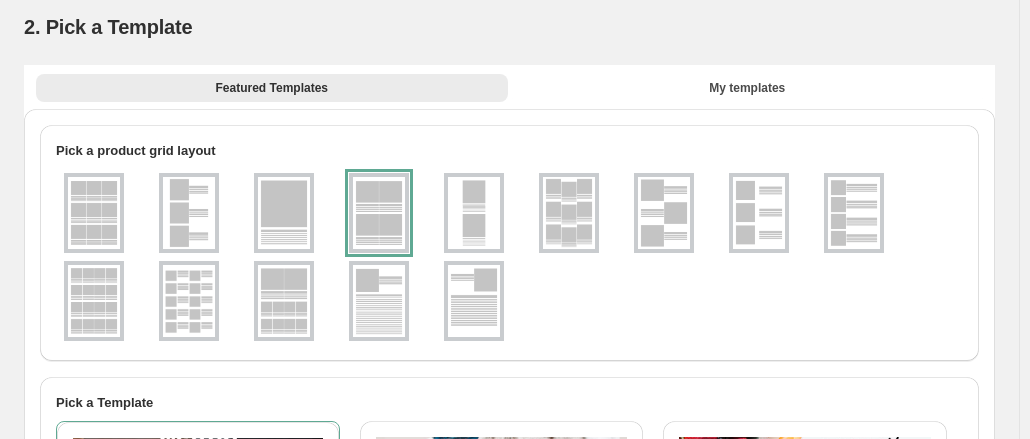 scroll, scrollTop: 0, scrollLeft: 0, axis: both 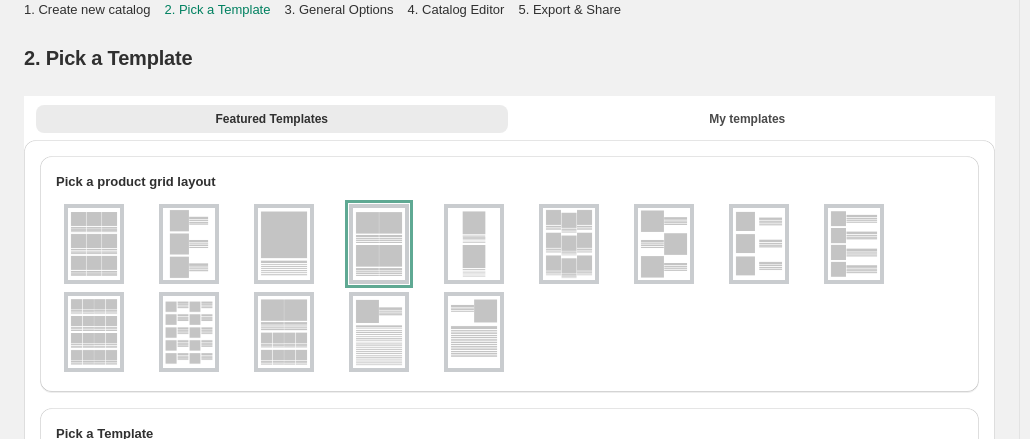click at bounding box center (379, 244) 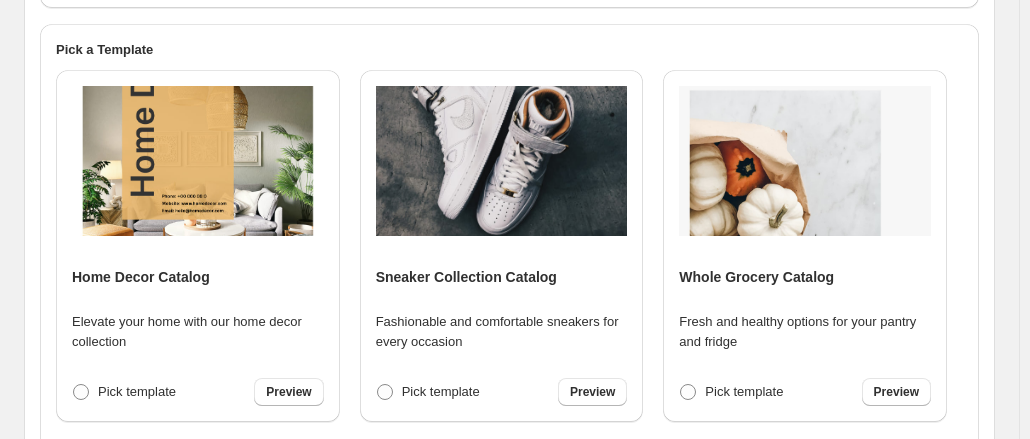 scroll, scrollTop: 407, scrollLeft: 0, axis: vertical 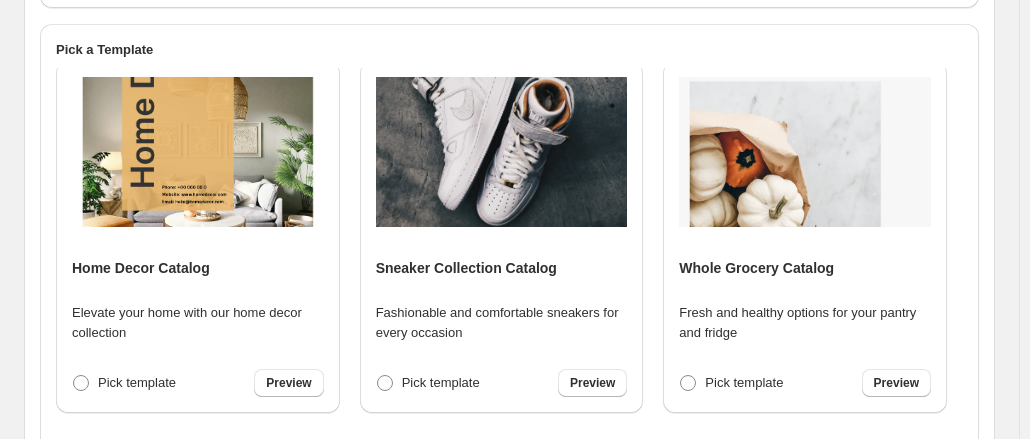 click at bounding box center [198, 152] 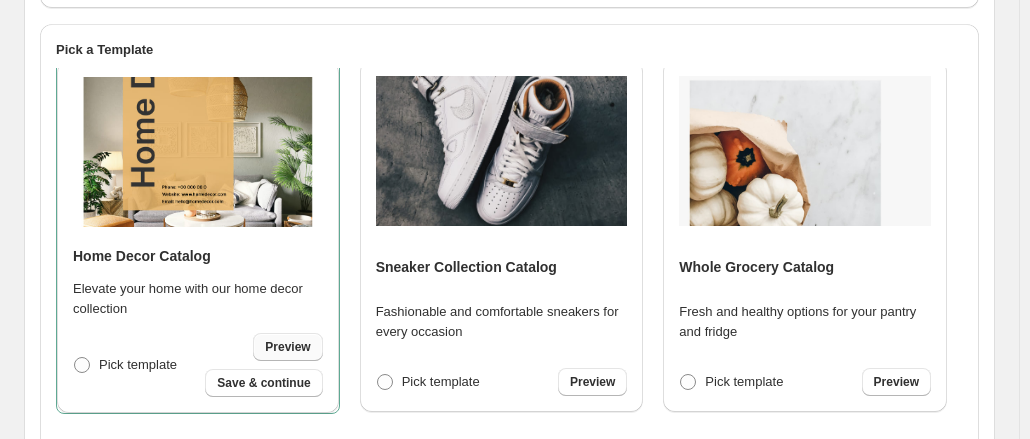 click on "Preview" at bounding box center (287, 347) 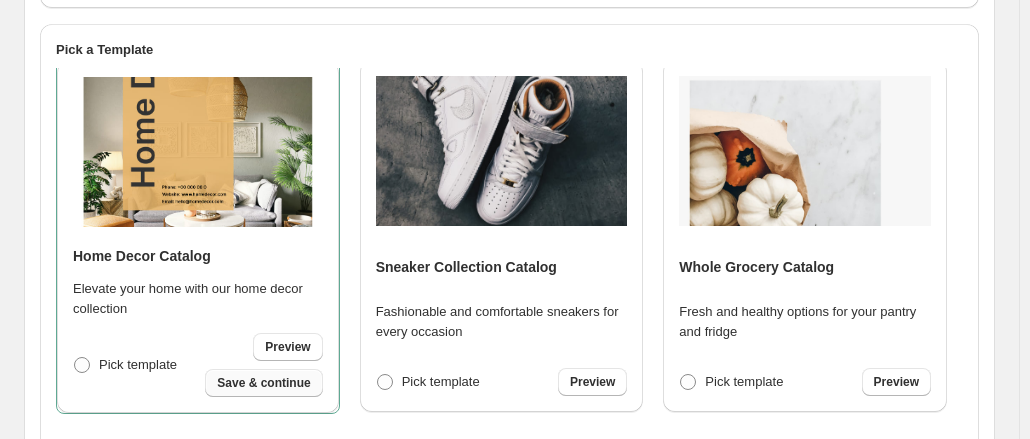 click on "Save & continue" at bounding box center (263, 383) 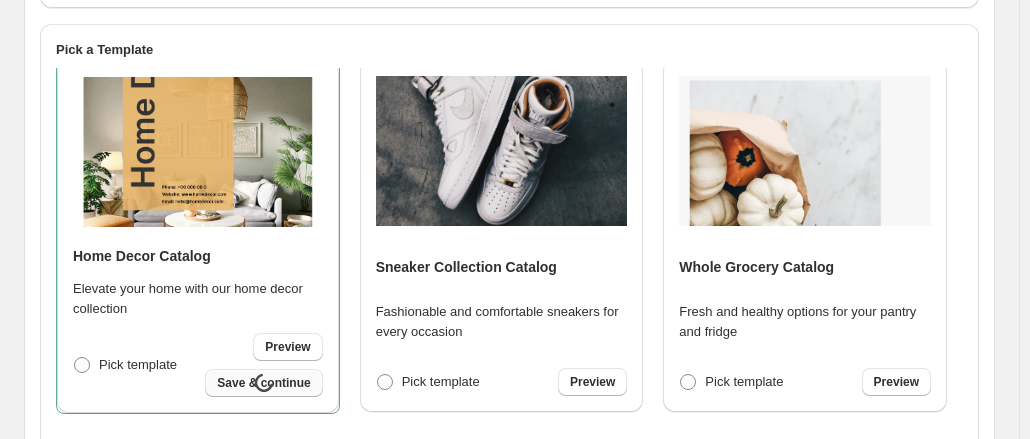 select on "**********" 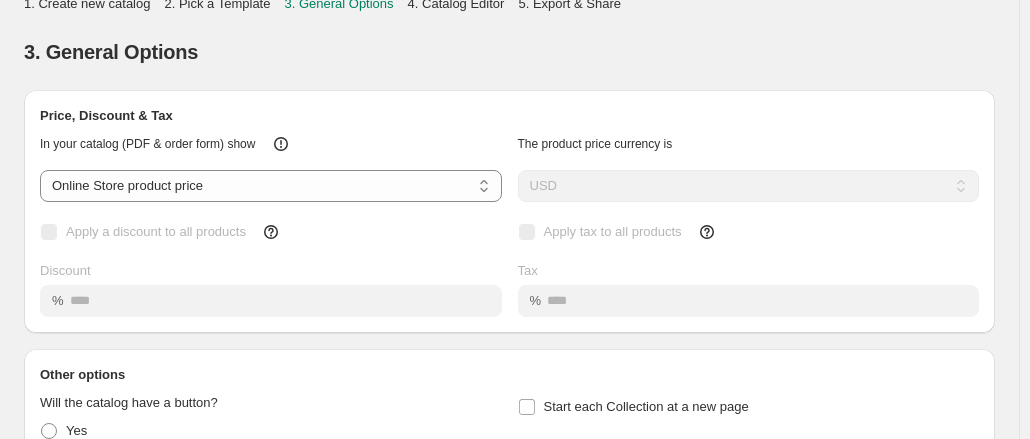 scroll, scrollTop: 0, scrollLeft: 0, axis: both 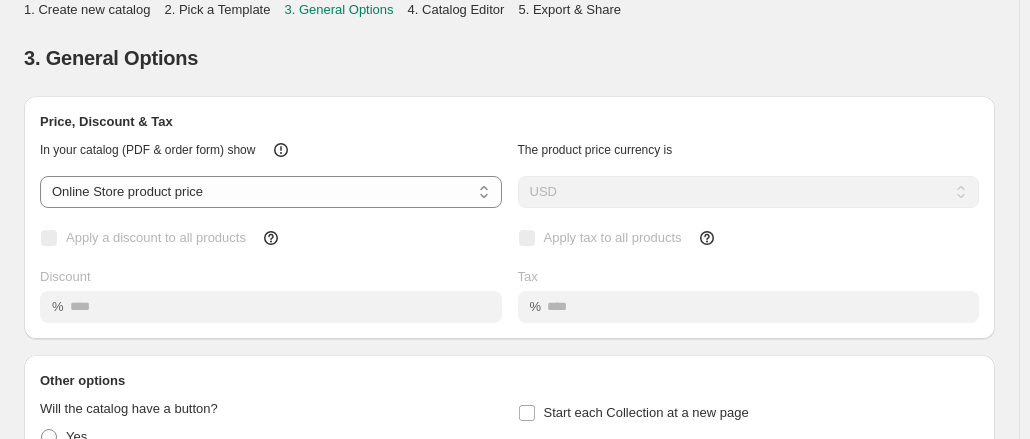 click on "Apply a discount to all products" at bounding box center [271, 238] 